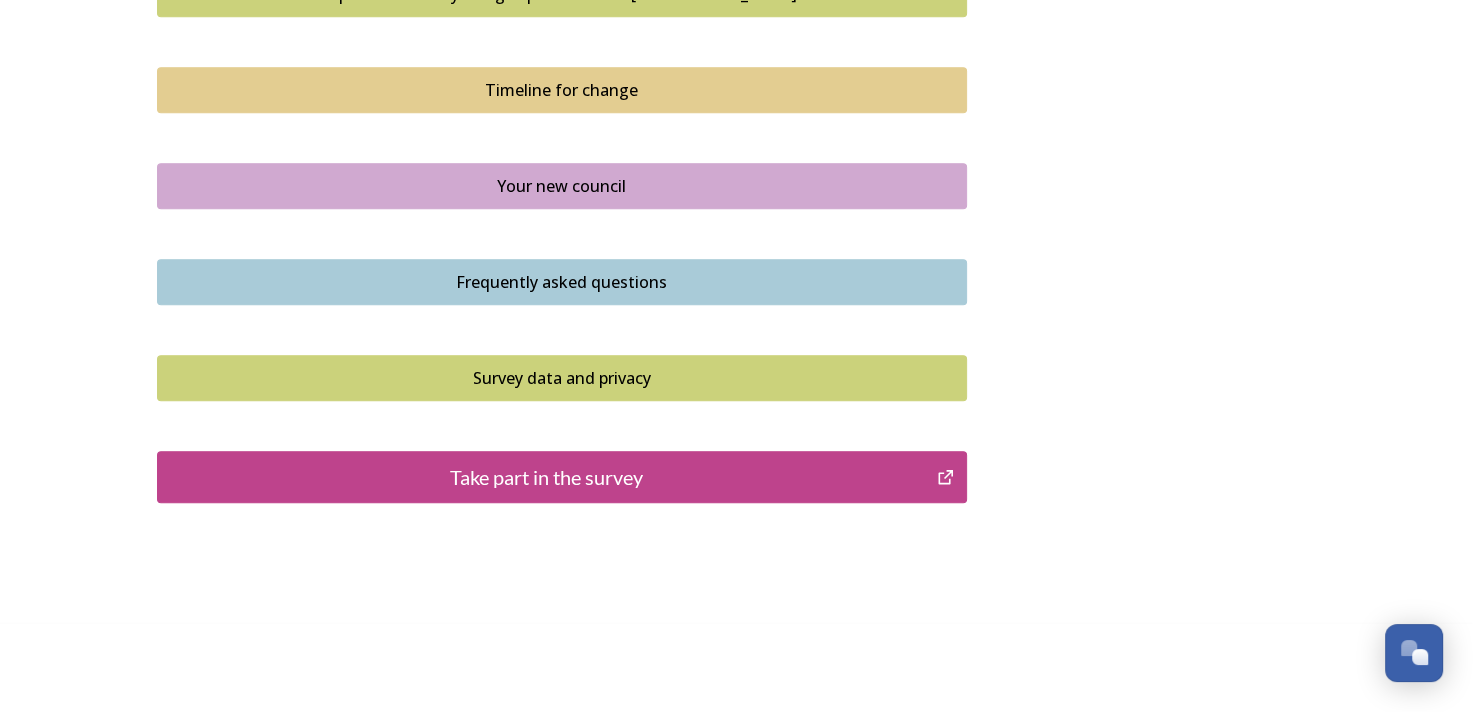scroll, scrollTop: 1436, scrollLeft: 0, axis: vertical 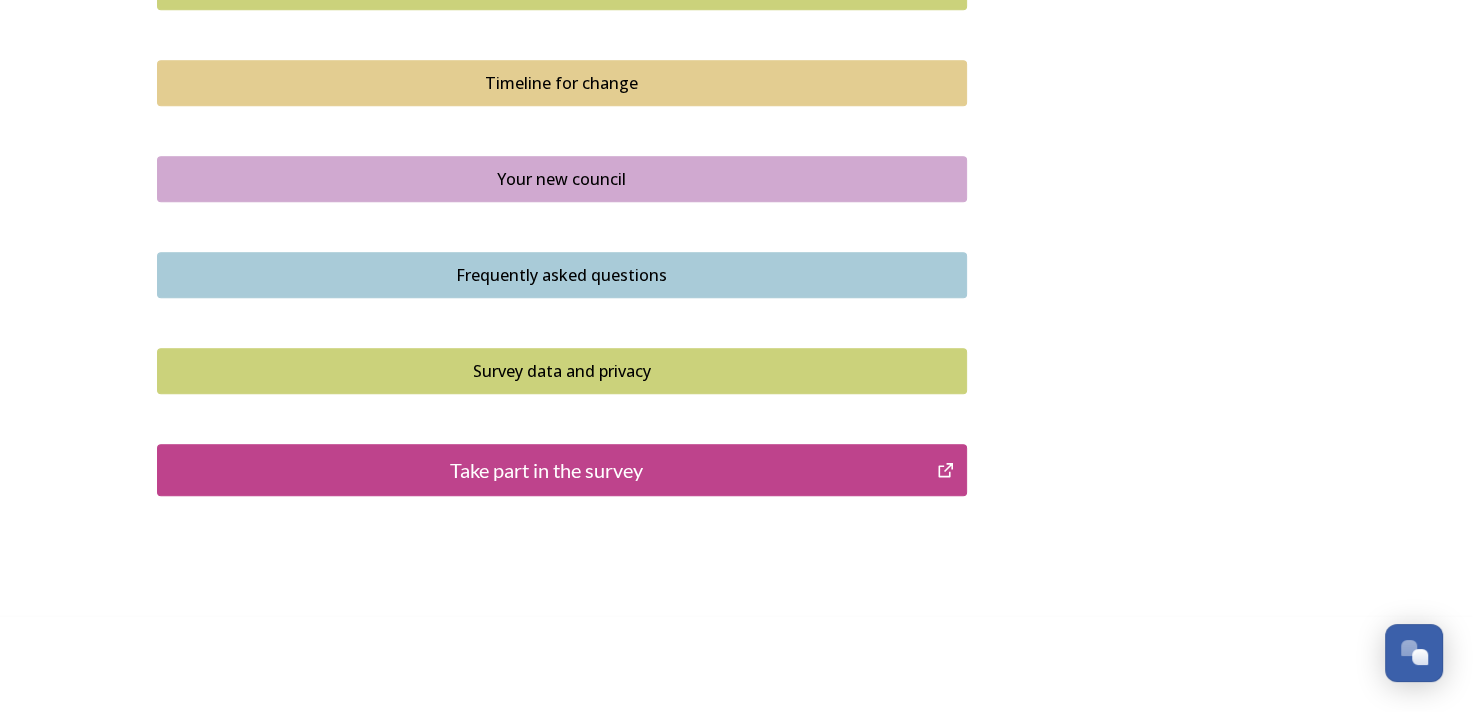 click on "Take part in the survey" at bounding box center (547, 470) 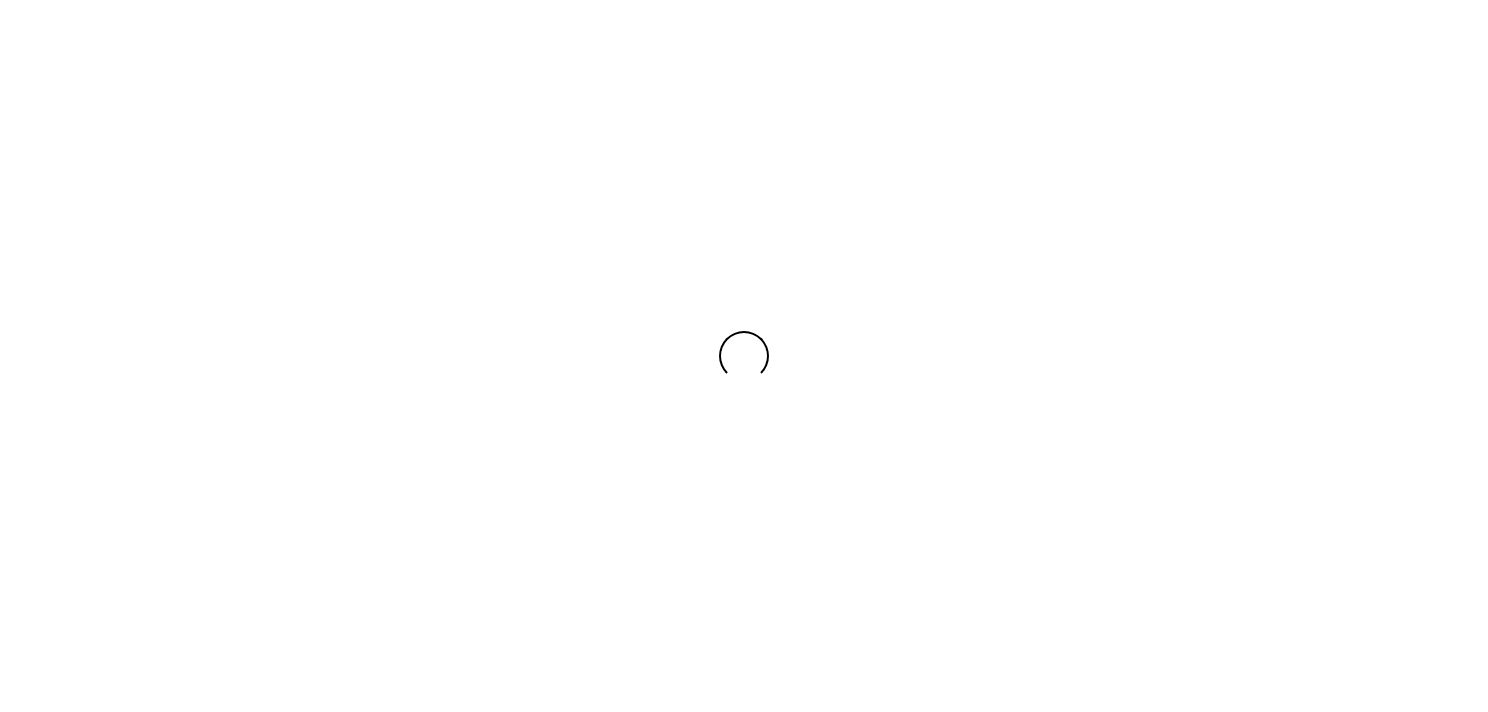 scroll, scrollTop: 0, scrollLeft: 0, axis: both 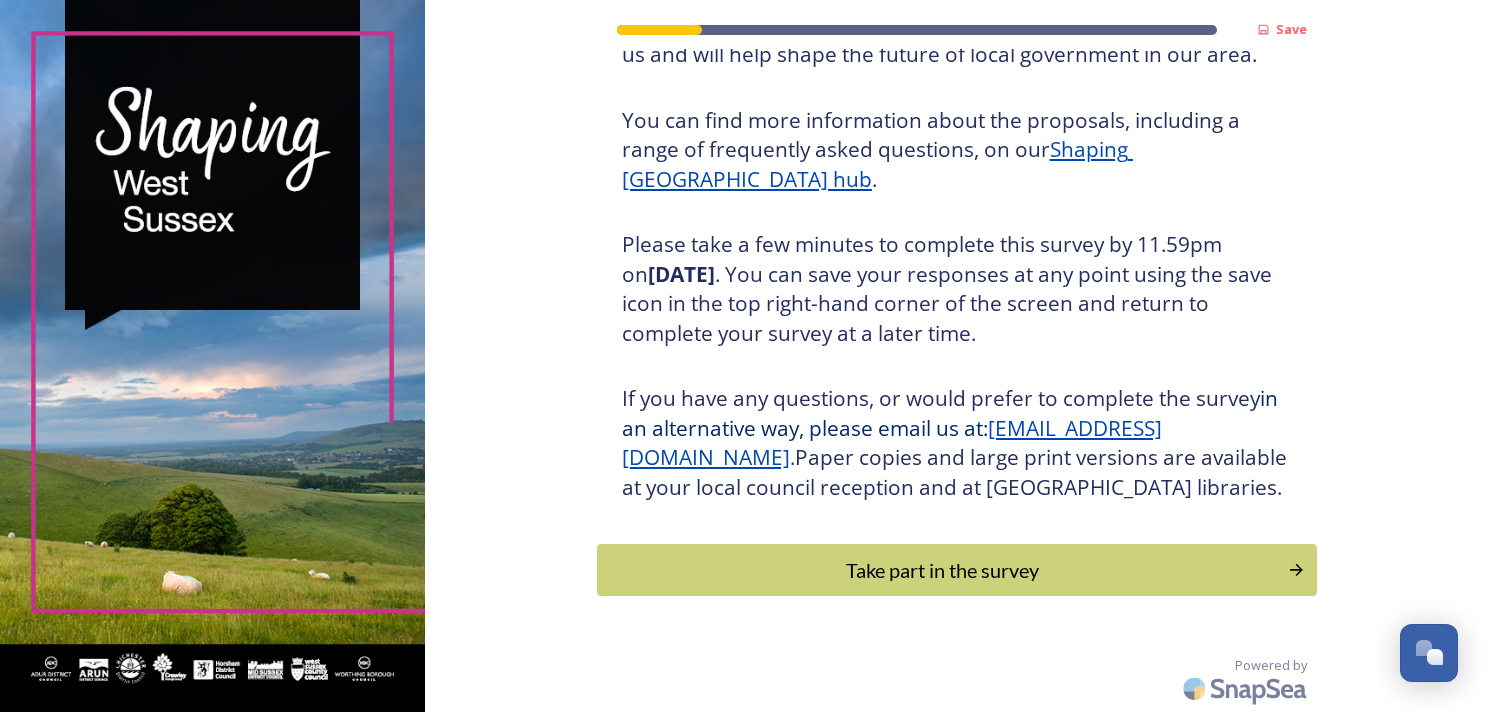 click on "Take part in the survey" at bounding box center [942, 570] 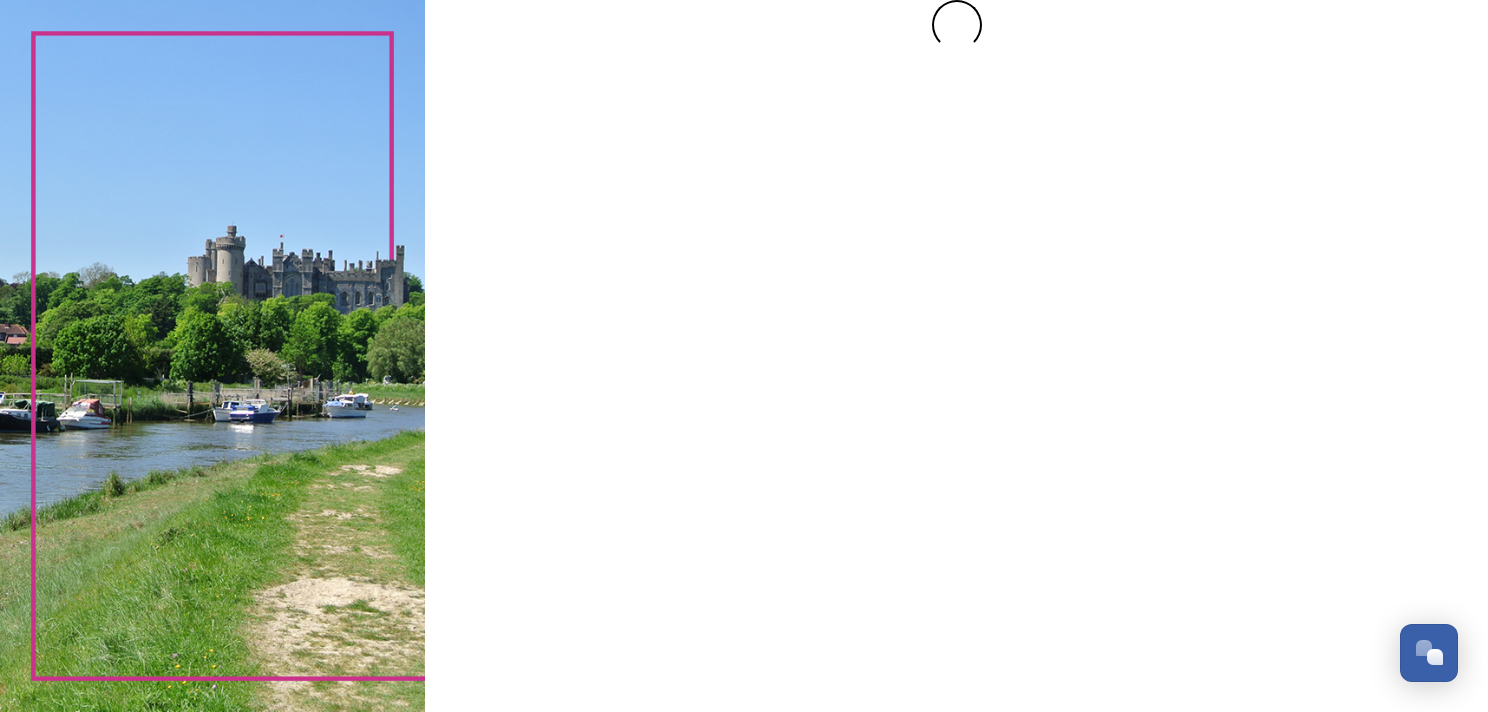 scroll, scrollTop: 0, scrollLeft: 0, axis: both 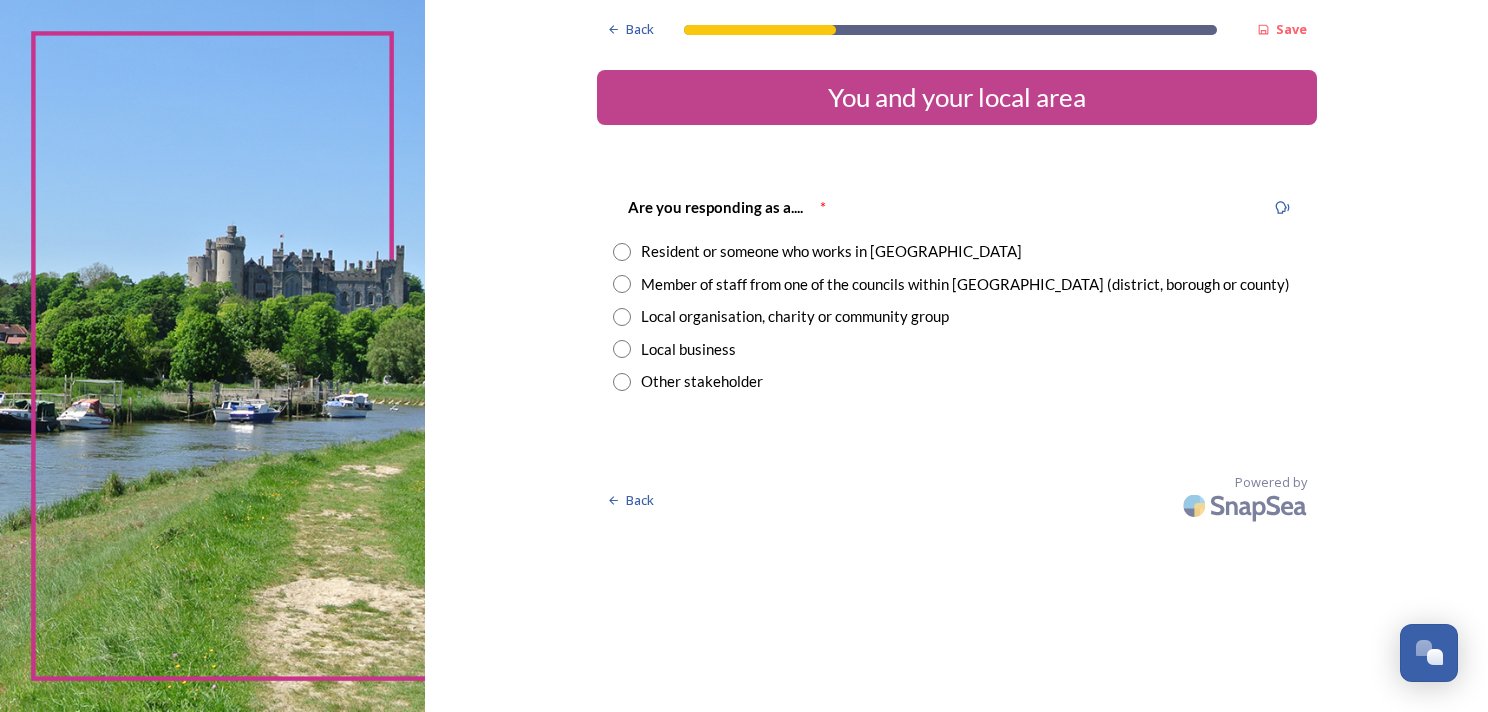 click at bounding box center (622, 252) 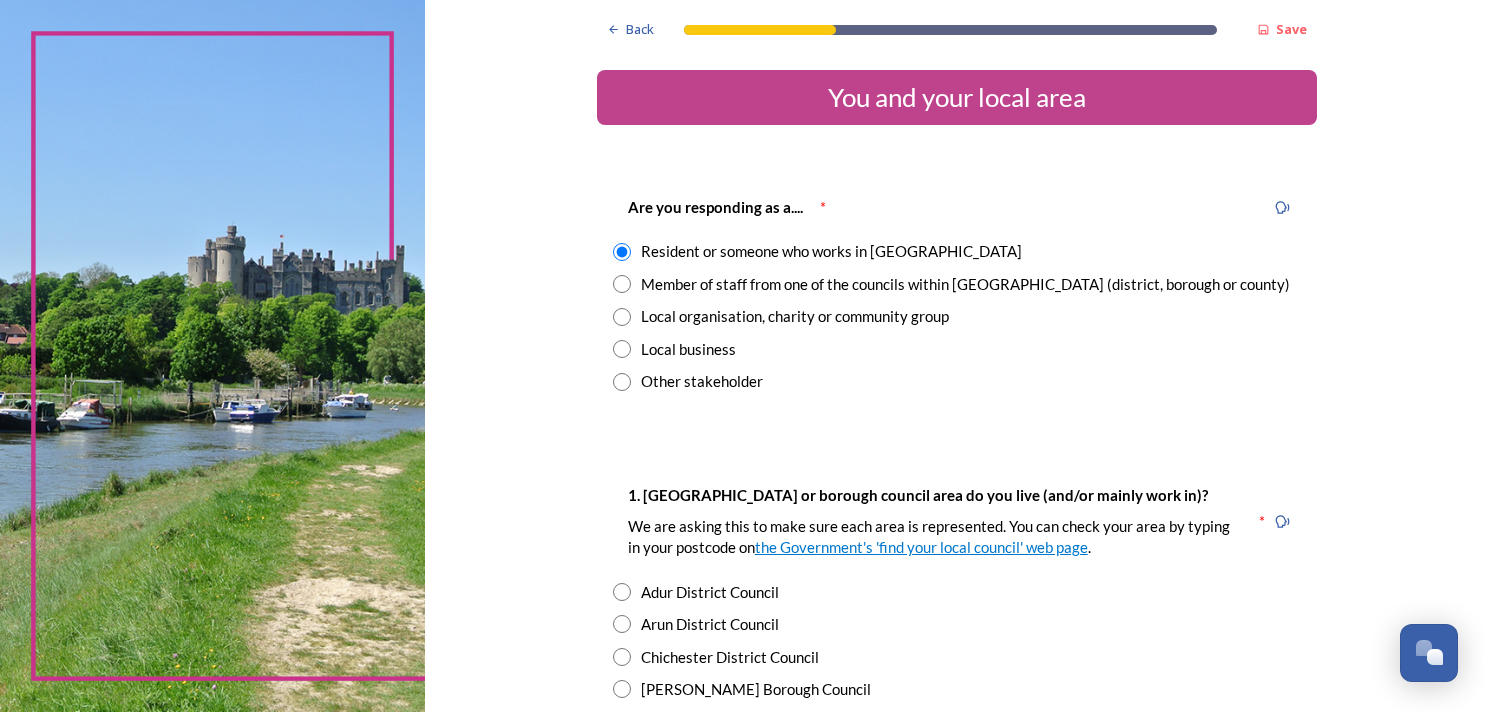 click at bounding box center (622, 624) 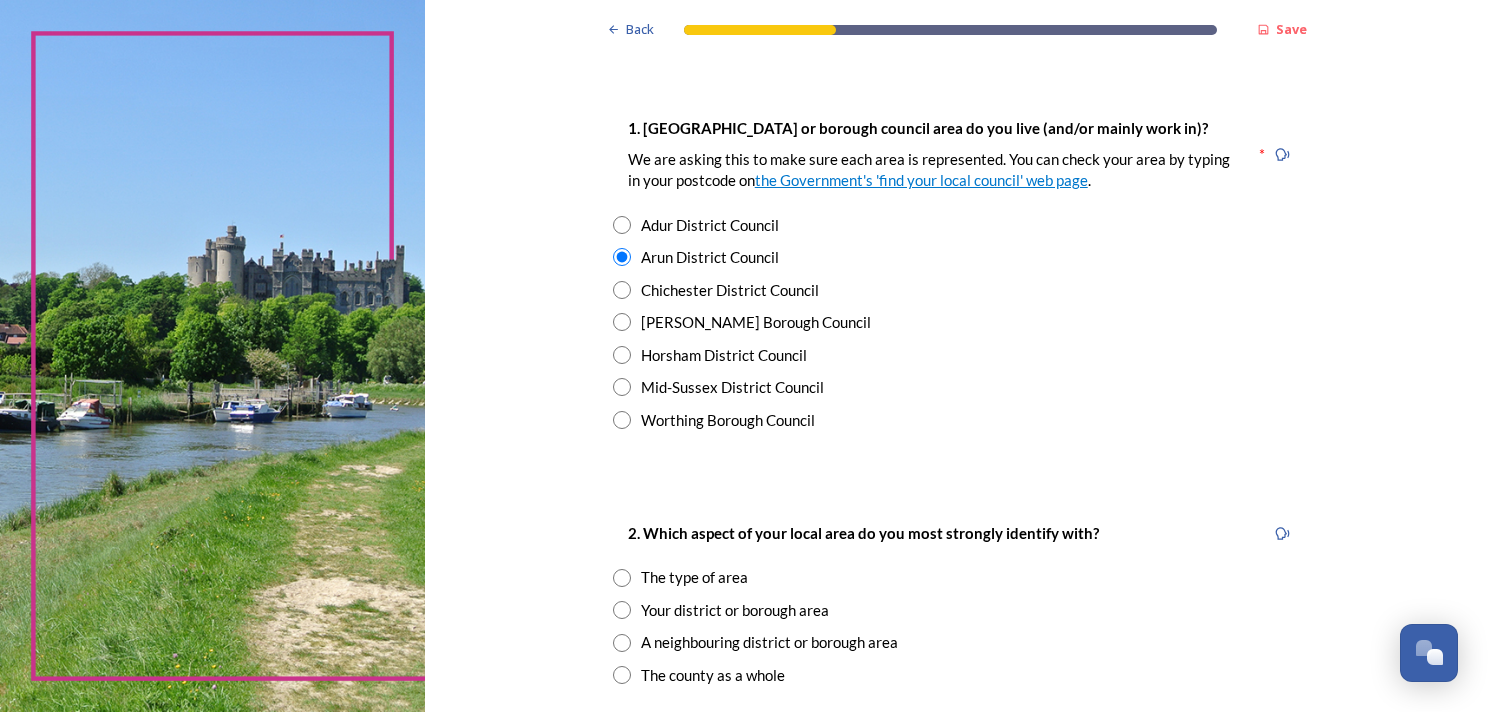 scroll, scrollTop: 500, scrollLeft: 0, axis: vertical 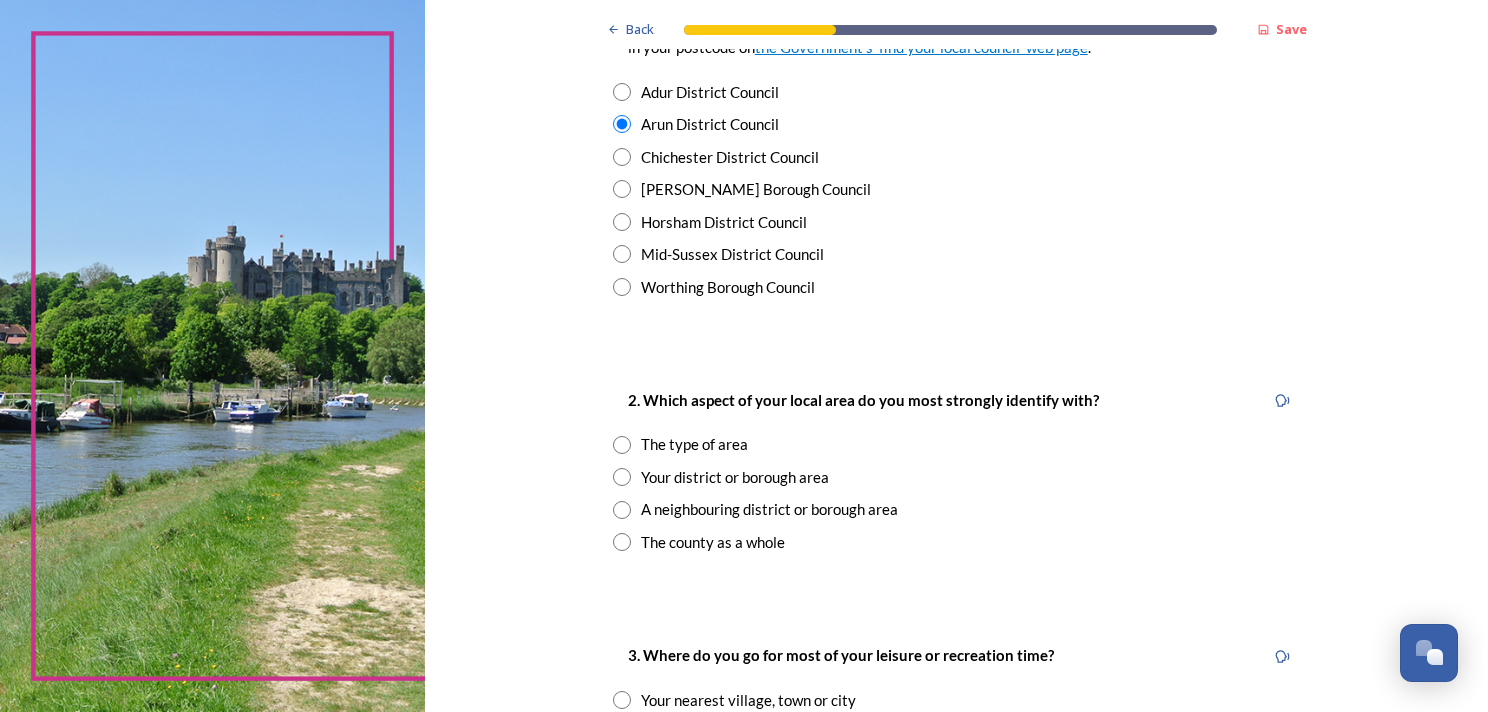 click at bounding box center (622, 542) 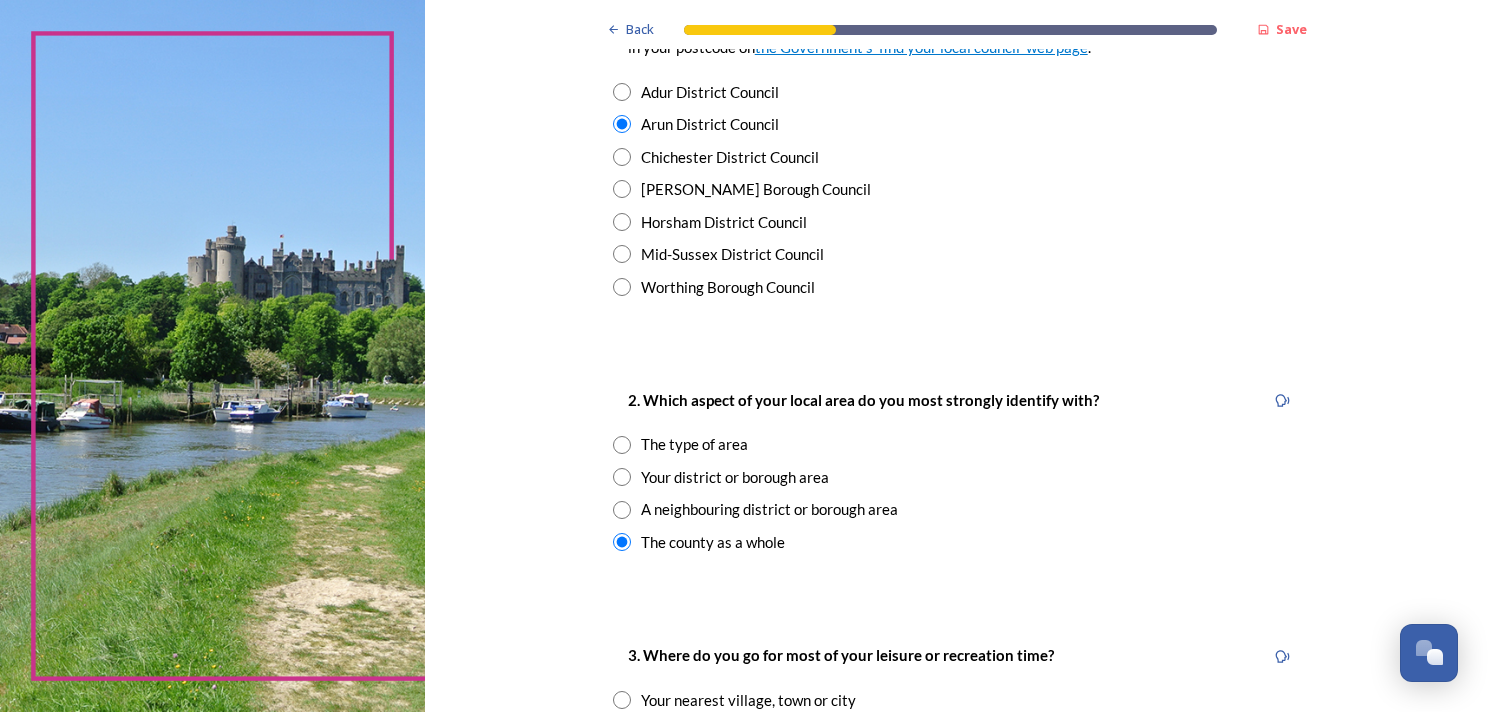 scroll, scrollTop: 600, scrollLeft: 0, axis: vertical 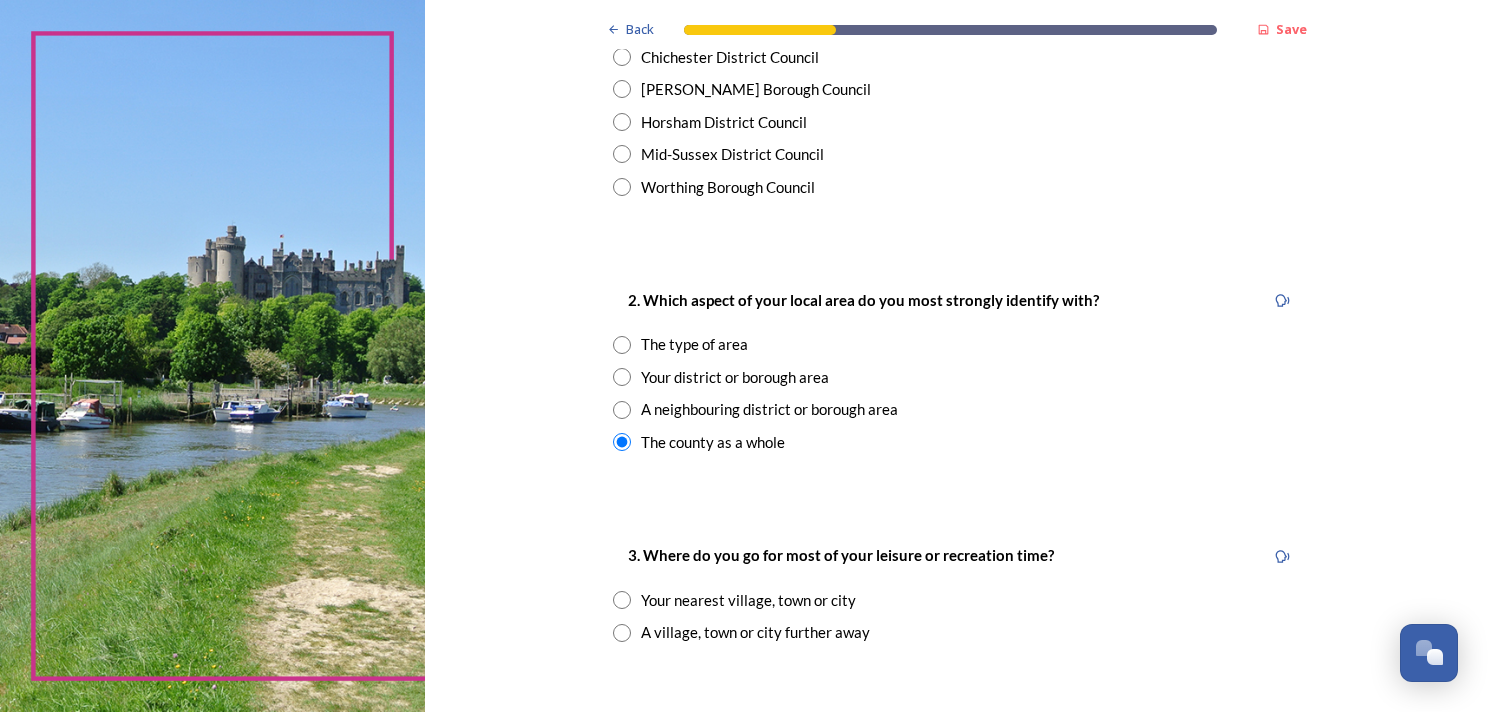 click at bounding box center (622, 377) 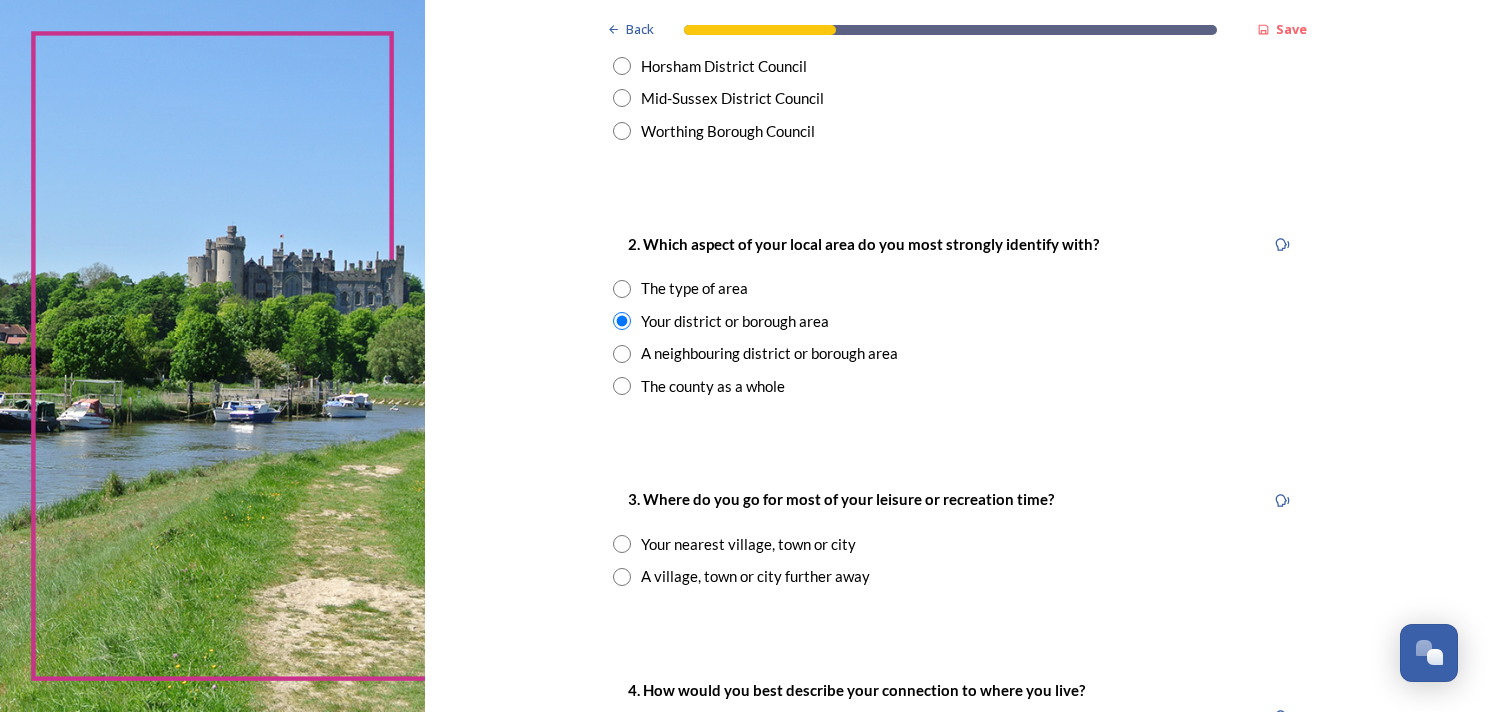 scroll, scrollTop: 700, scrollLeft: 0, axis: vertical 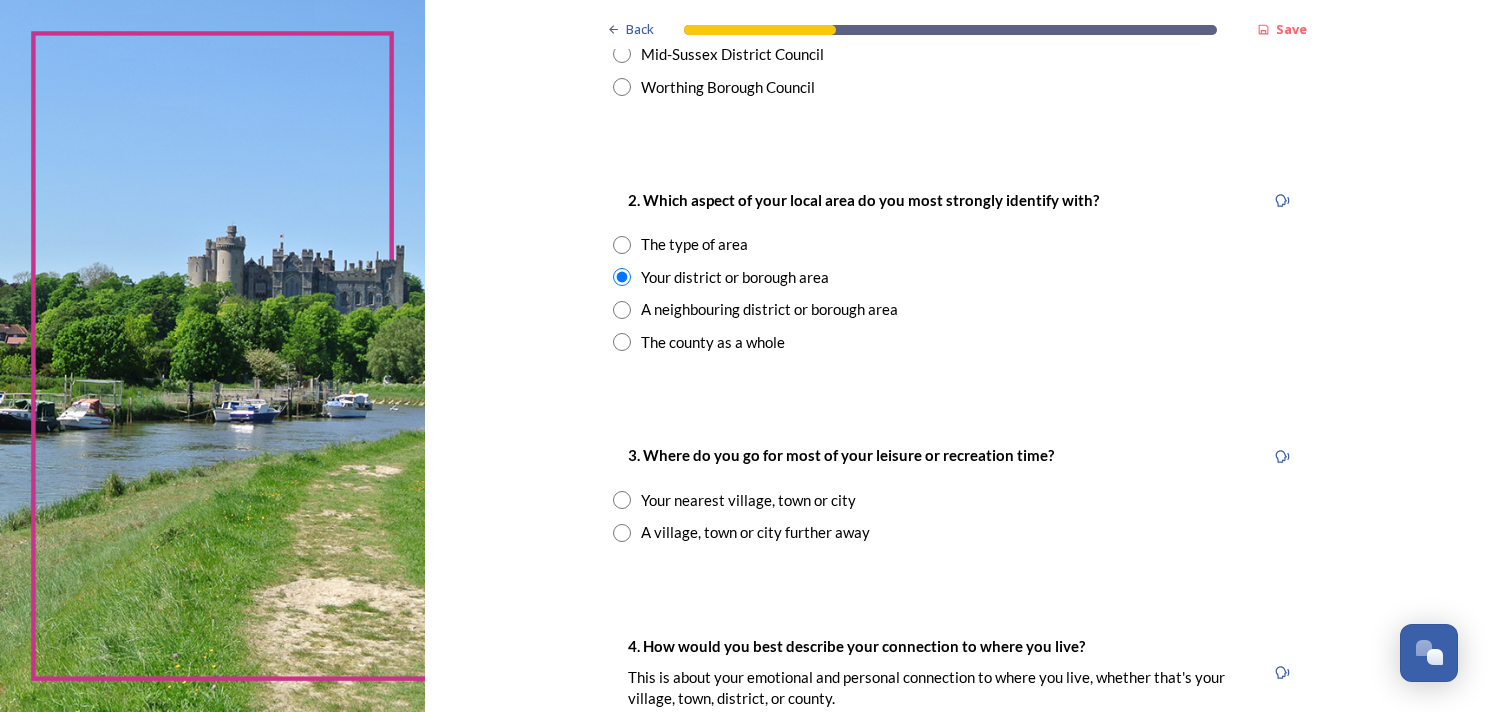 click at bounding box center [622, 500] 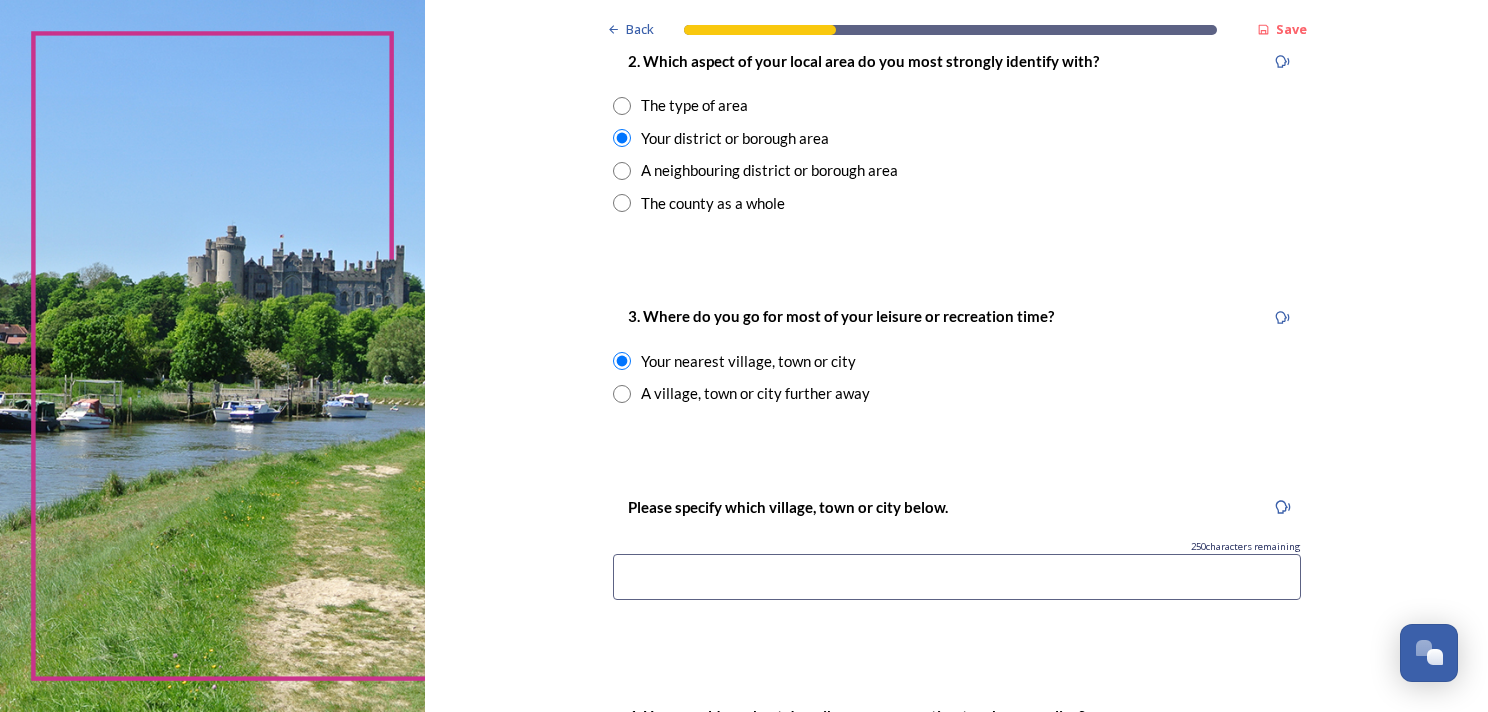 scroll, scrollTop: 900, scrollLeft: 0, axis: vertical 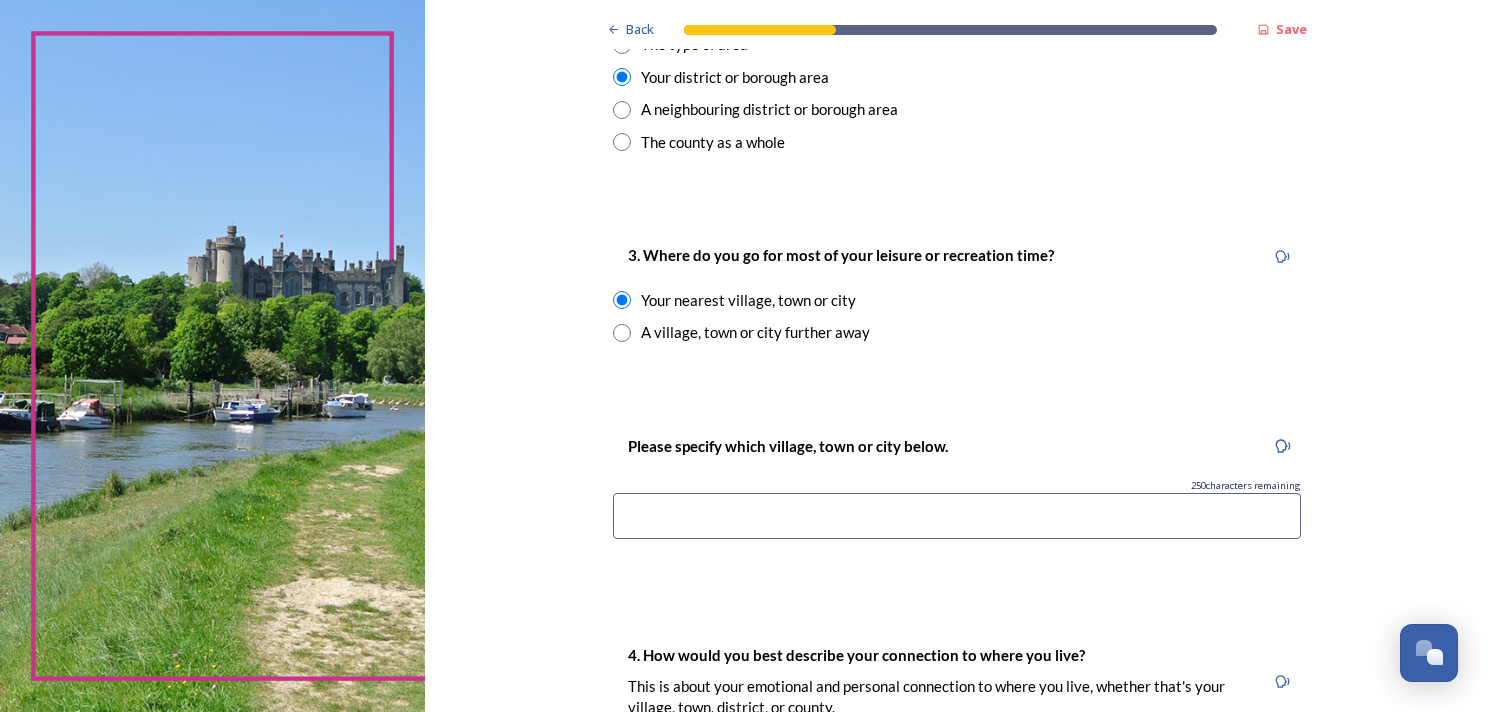 drag, startPoint x: 729, startPoint y: 501, endPoint x: 710, endPoint y: 530, distance: 34.669872 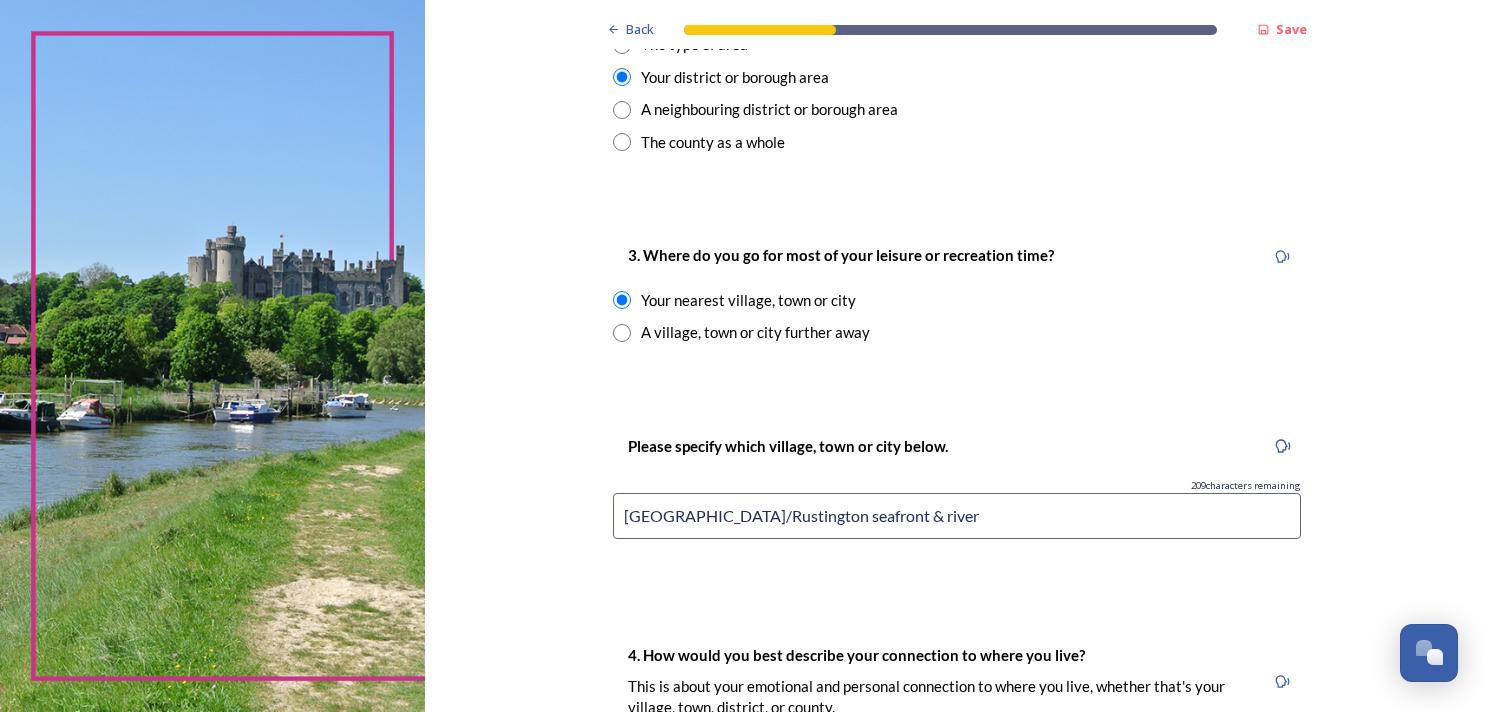 scroll, scrollTop: 1200, scrollLeft: 0, axis: vertical 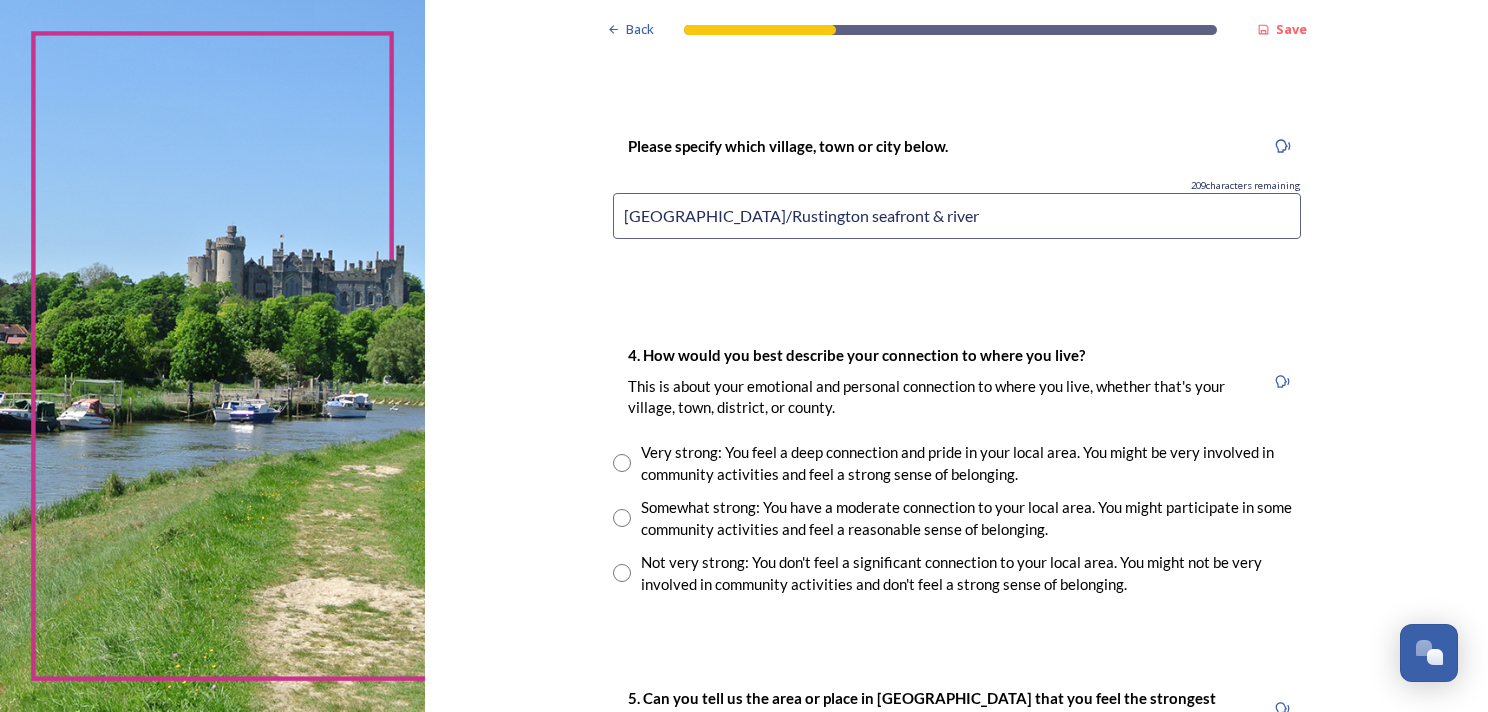 type on "[GEOGRAPHIC_DATA]/Rustington seafront & river" 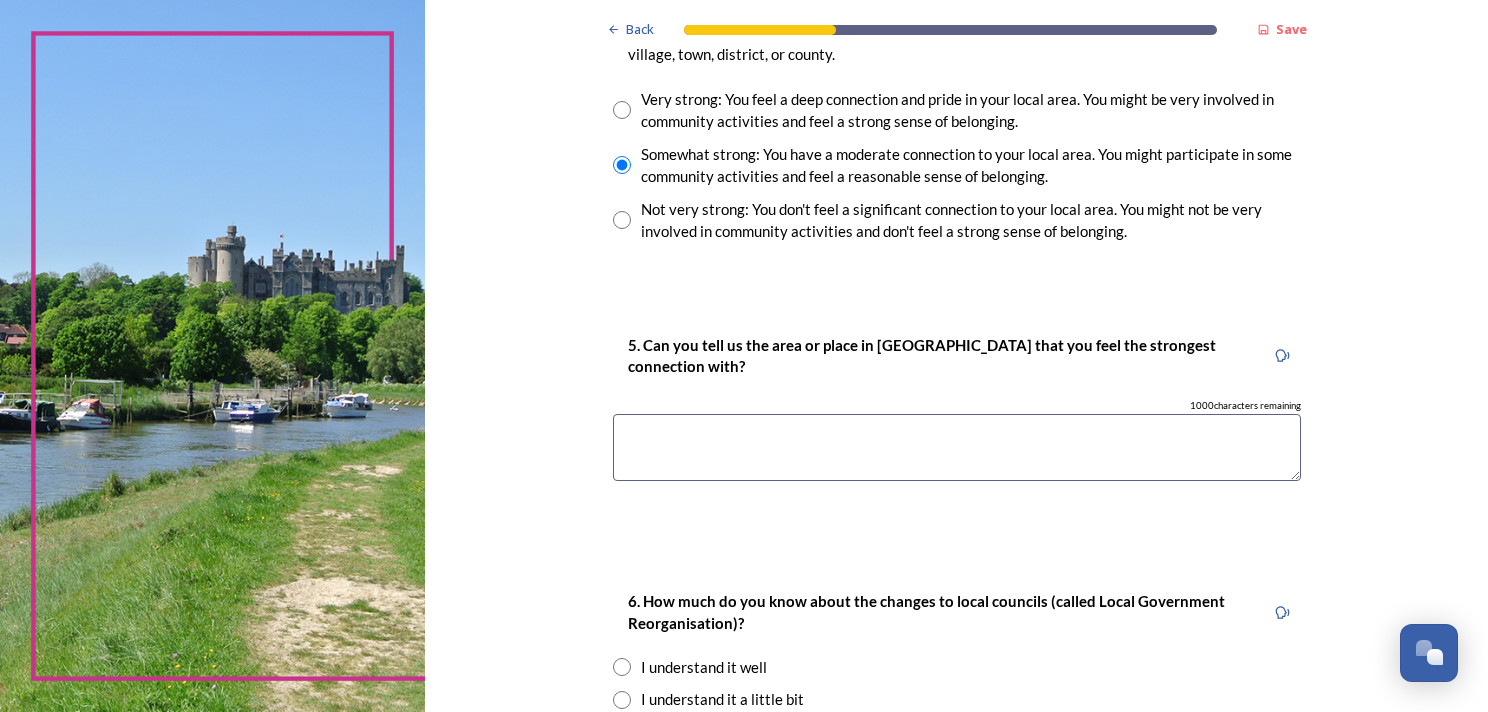 scroll, scrollTop: 1600, scrollLeft: 0, axis: vertical 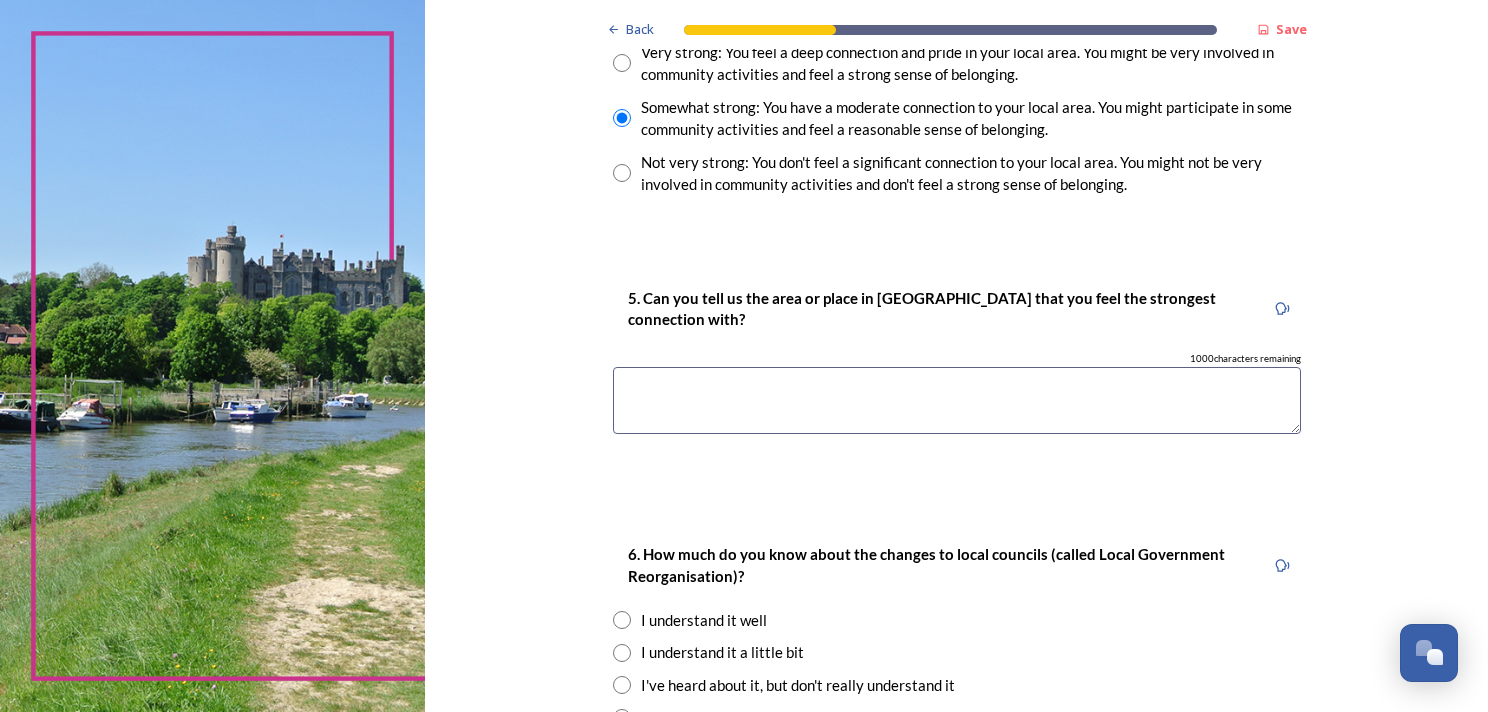 click at bounding box center (957, 400) 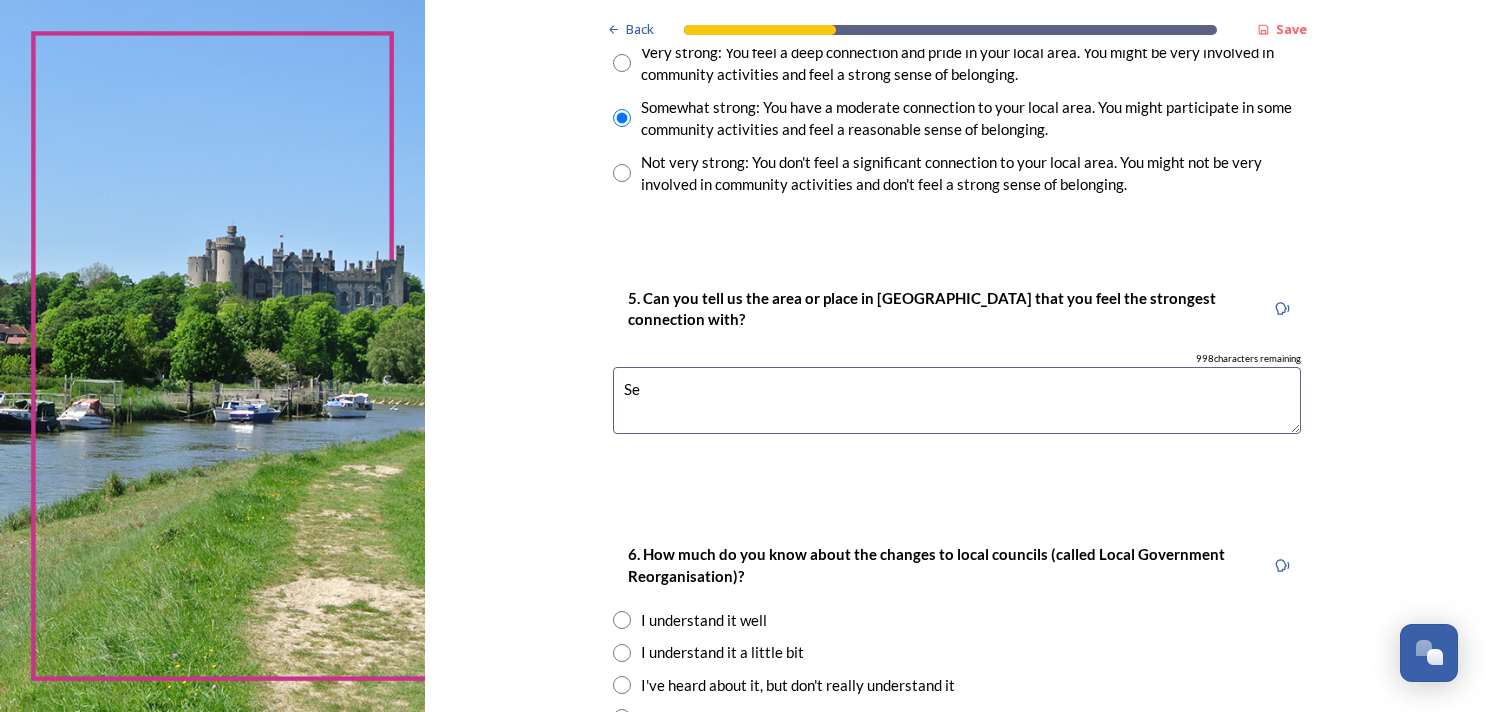 type on "S" 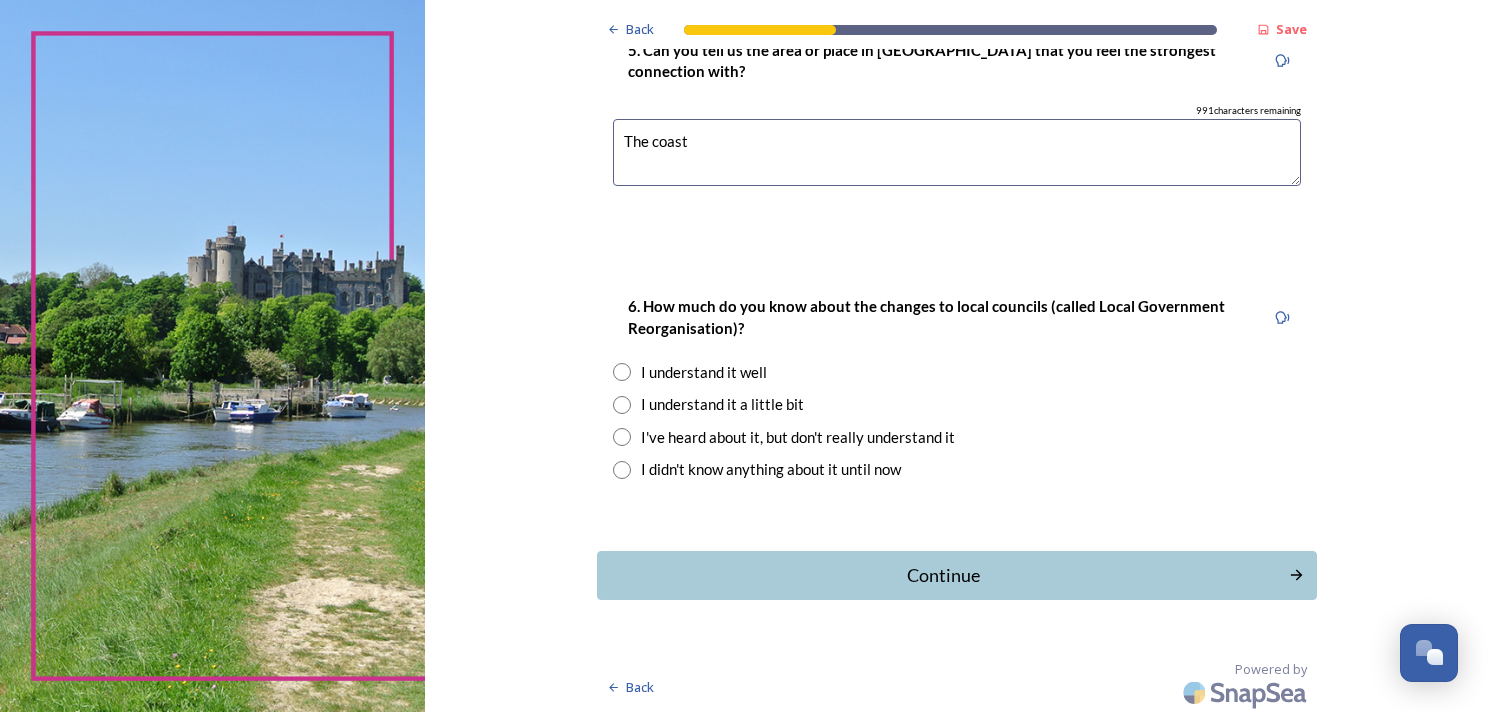 scroll, scrollTop: 1851, scrollLeft: 0, axis: vertical 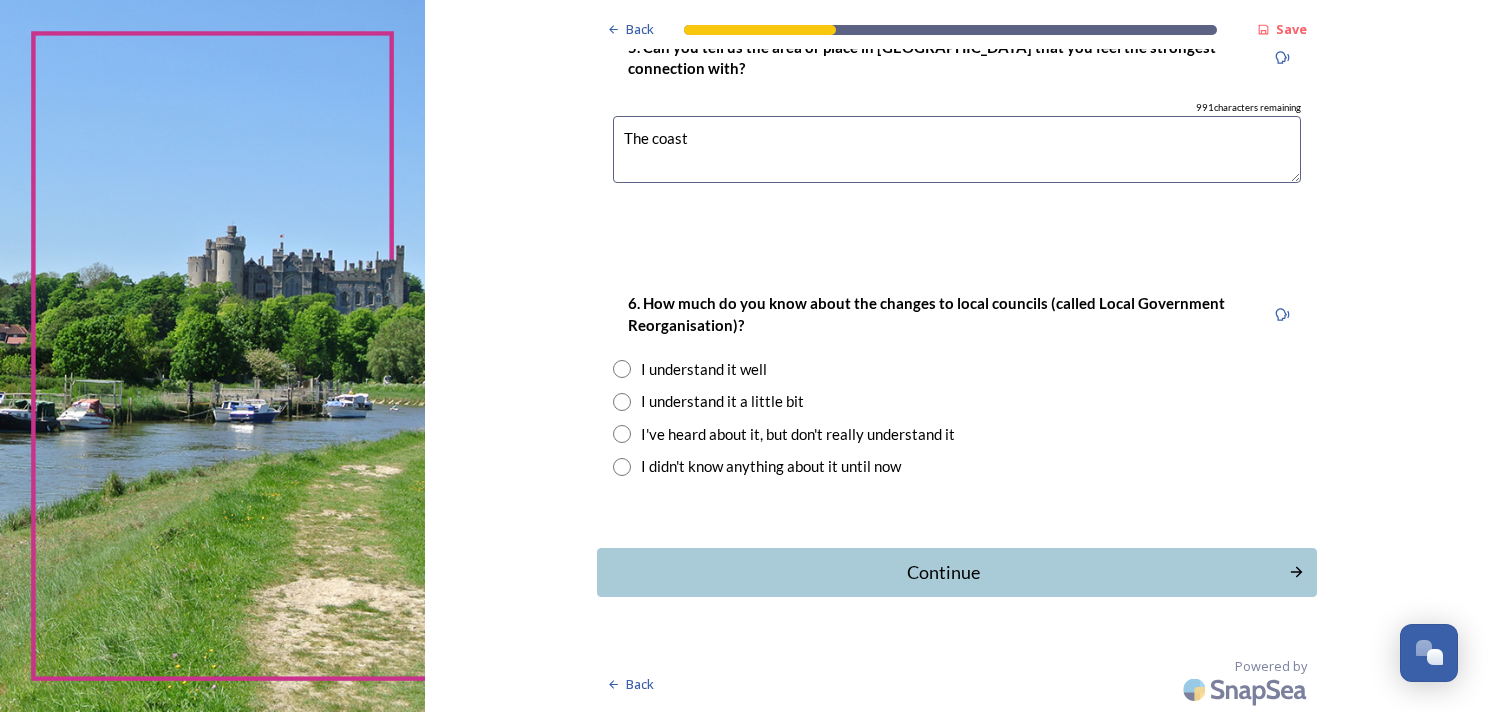 type on "The coast" 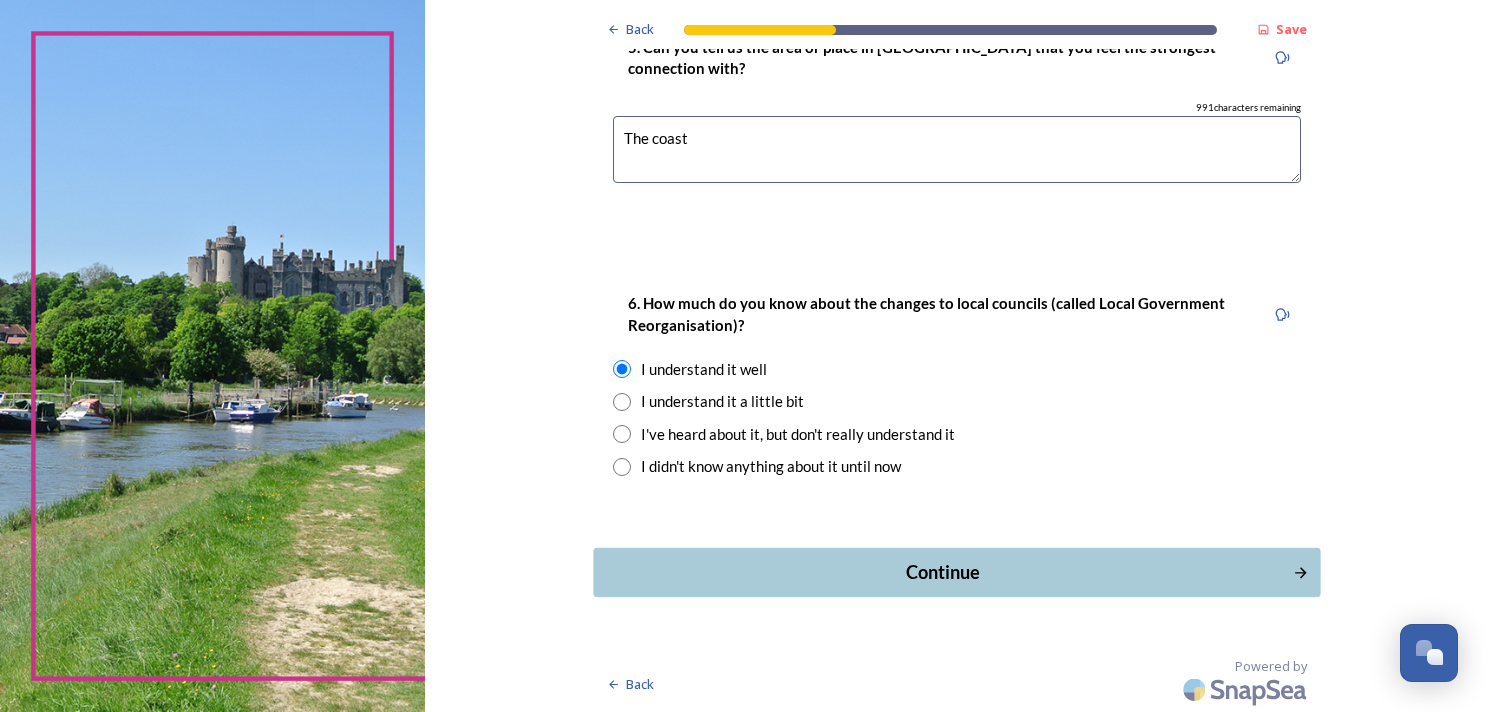click on "Continue" at bounding box center [942, 572] 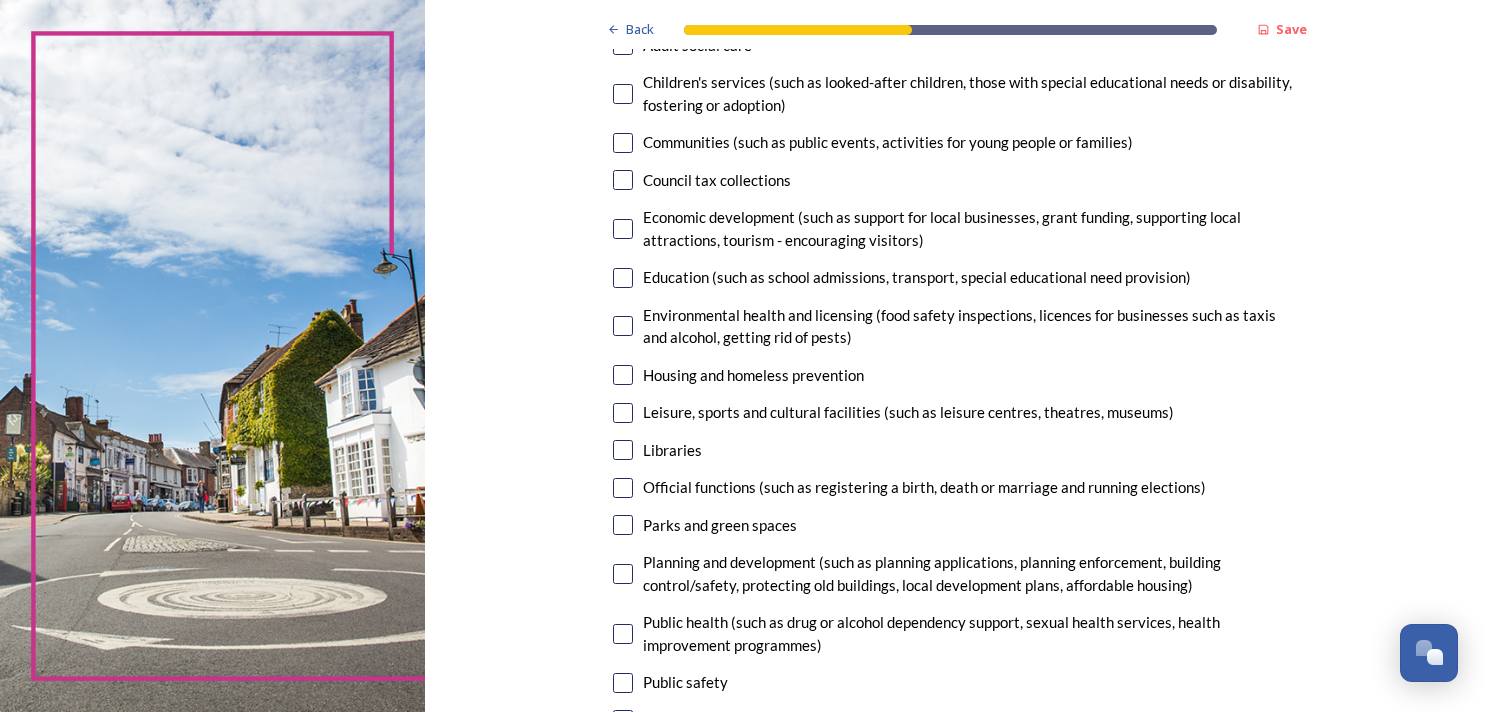 scroll, scrollTop: 300, scrollLeft: 0, axis: vertical 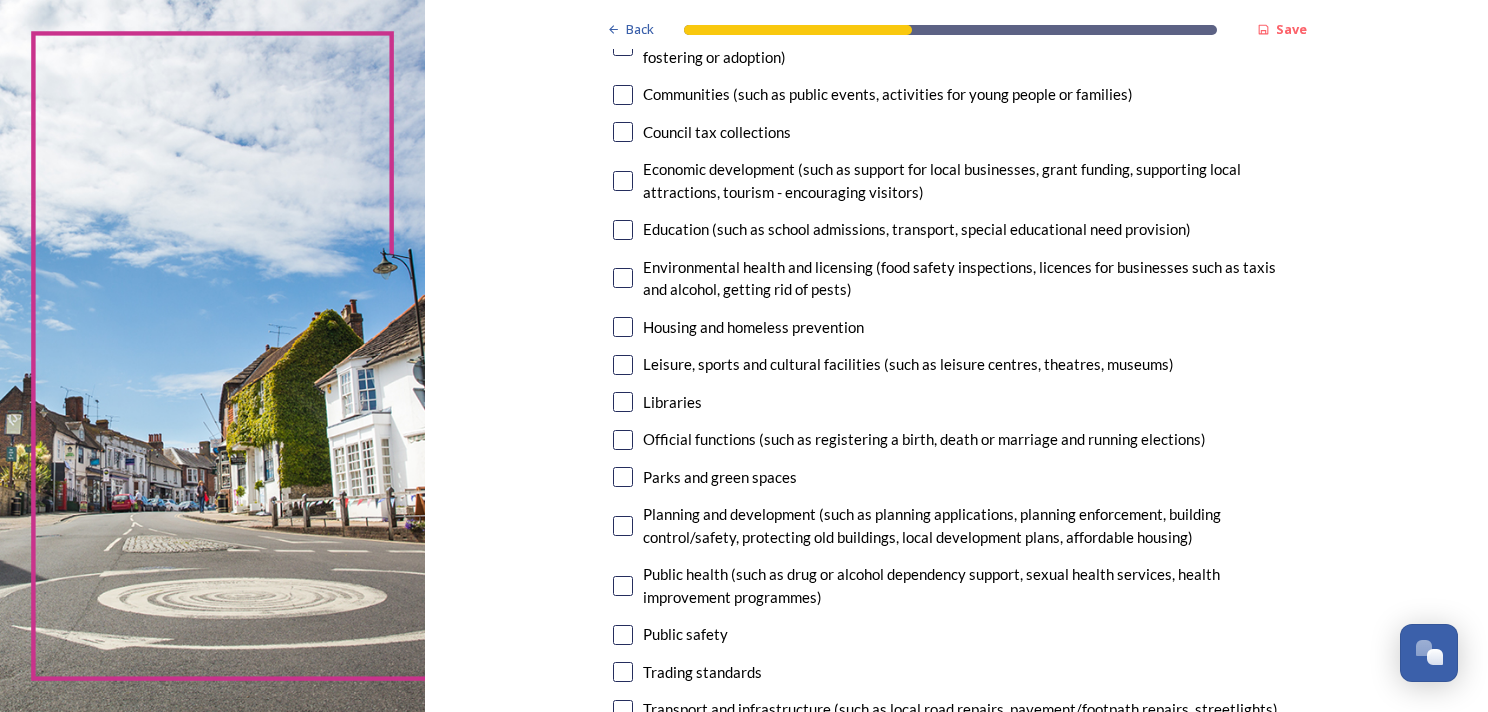 click at bounding box center (623, 402) 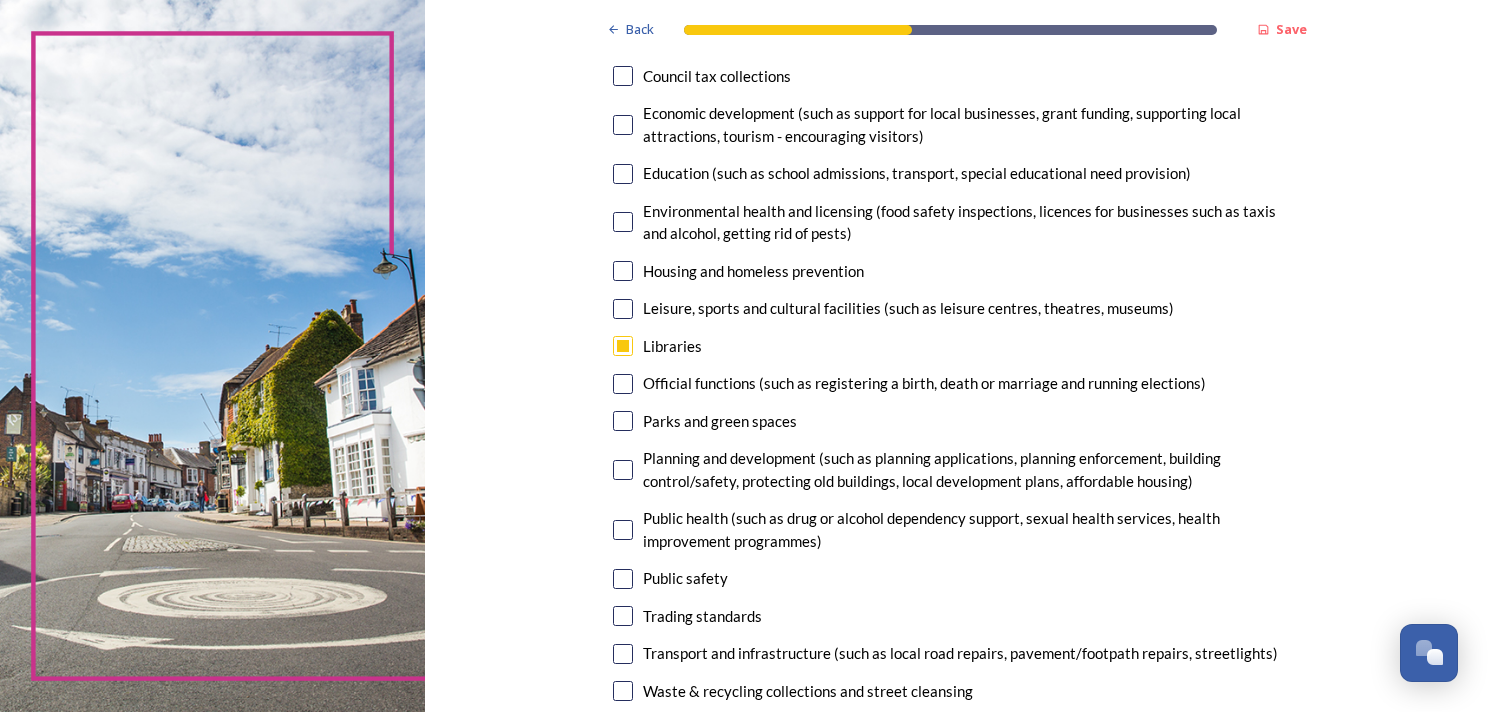 scroll, scrollTop: 400, scrollLeft: 0, axis: vertical 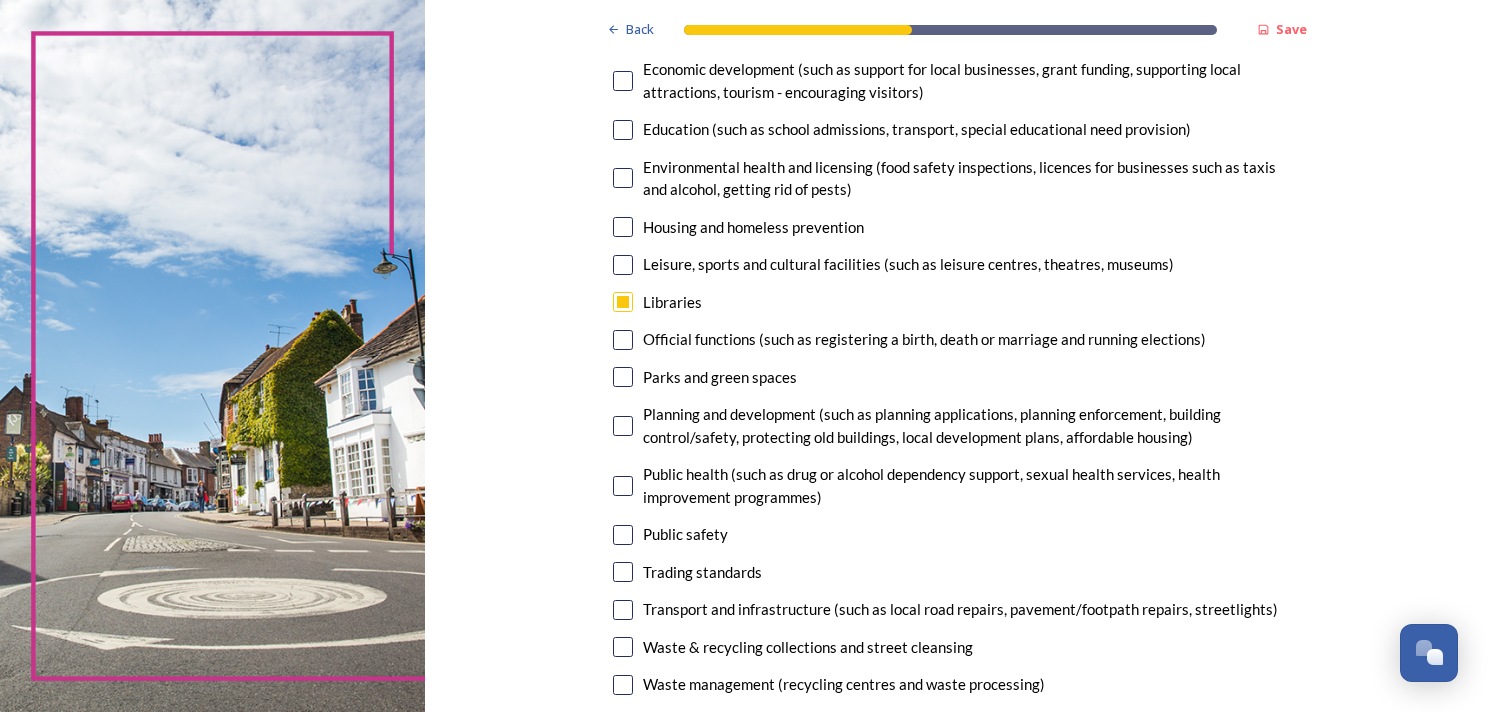 click at bounding box center [623, 377] 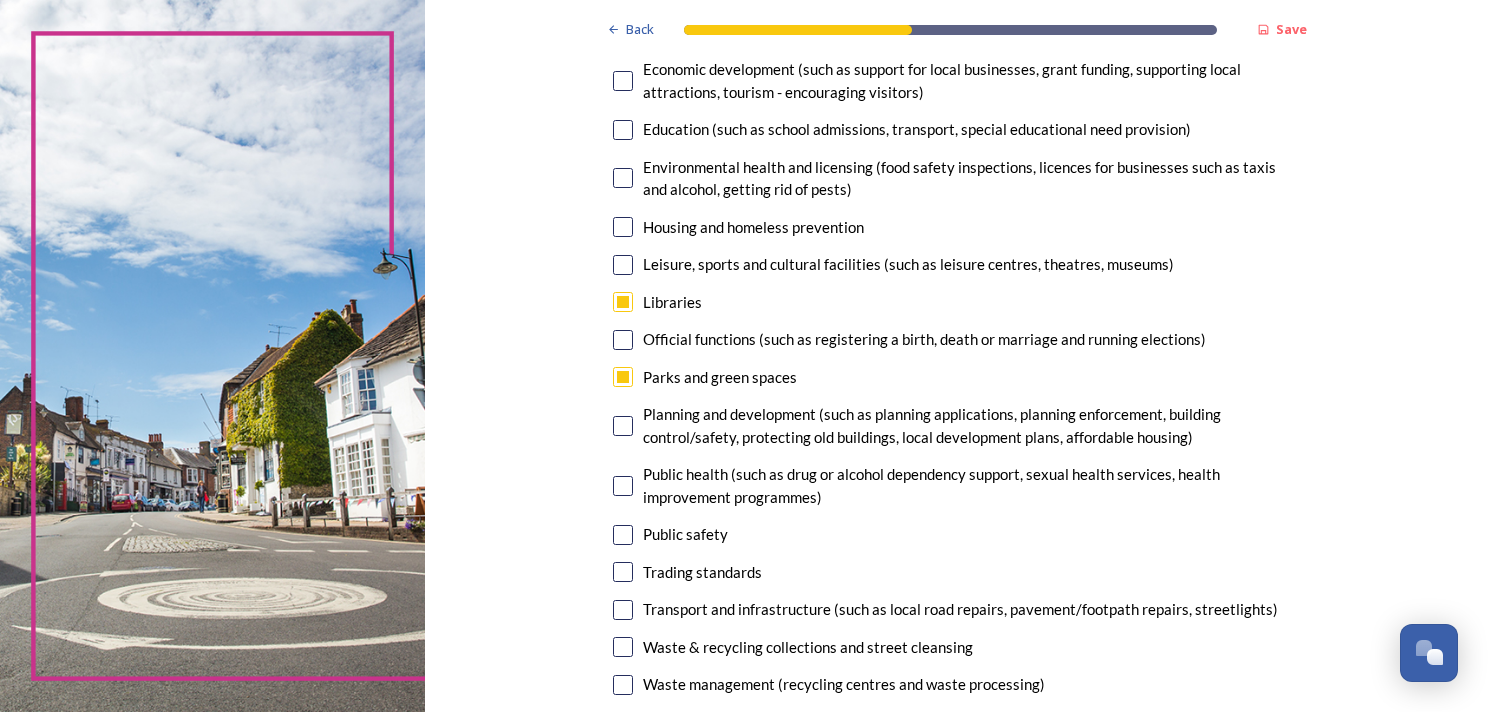 scroll, scrollTop: 500, scrollLeft: 0, axis: vertical 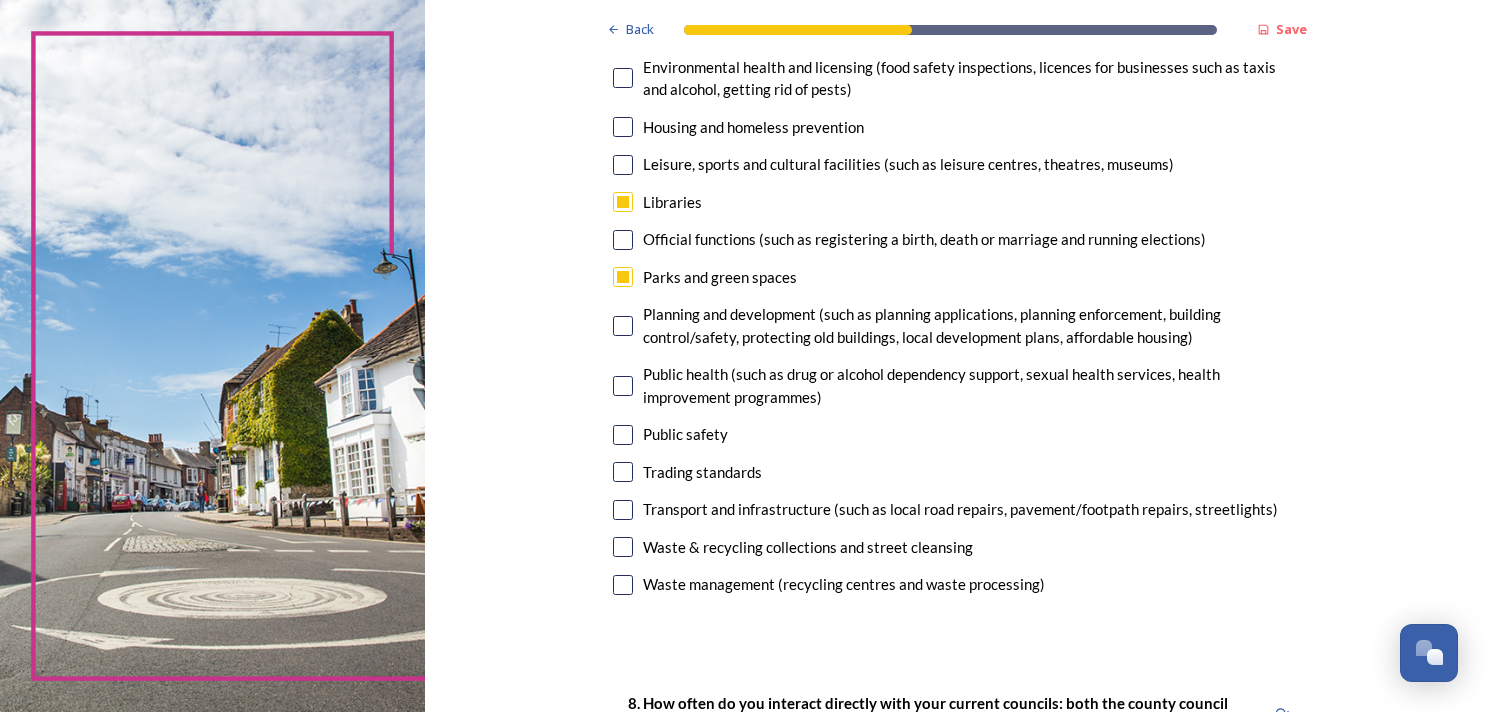 click at bounding box center (623, 510) 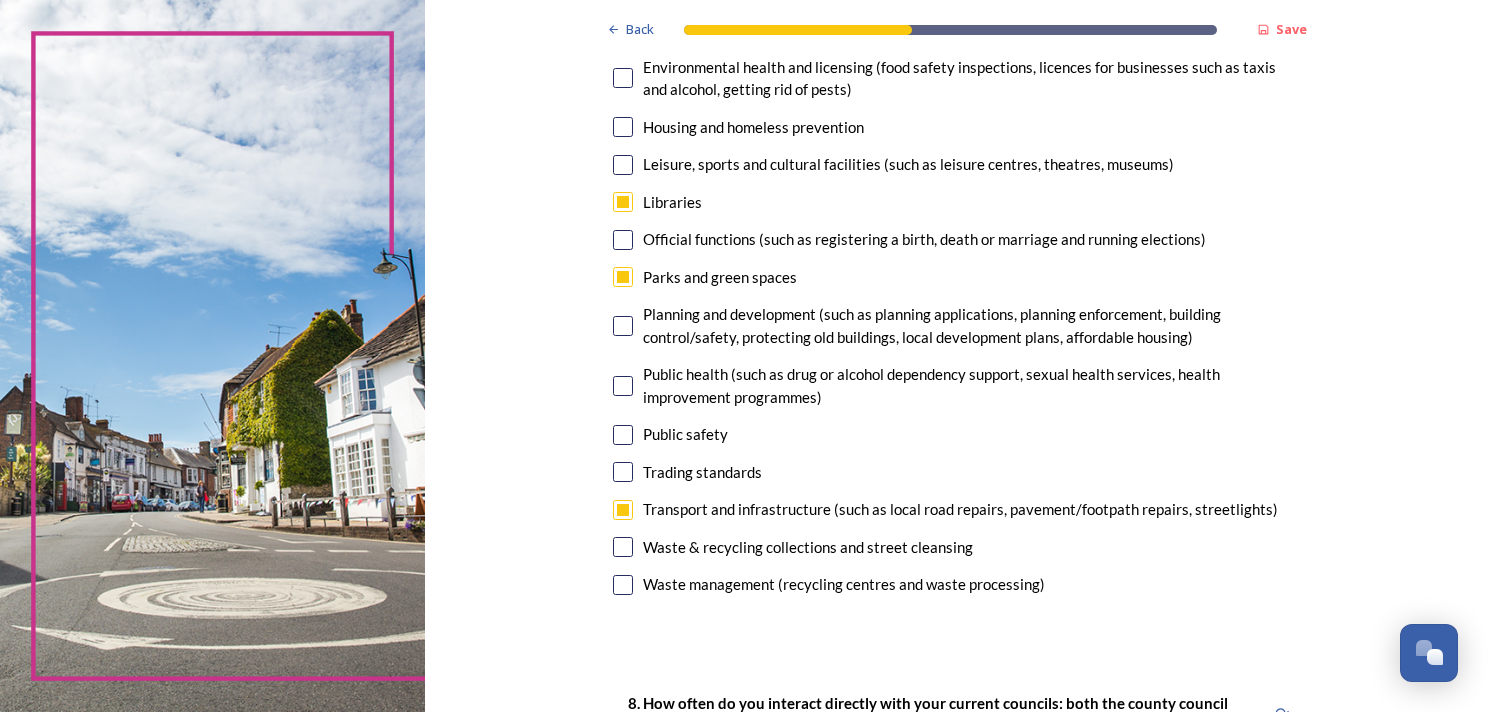click at bounding box center (623, 547) 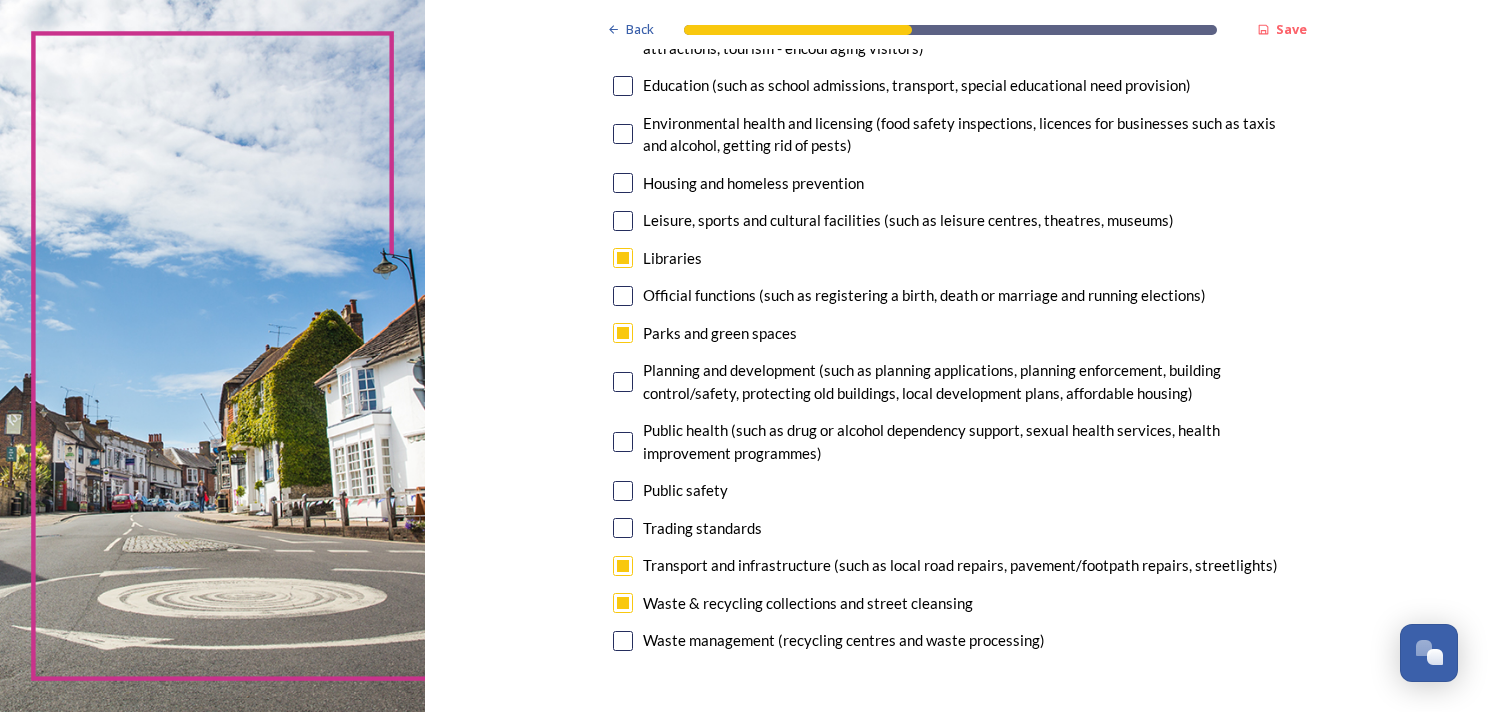 scroll, scrollTop: 400, scrollLeft: 0, axis: vertical 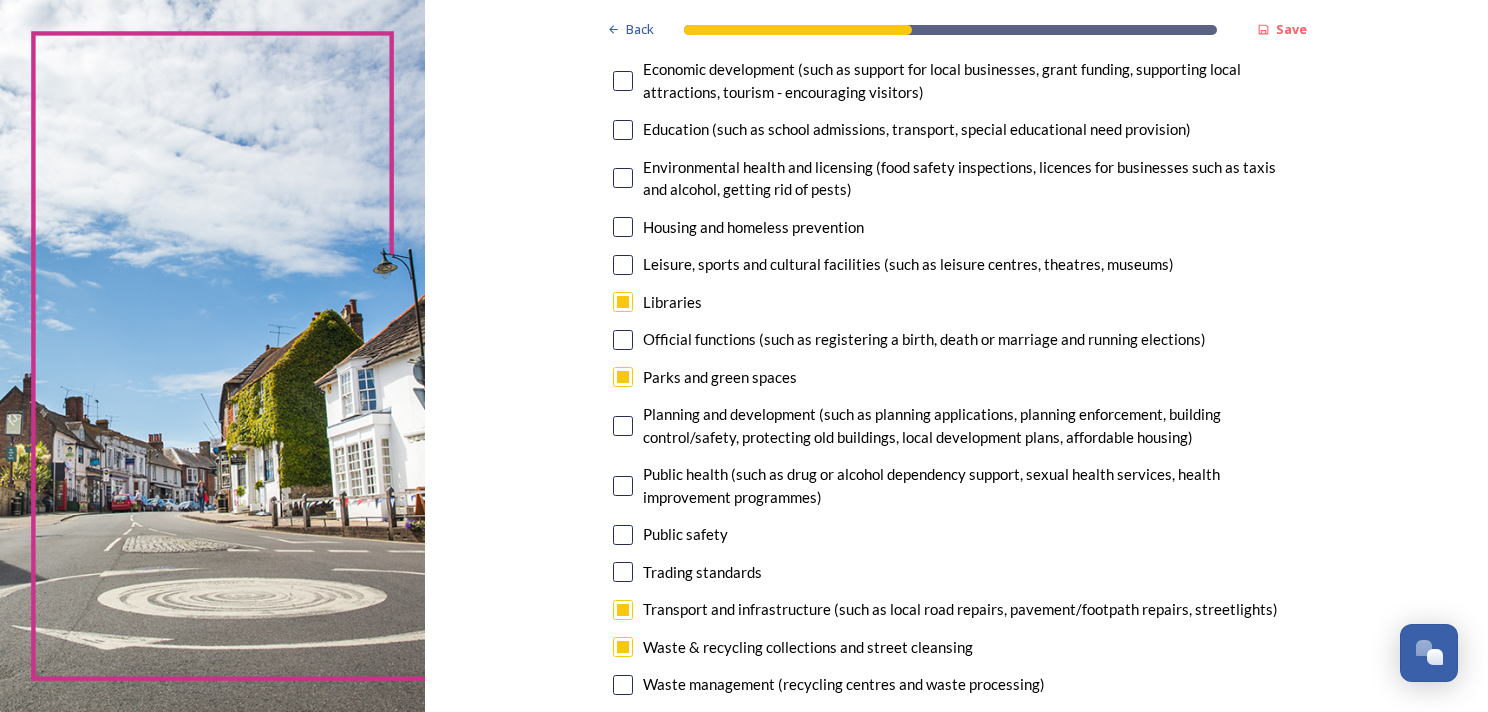 click at bounding box center [623, 265] 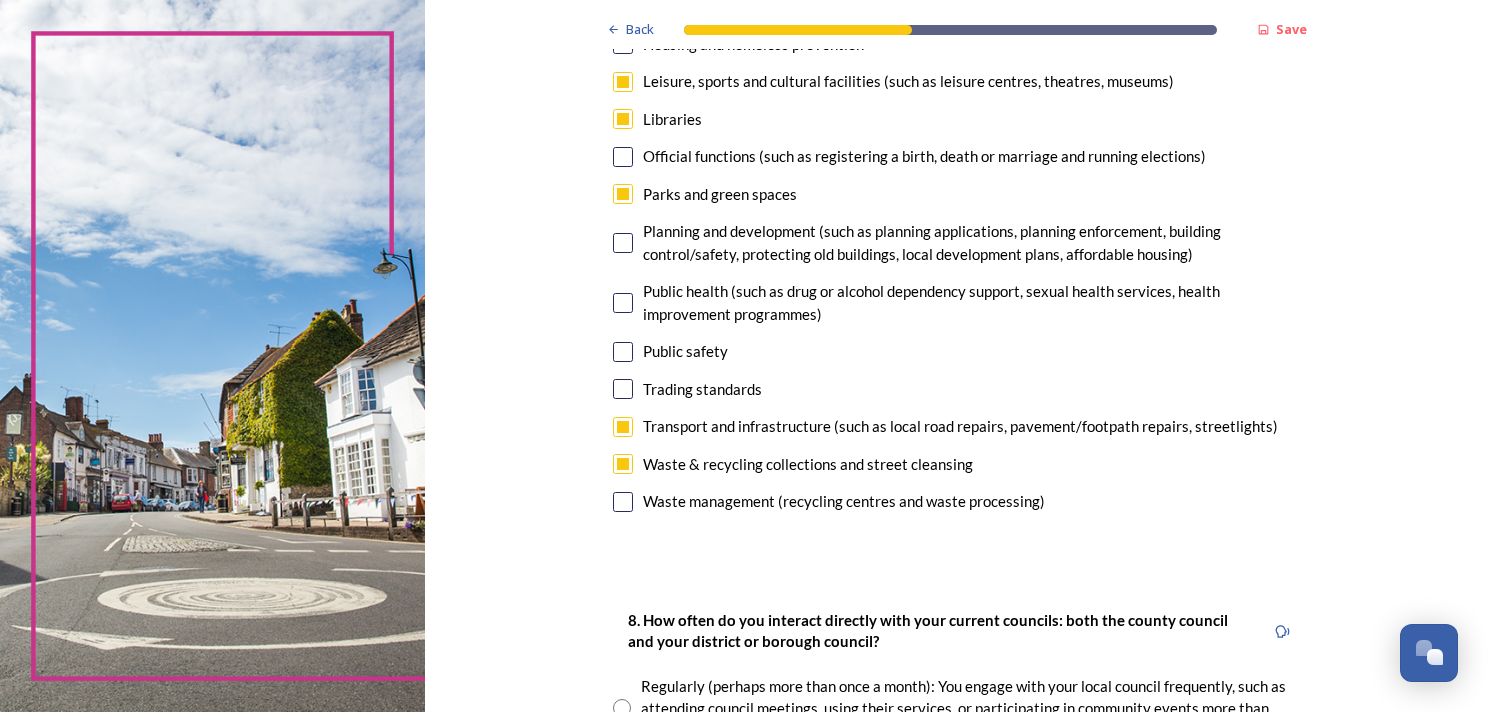 scroll, scrollTop: 1000, scrollLeft: 0, axis: vertical 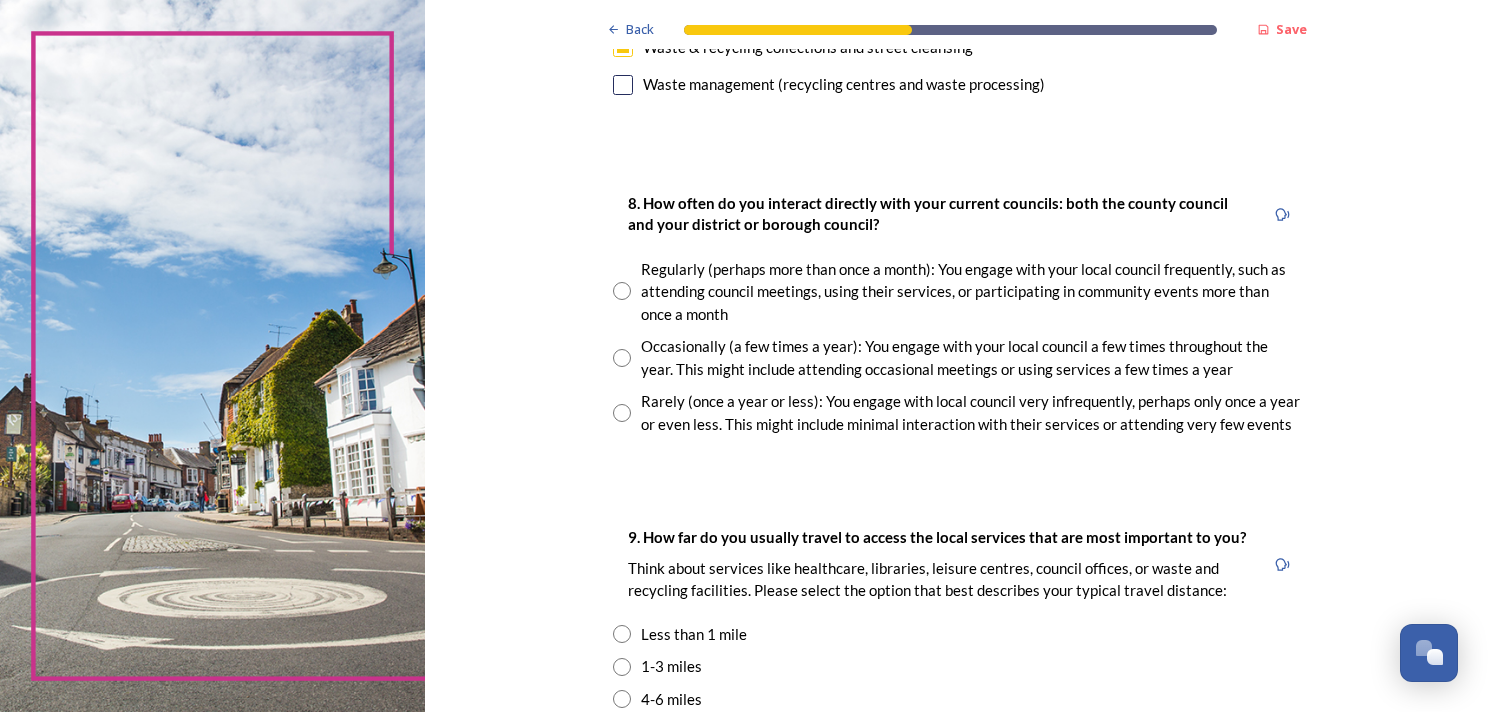 click at bounding box center (622, 291) 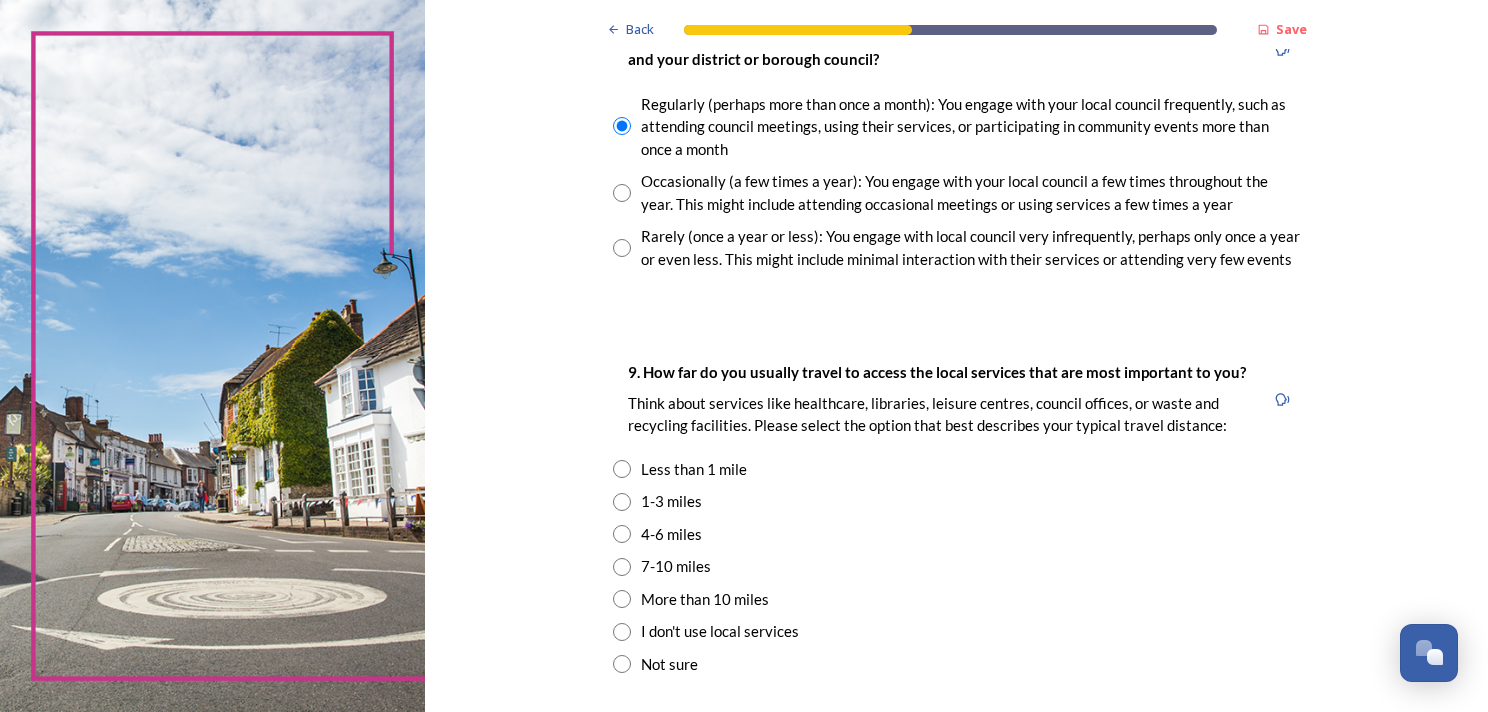 scroll, scrollTop: 1200, scrollLeft: 0, axis: vertical 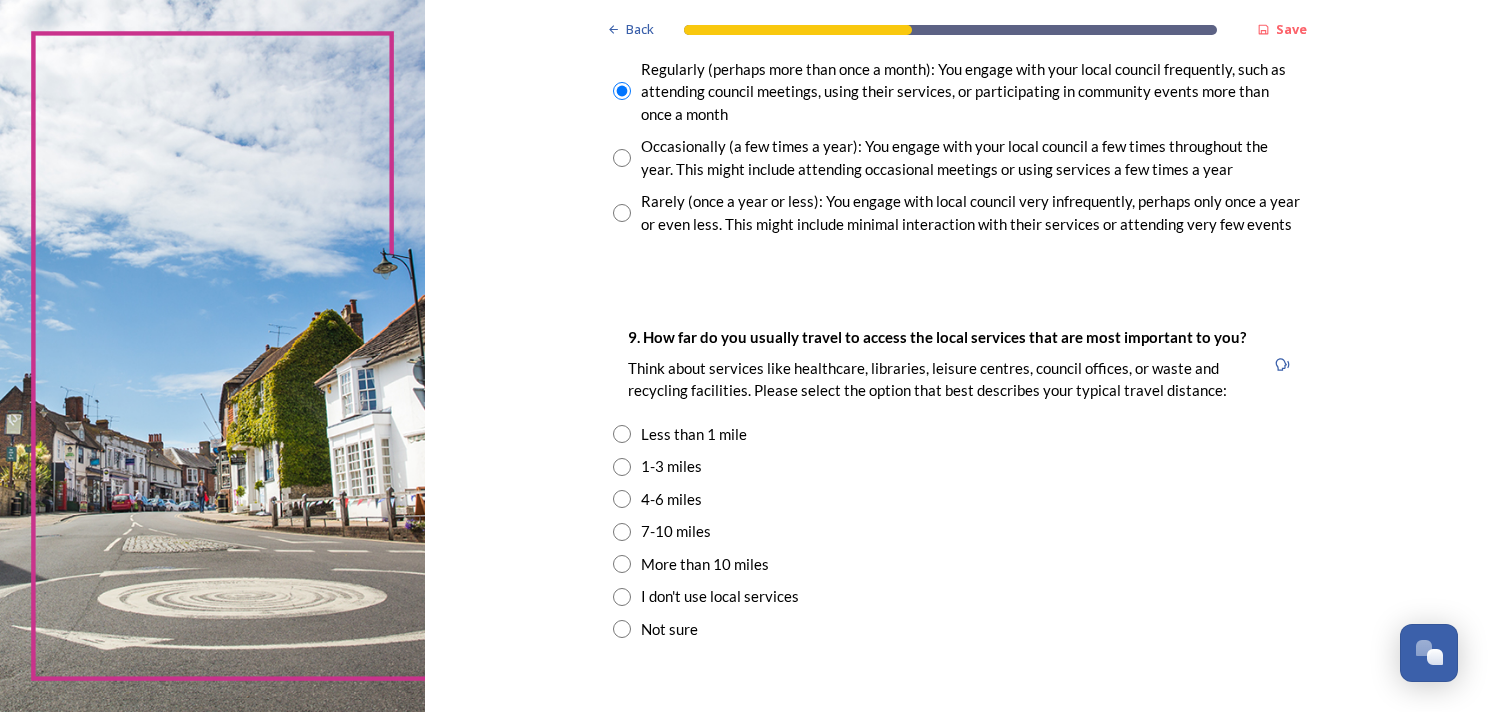 click at bounding box center [622, 467] 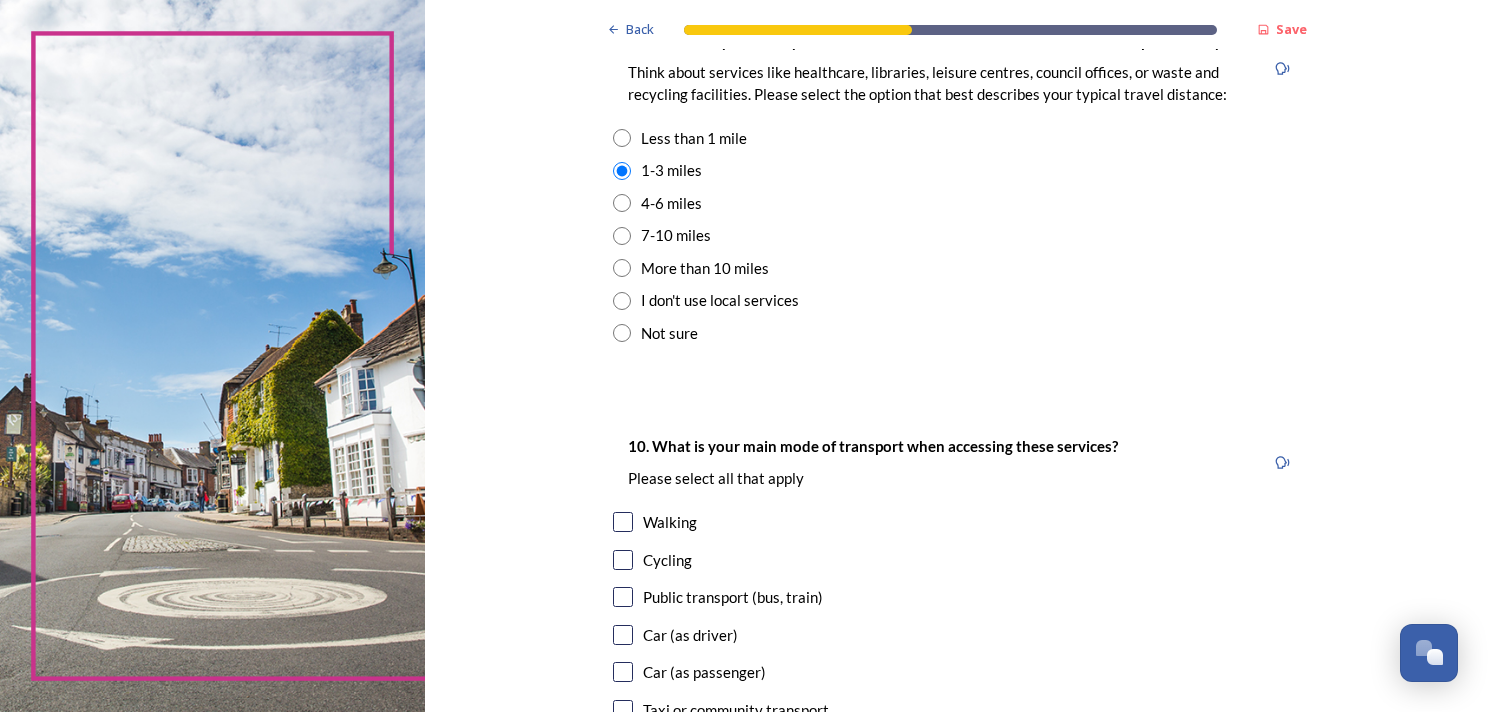 scroll, scrollTop: 1500, scrollLeft: 0, axis: vertical 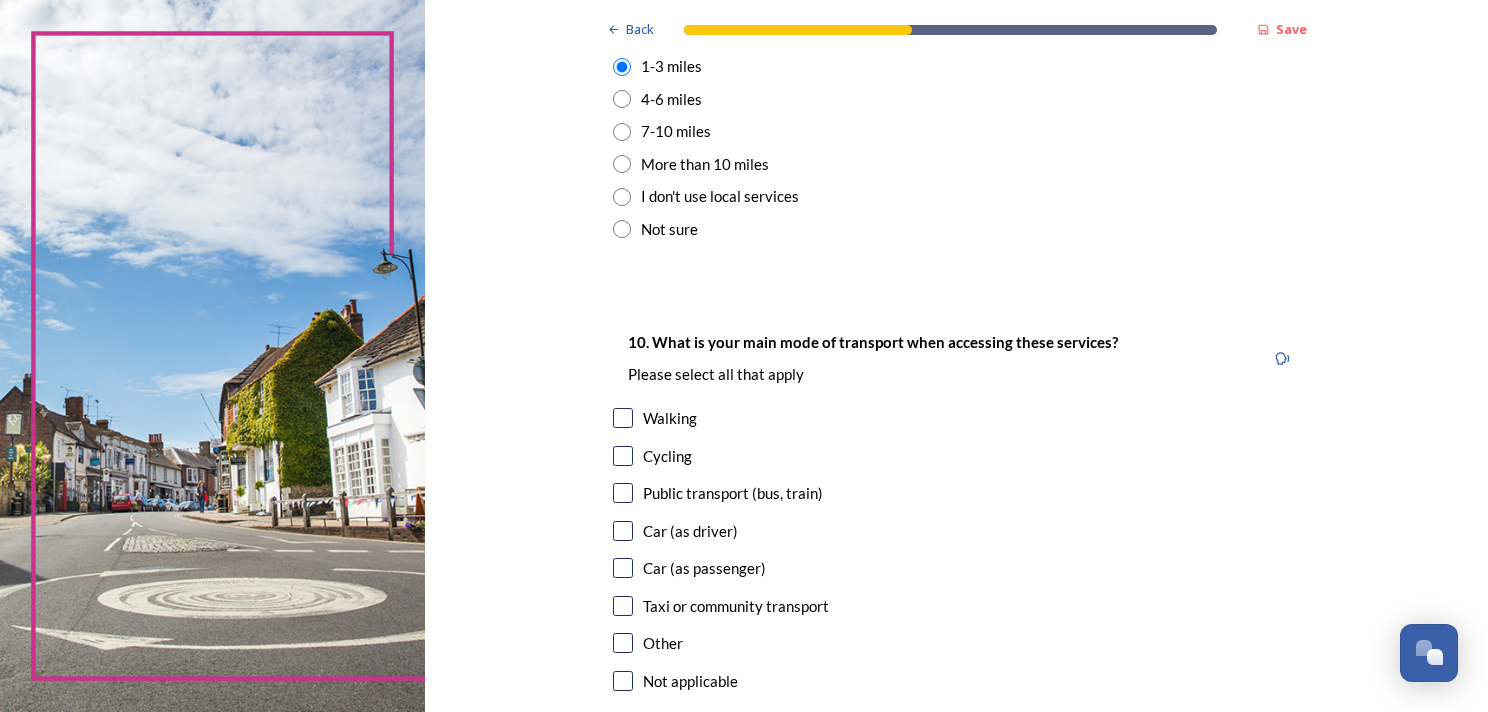 click at bounding box center (623, 568) 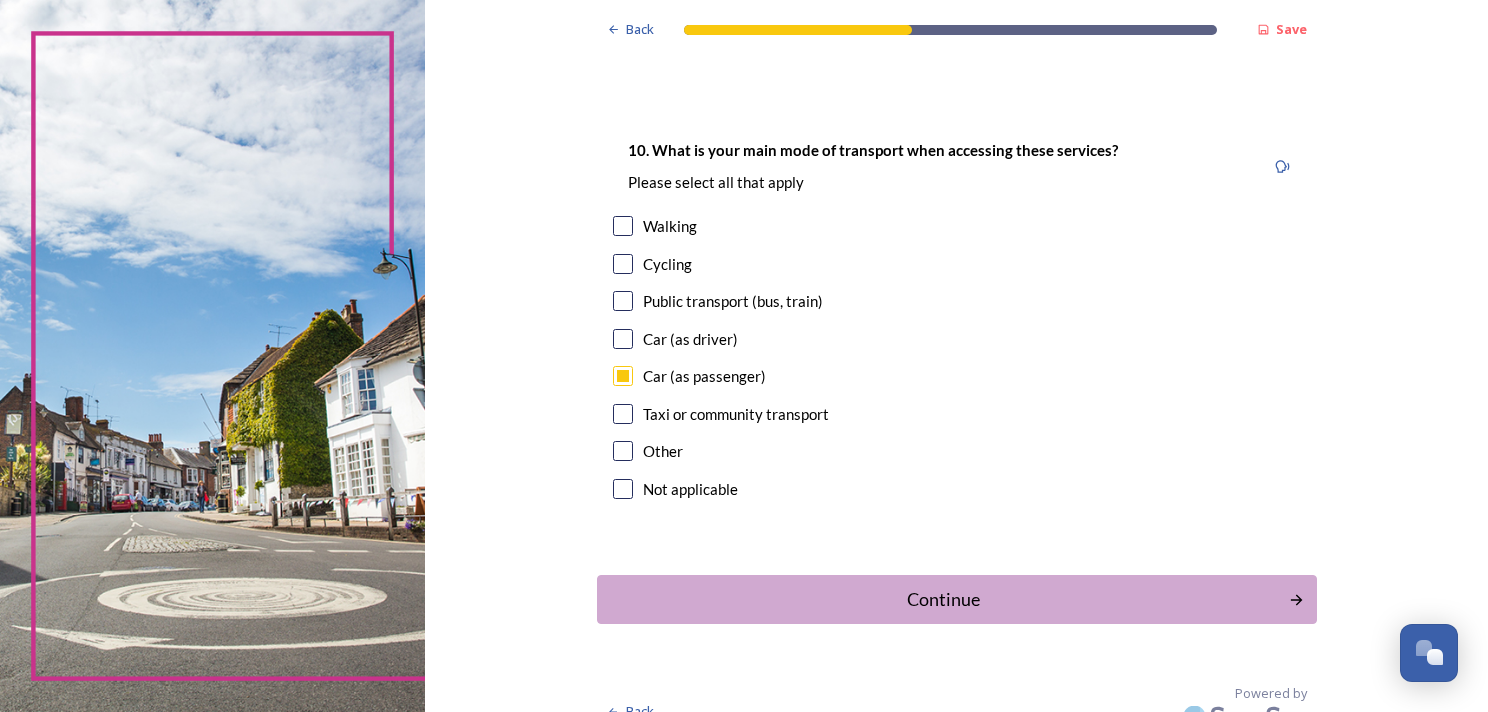 scroll, scrollTop: 1800, scrollLeft: 0, axis: vertical 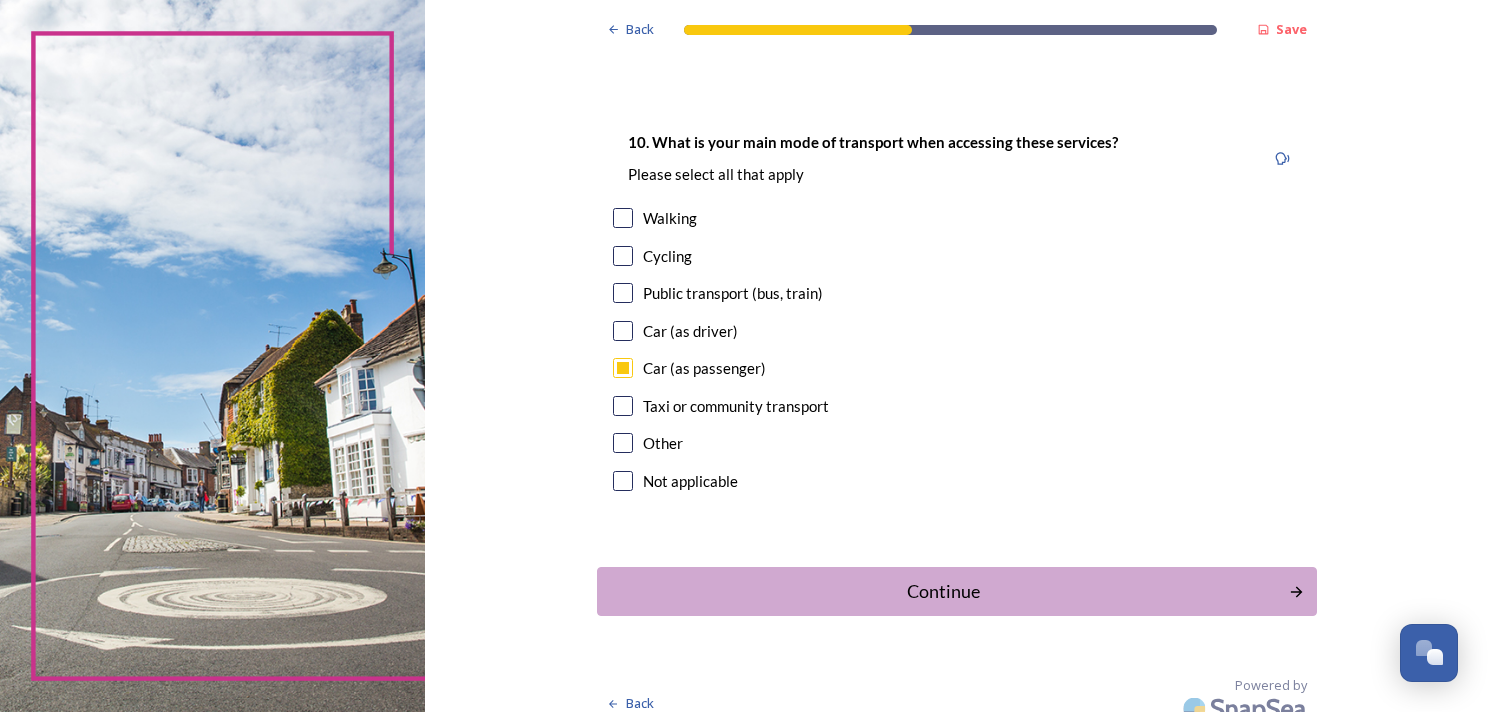 click at bounding box center [623, 331] 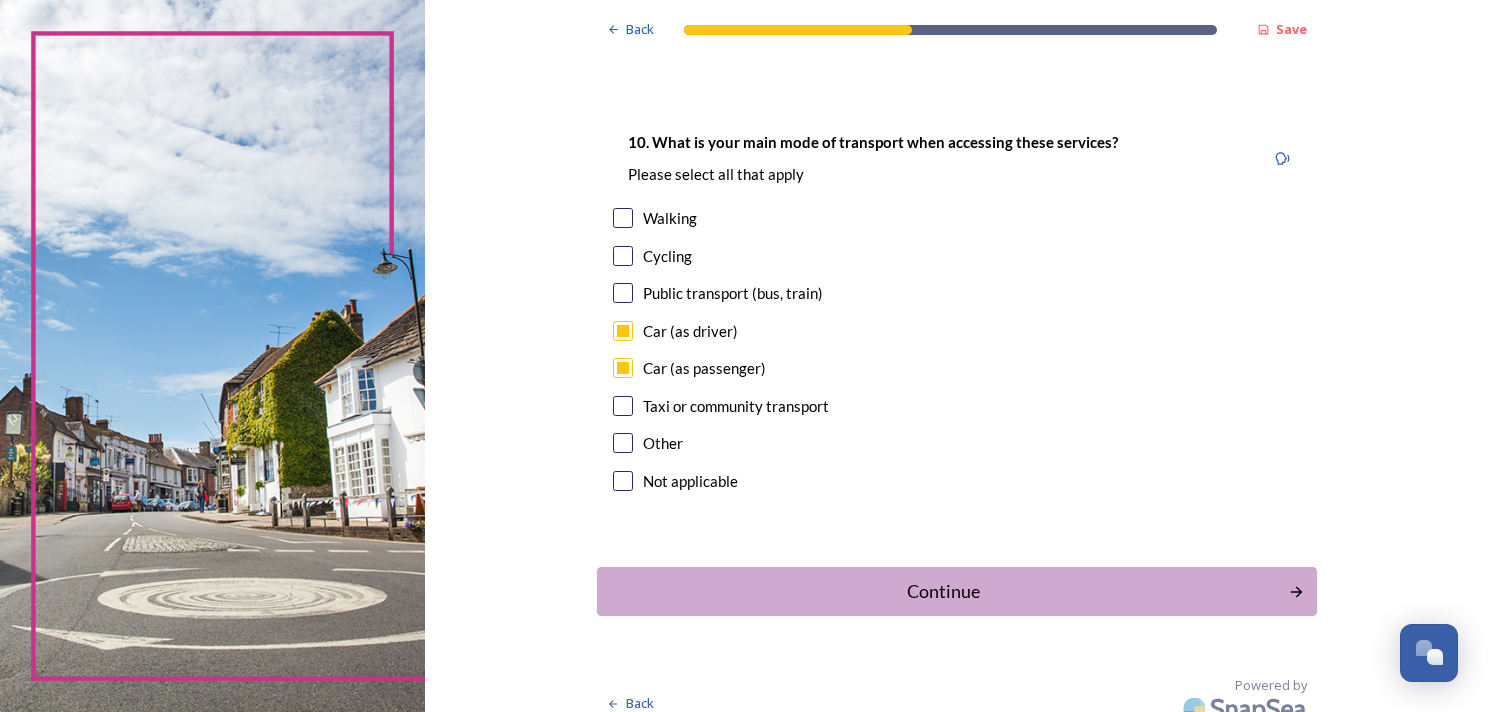 click on "Car (as passenger)" at bounding box center [957, 368] 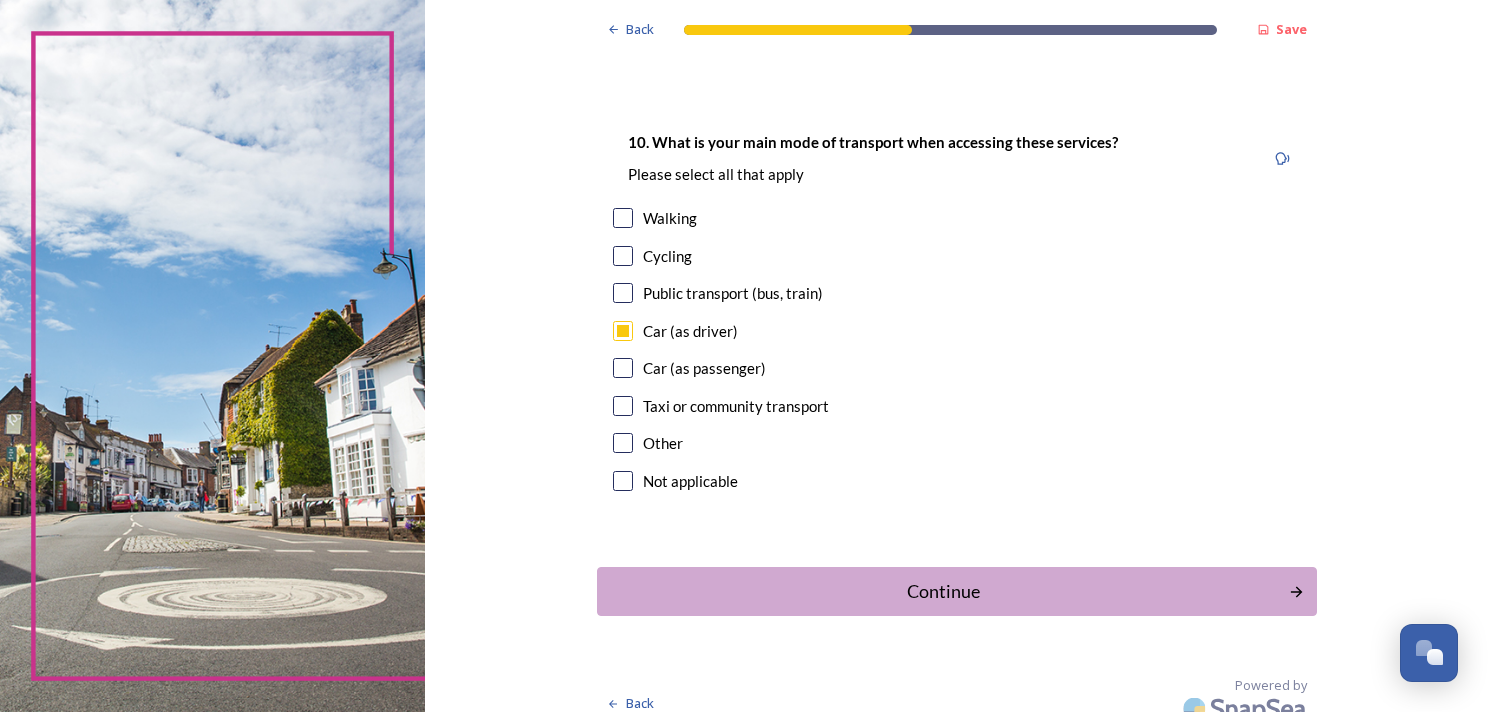 click at bounding box center [623, 218] 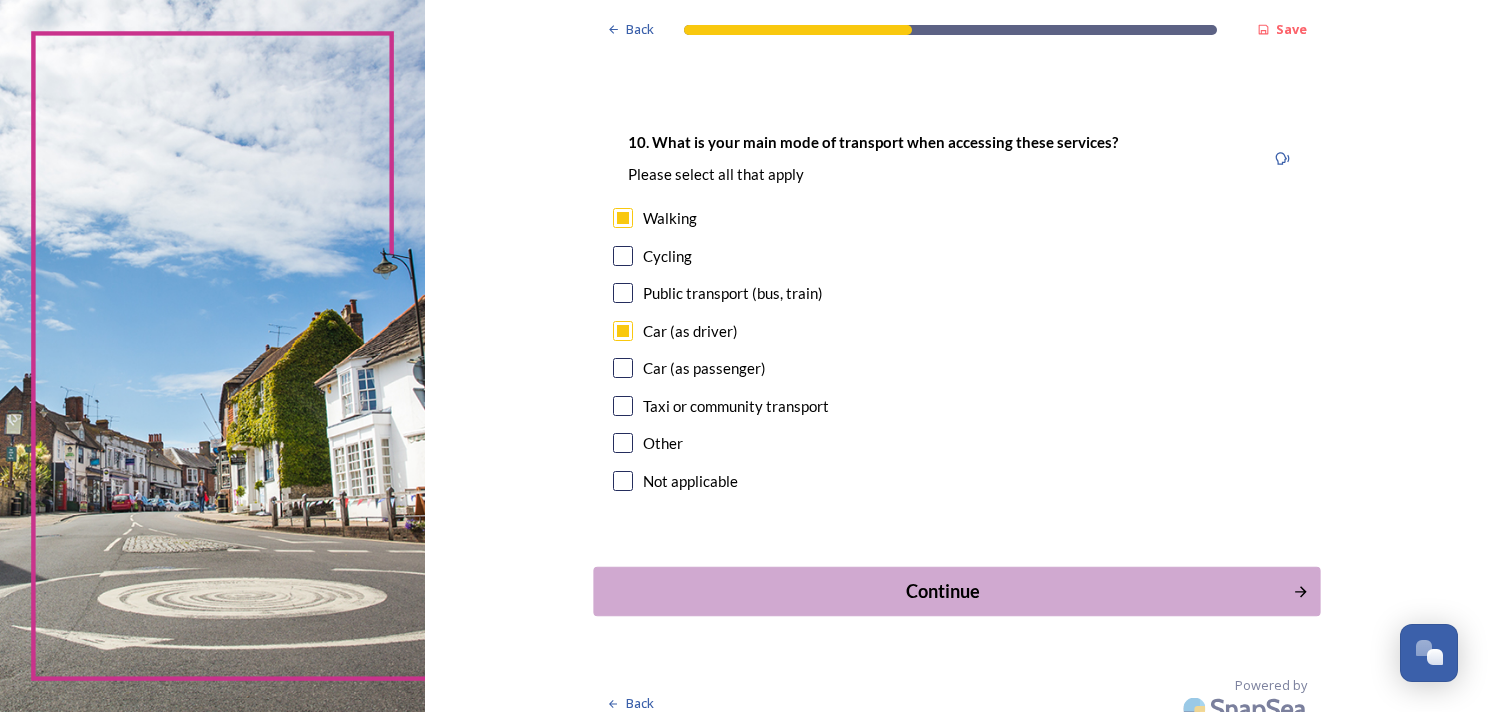 click on "Continue" at bounding box center (942, 591) 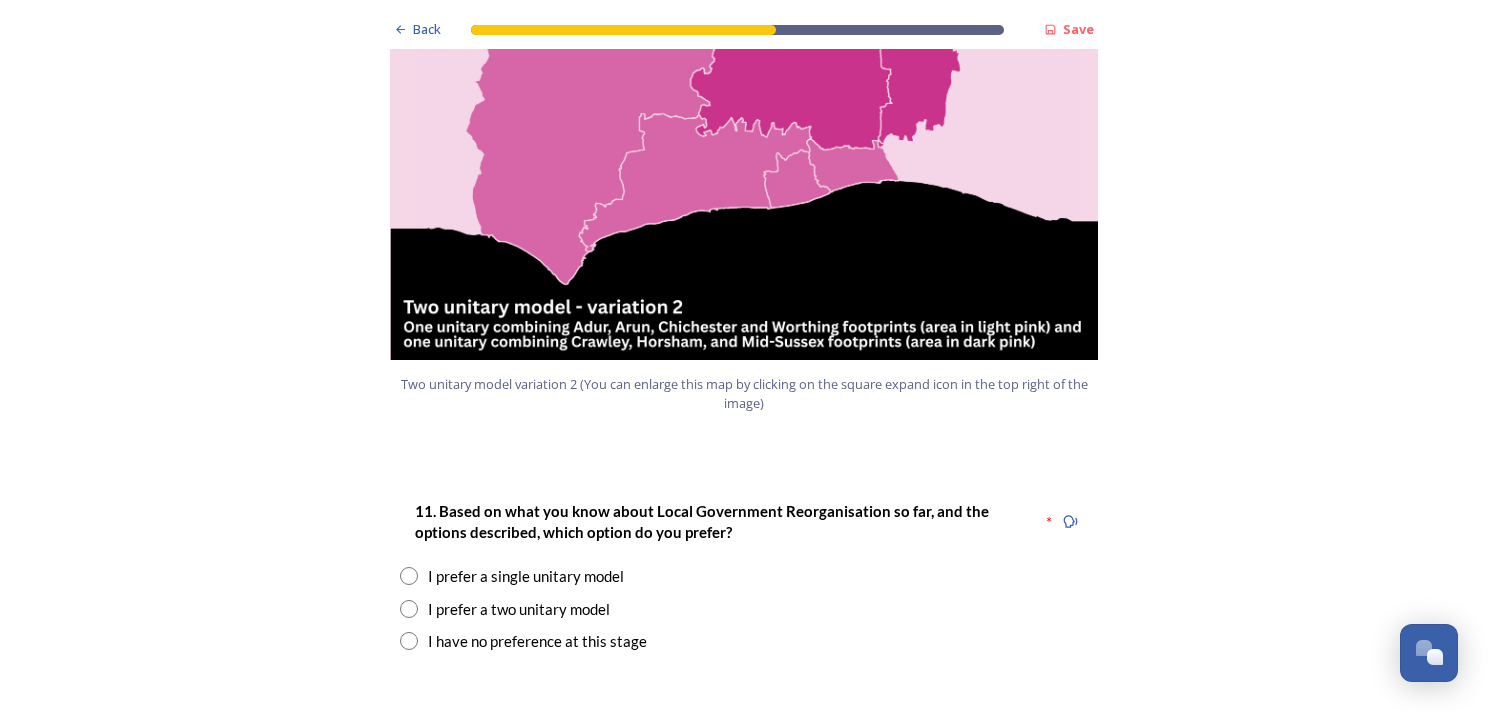 scroll, scrollTop: 2300, scrollLeft: 0, axis: vertical 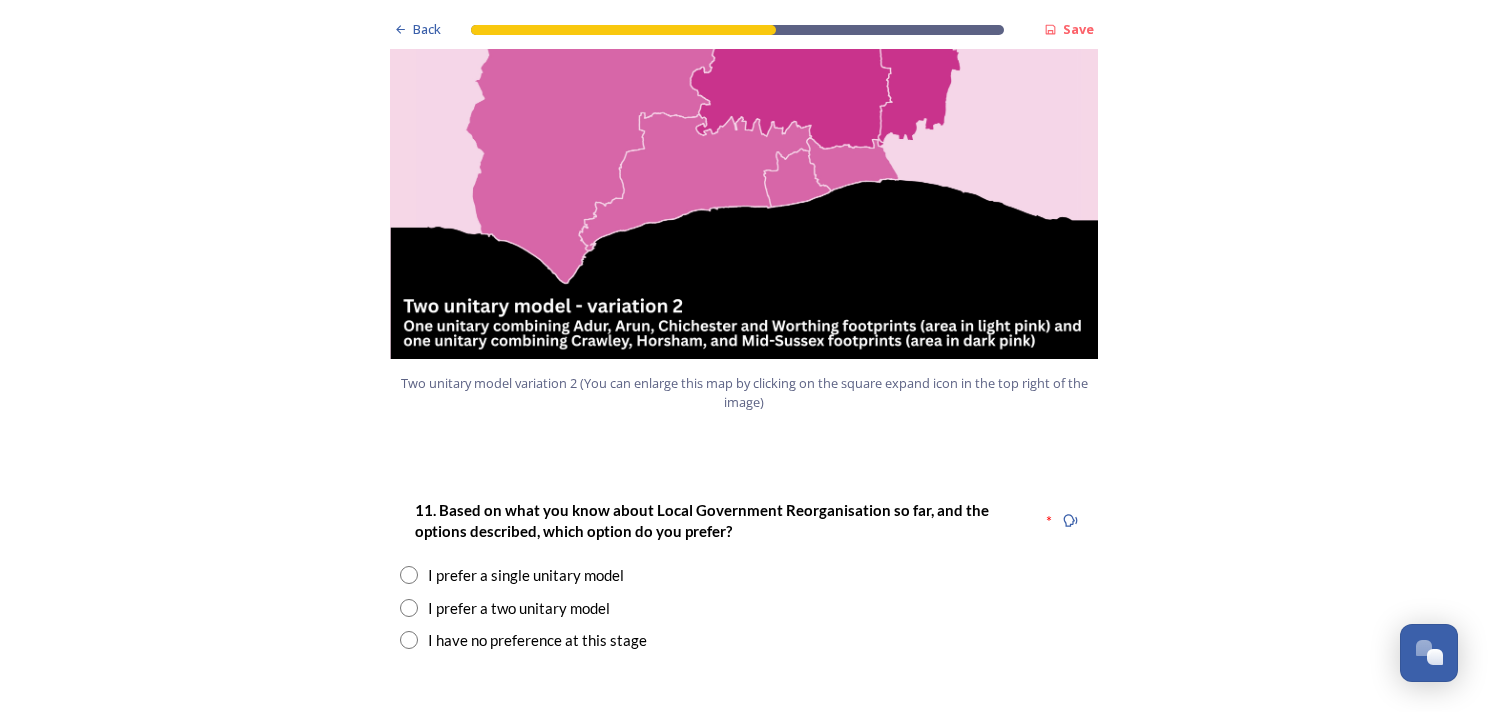 click at bounding box center [409, 608] 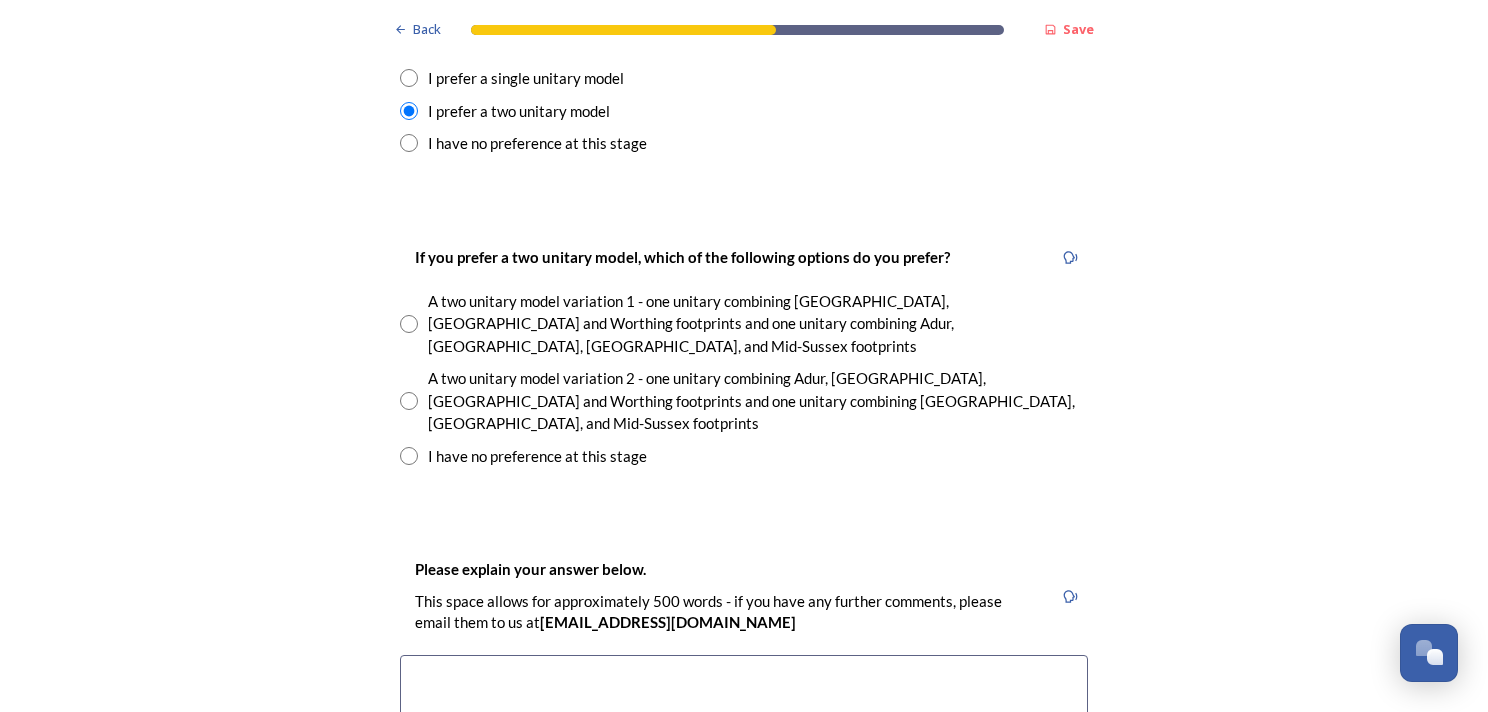 scroll, scrollTop: 2800, scrollLeft: 0, axis: vertical 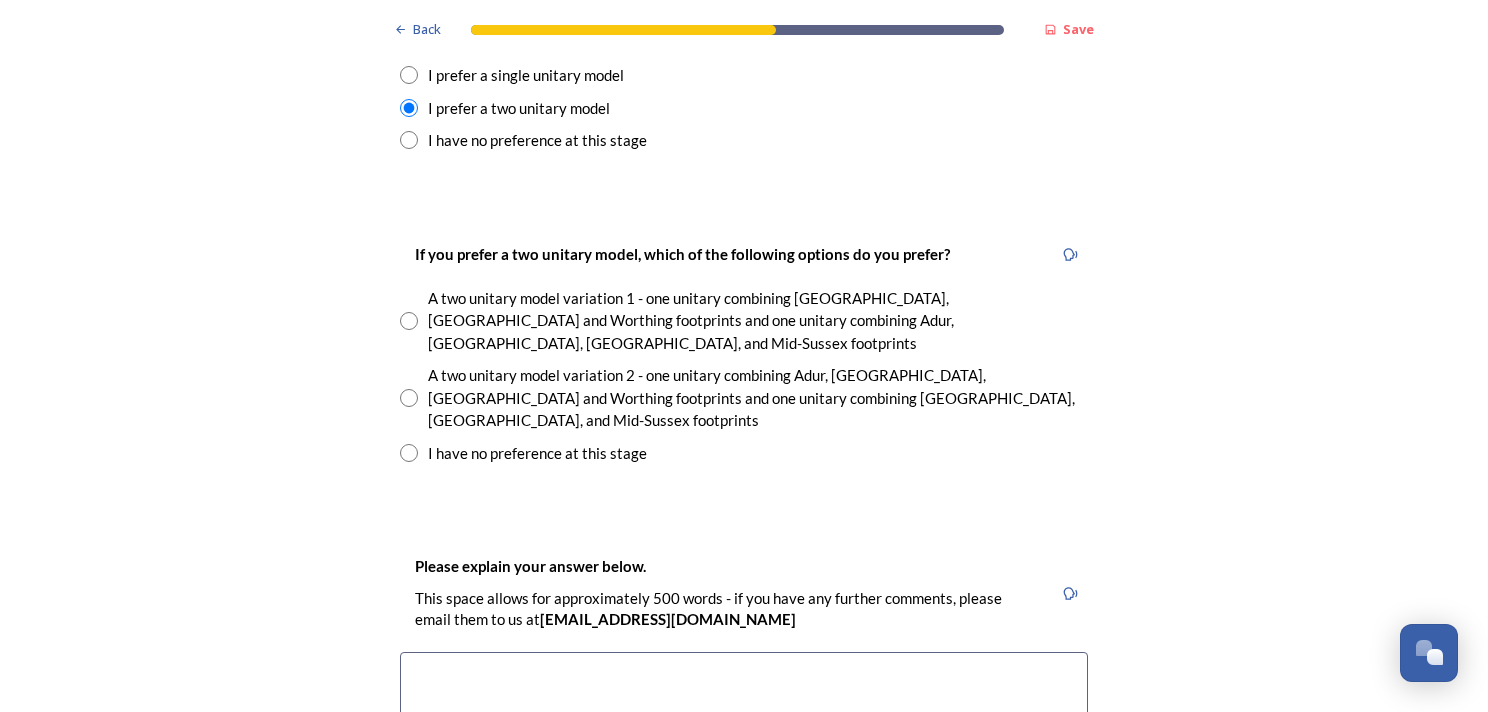 click at bounding box center [409, 321] 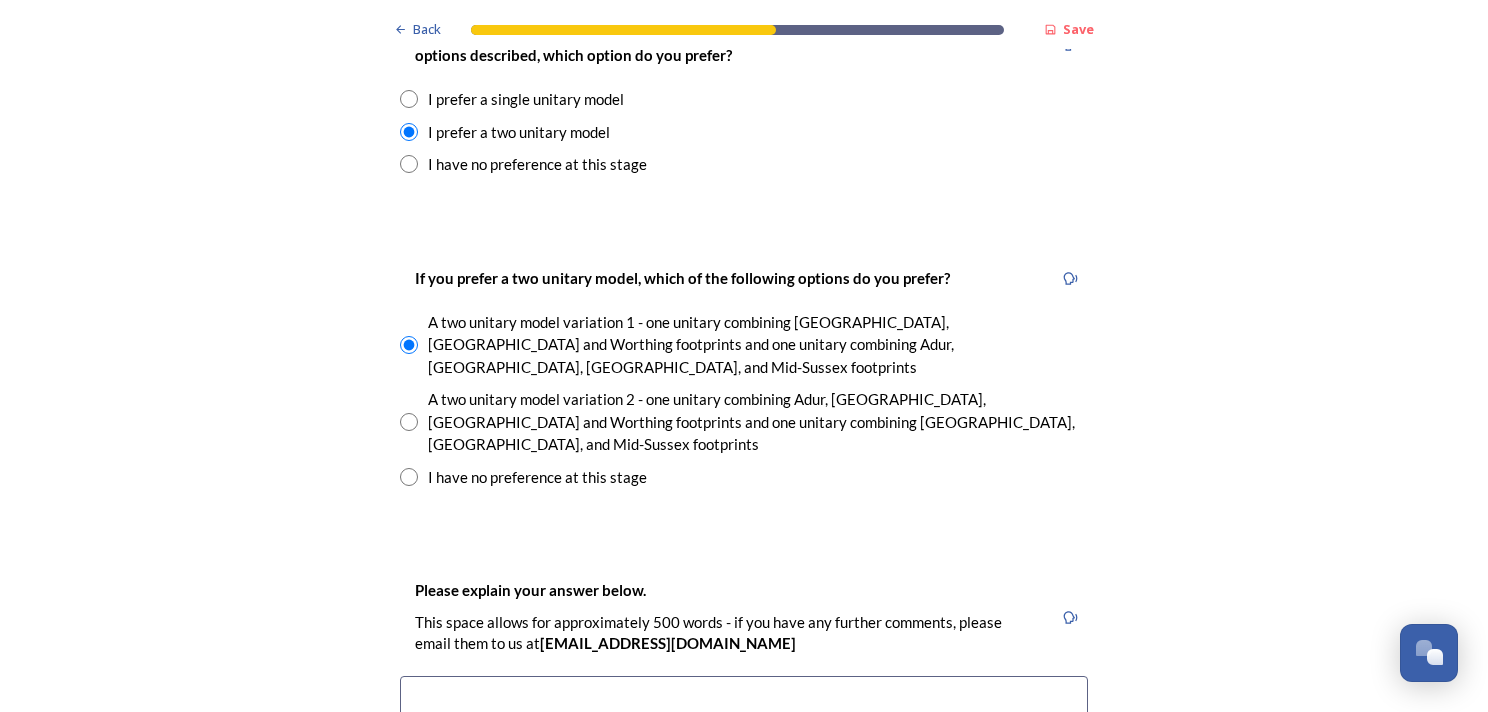scroll, scrollTop: 2800, scrollLeft: 0, axis: vertical 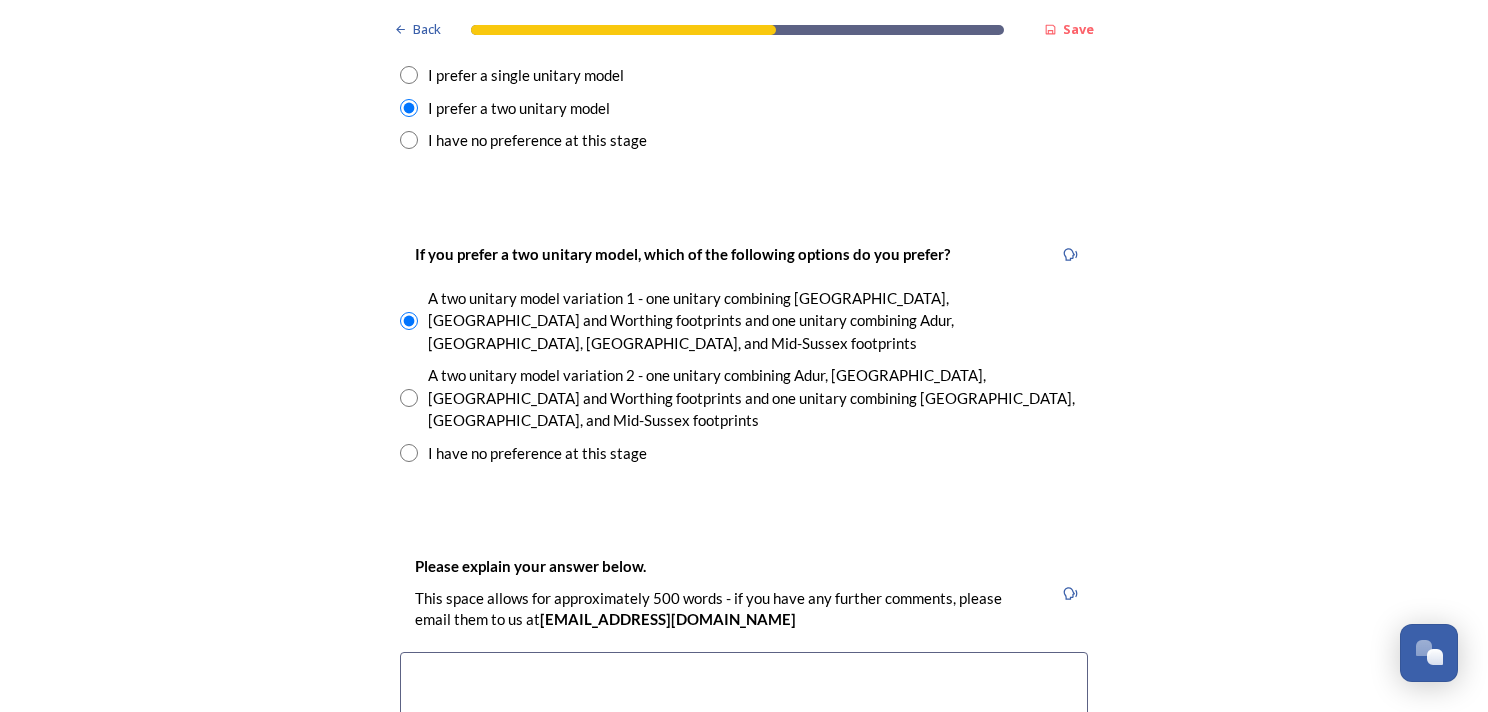 click at bounding box center (744, 764) 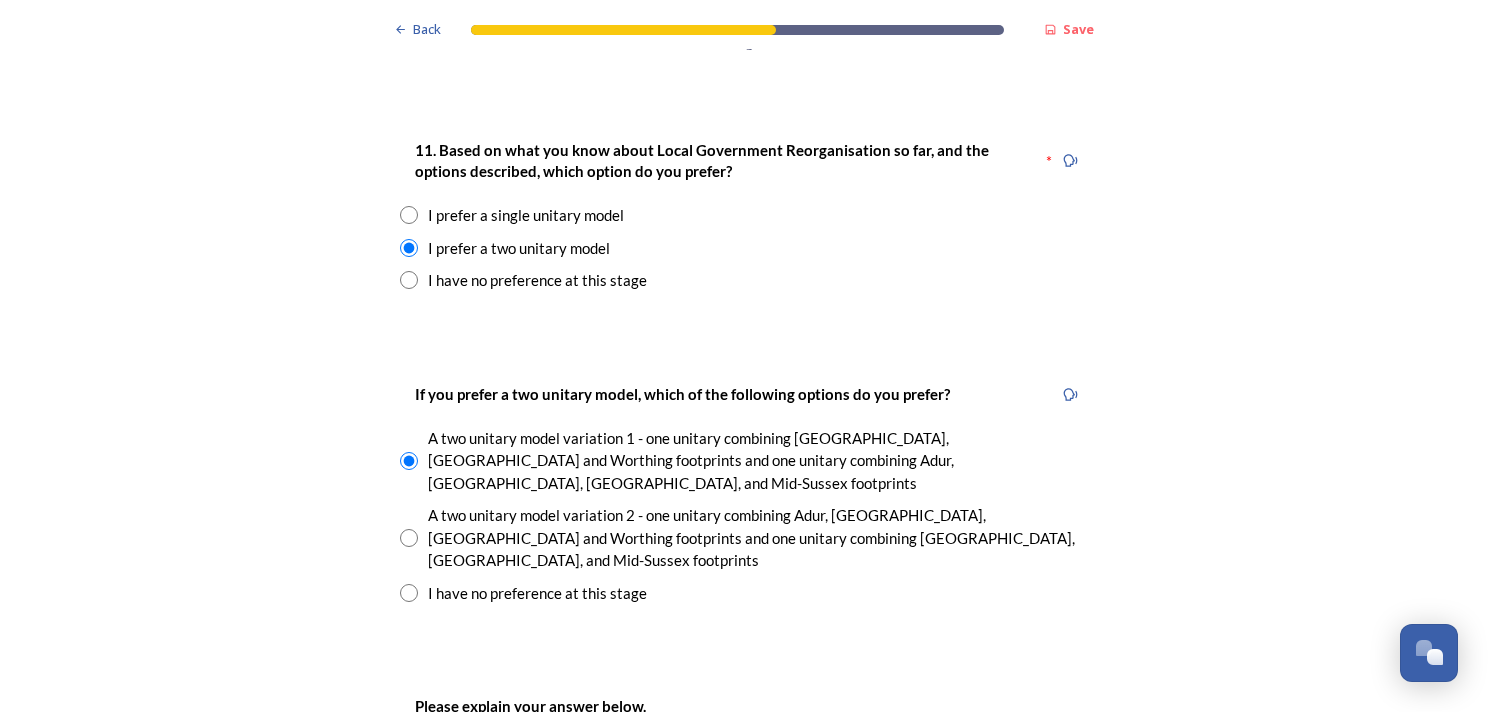 scroll, scrollTop: 2900, scrollLeft: 0, axis: vertical 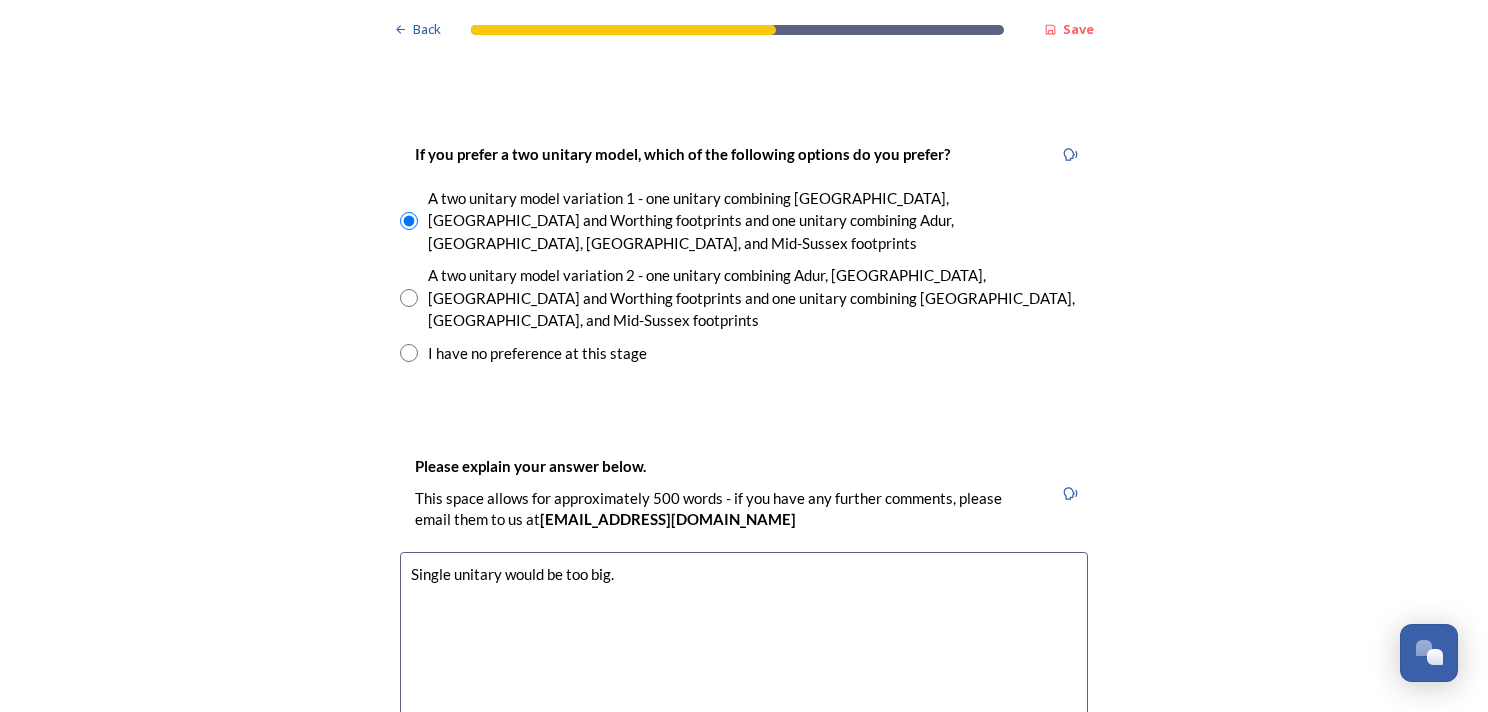type on "Single unitary would be too big." 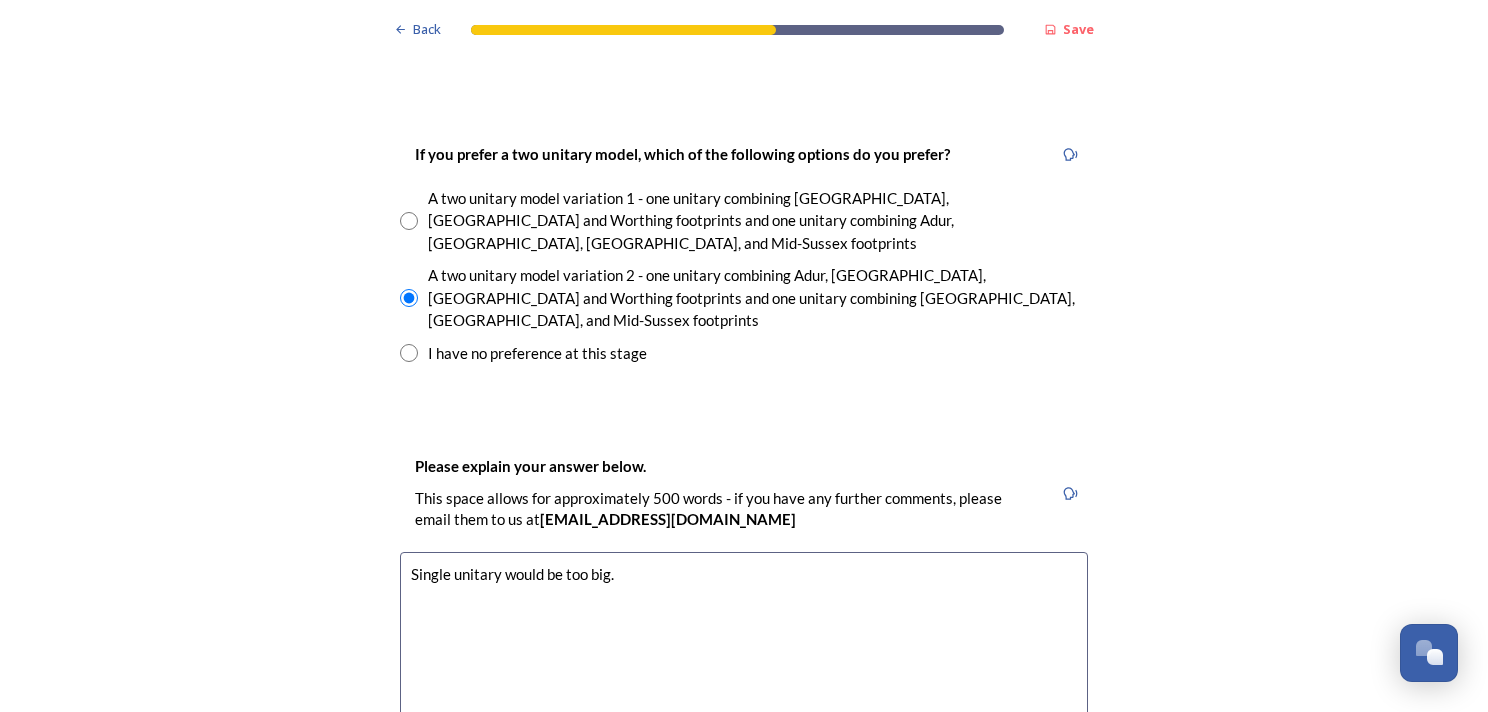 click on "Single unitary would be too big." at bounding box center (744, 664) 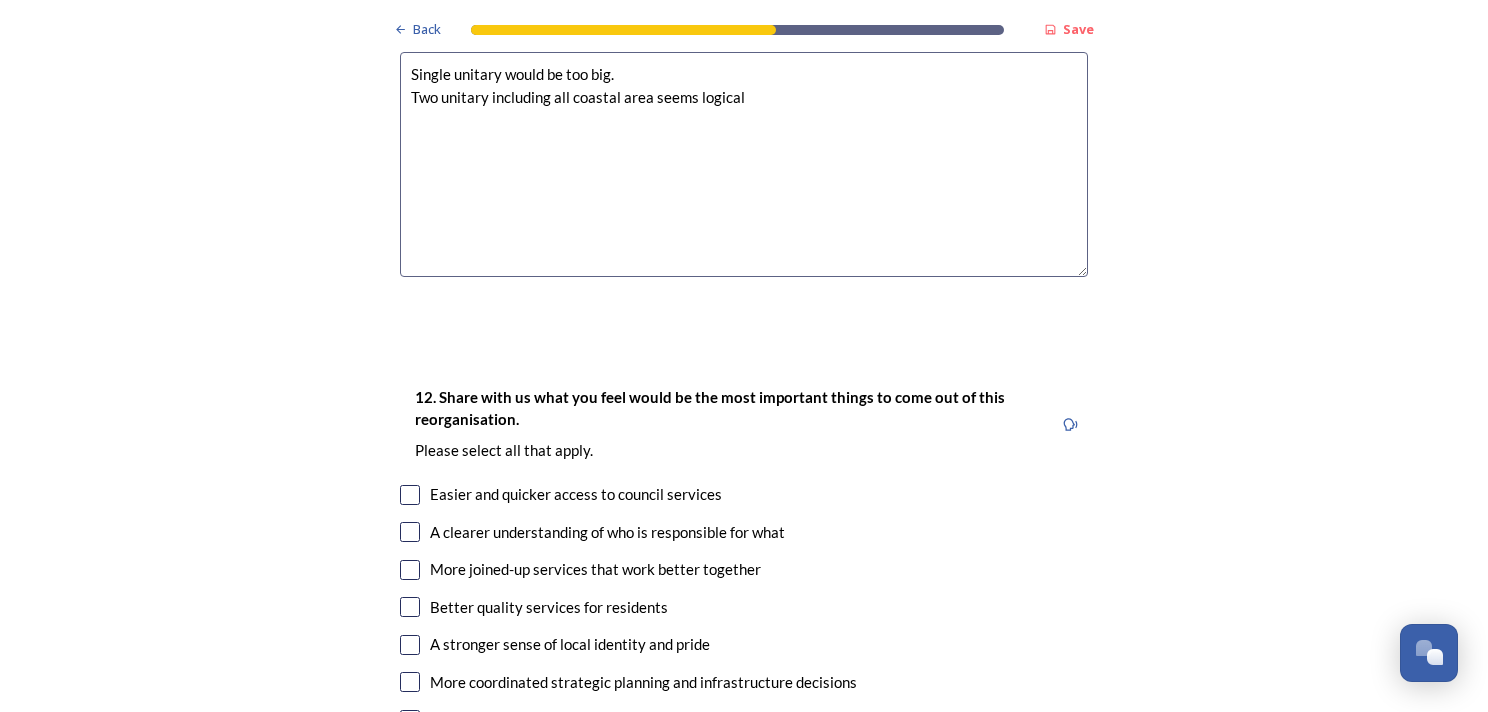 scroll, scrollTop: 3500, scrollLeft: 0, axis: vertical 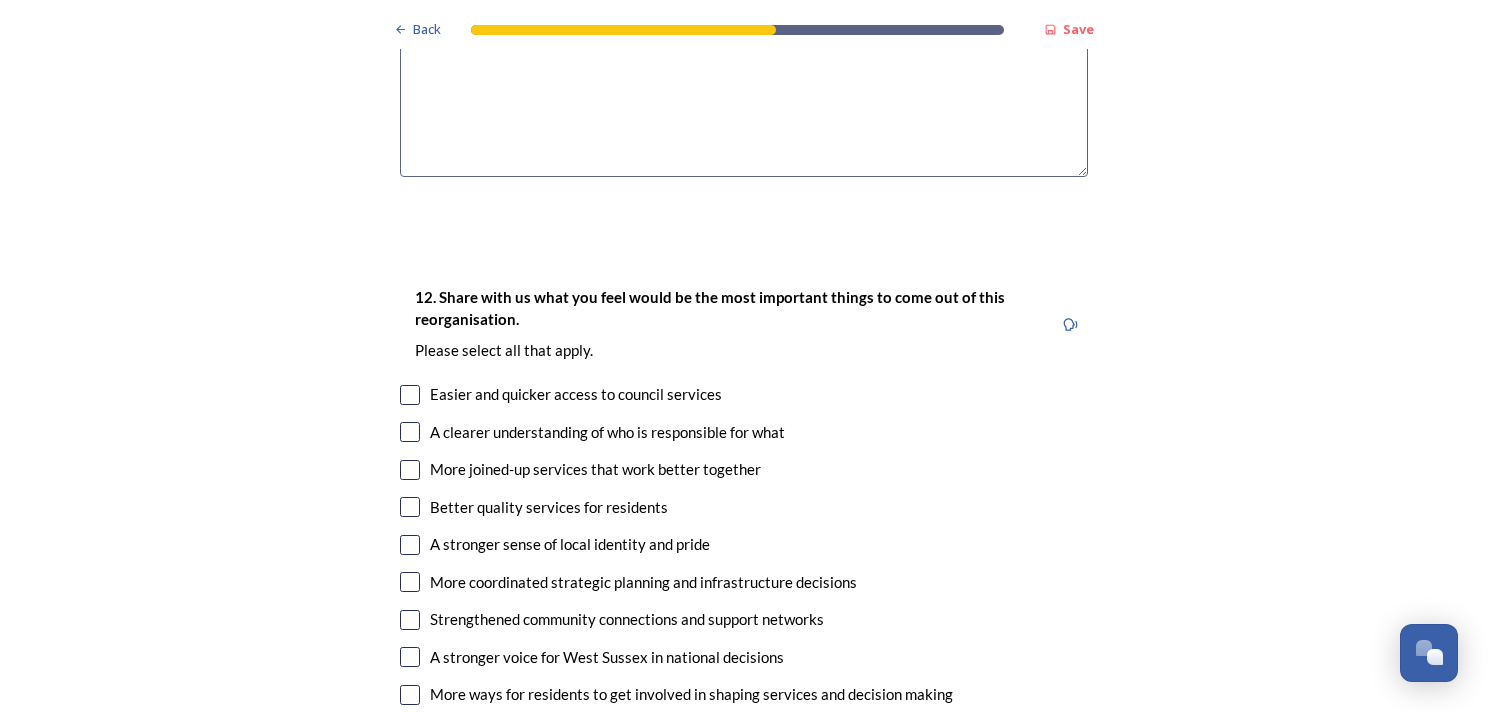 type on "Single unitary would be too big.
Two unitary including all coastal area seems logical" 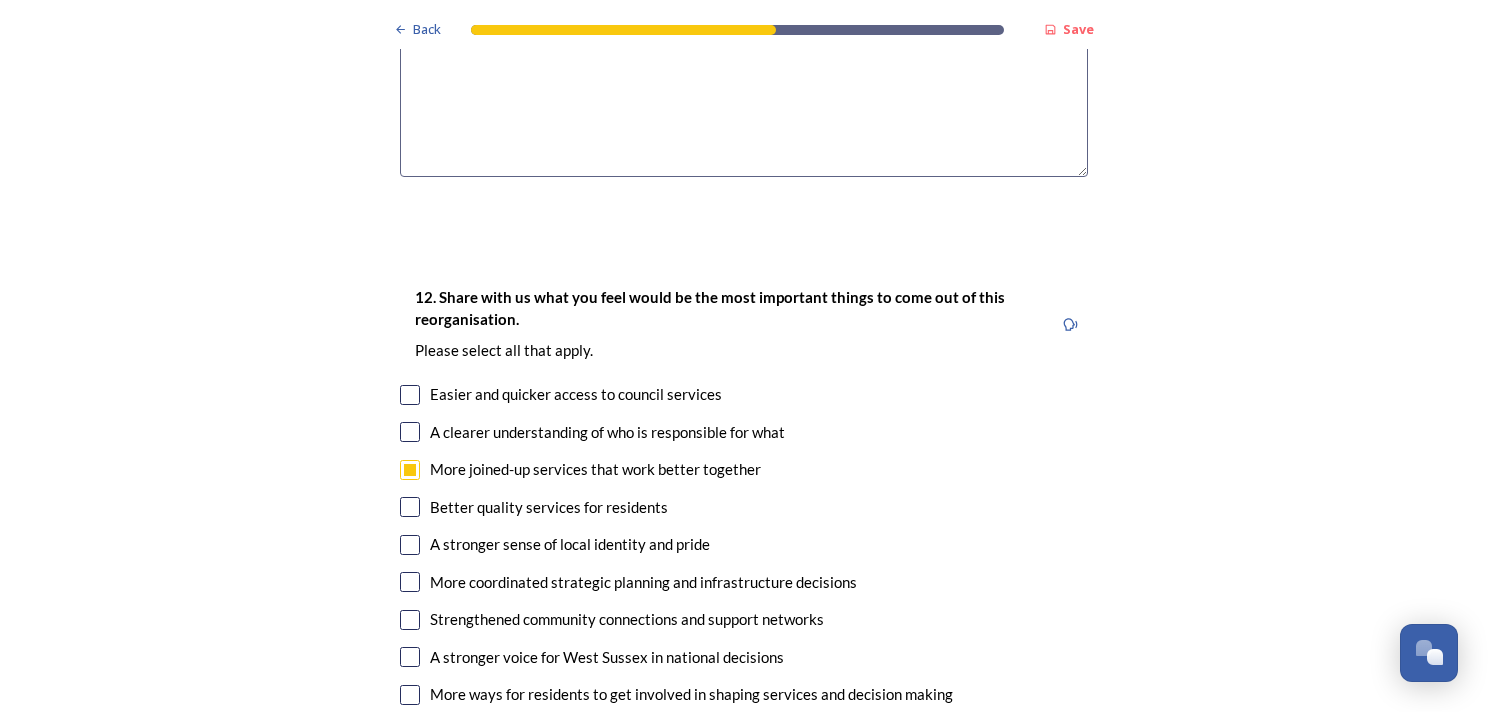 drag, startPoint x: 406, startPoint y: 327, endPoint x: 411, endPoint y: 360, distance: 33.37664 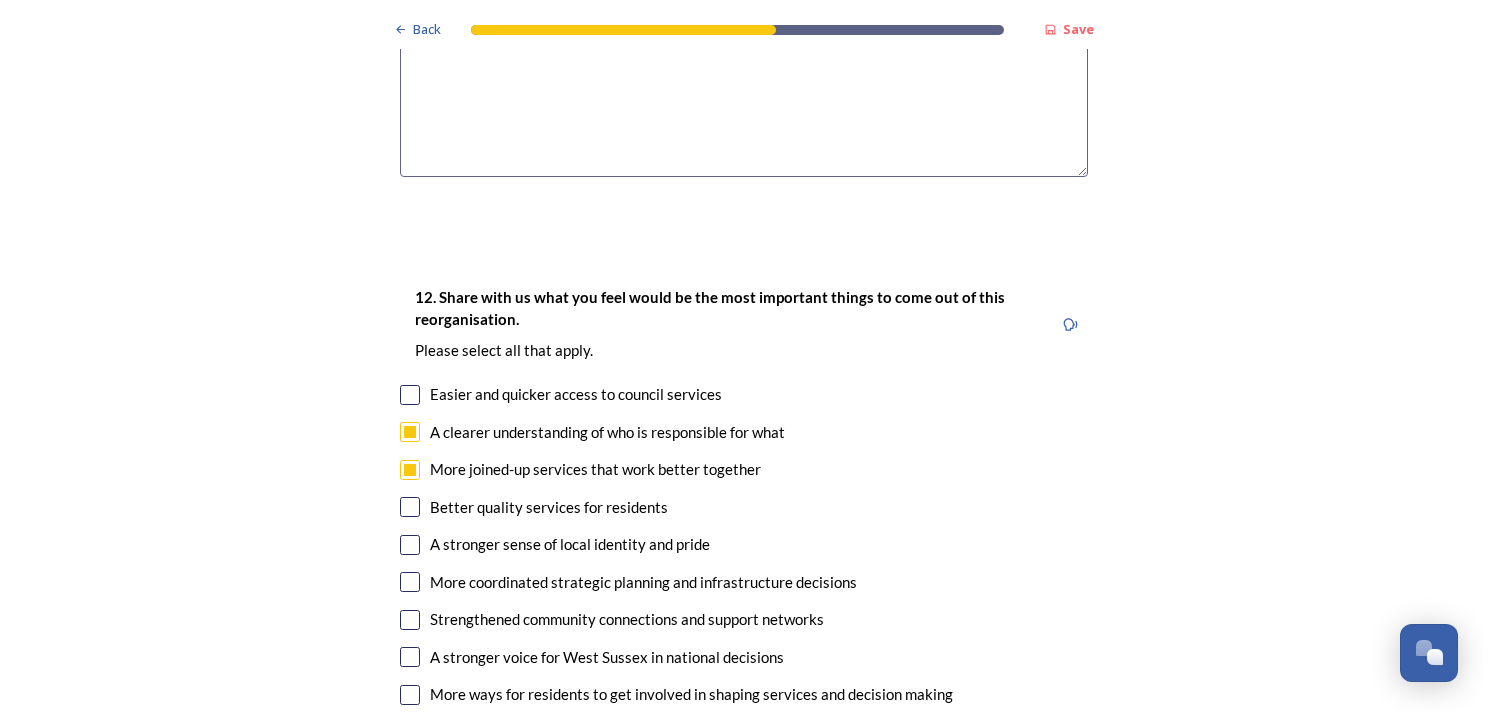 click at bounding box center [410, 507] 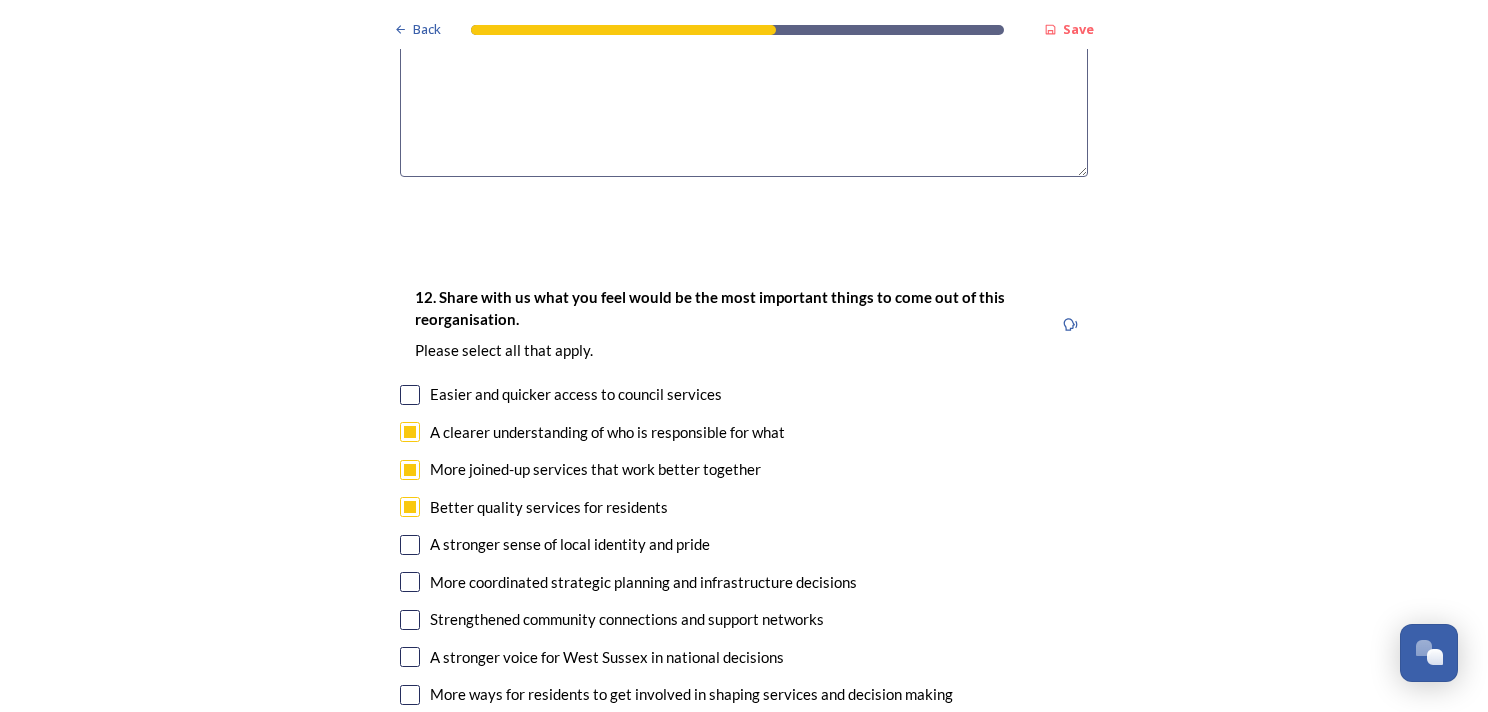 scroll, scrollTop: 3600, scrollLeft: 0, axis: vertical 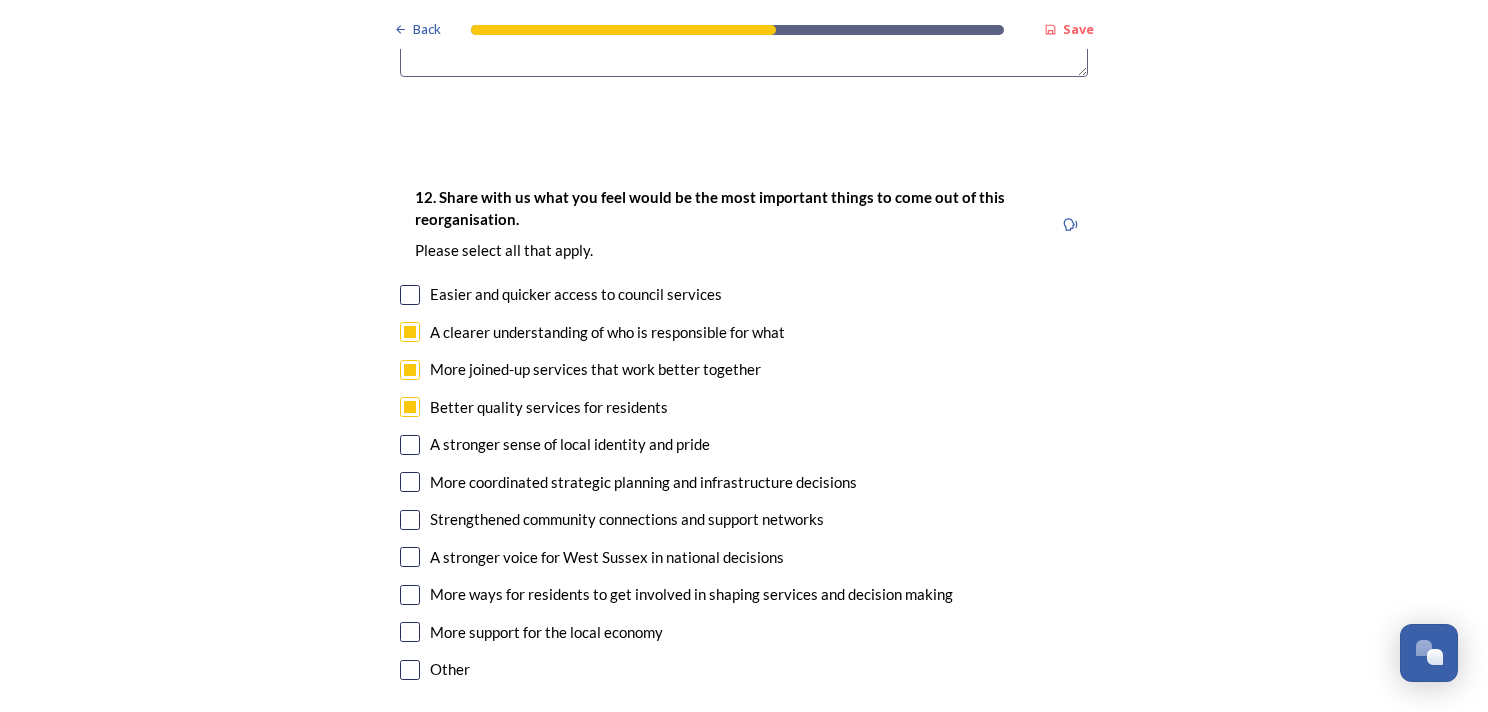 click at bounding box center (410, 482) 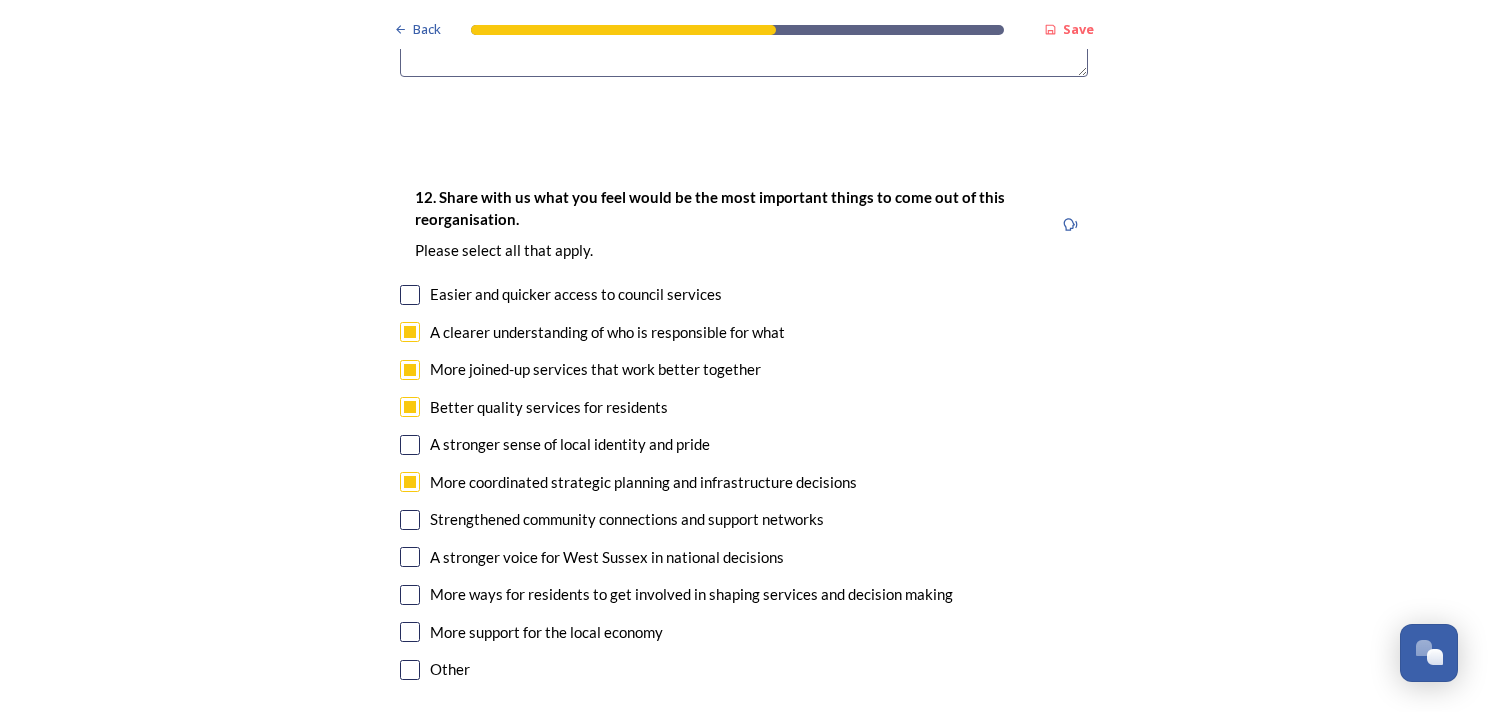 click at bounding box center (410, 632) 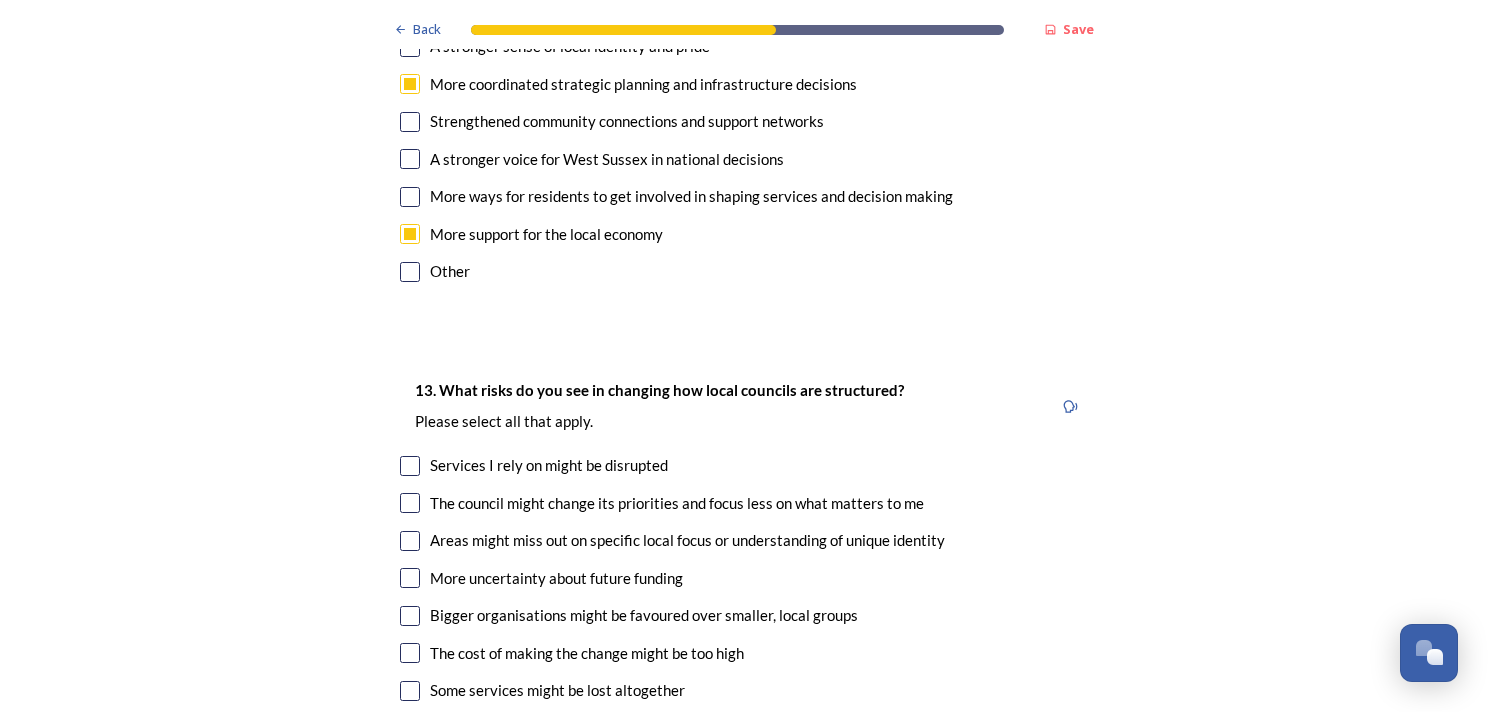scroll, scrollTop: 4000, scrollLeft: 0, axis: vertical 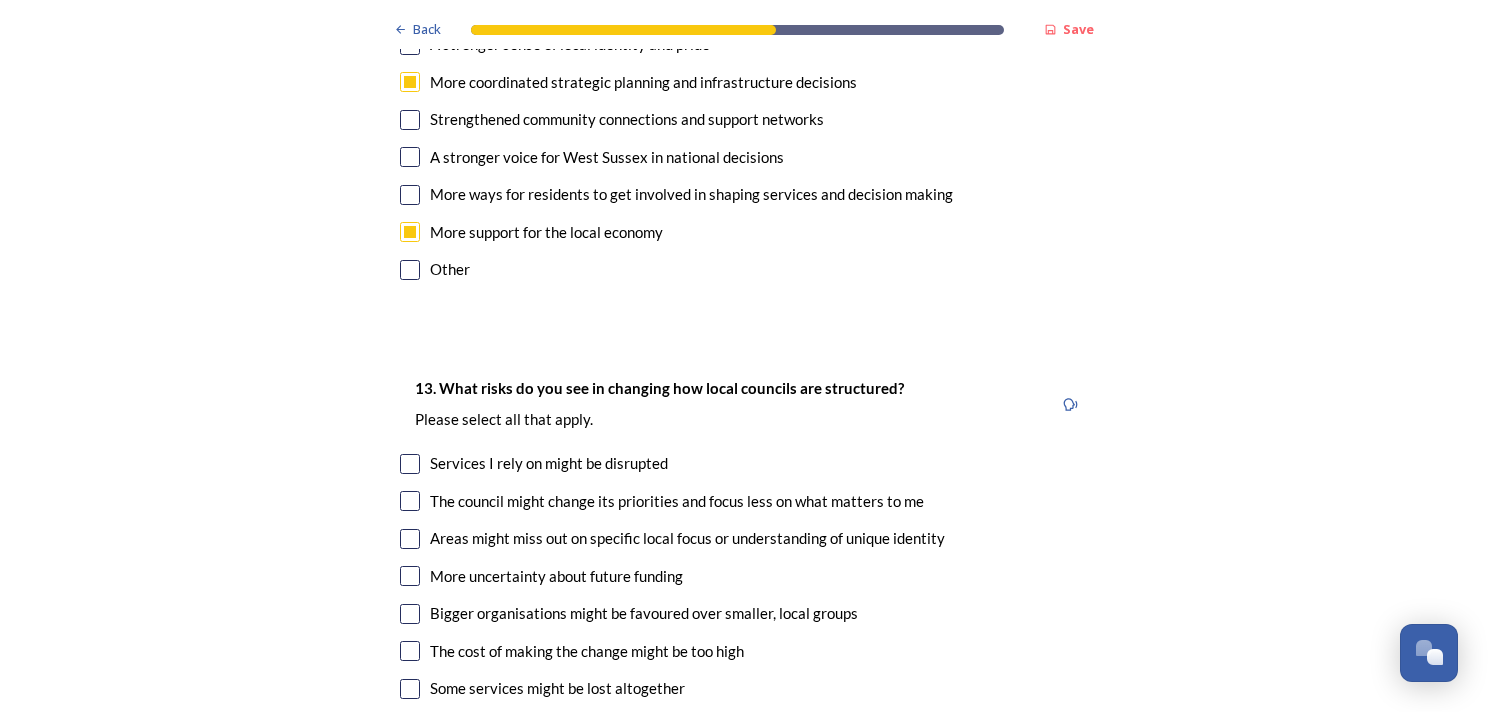click at bounding box center (410, 464) 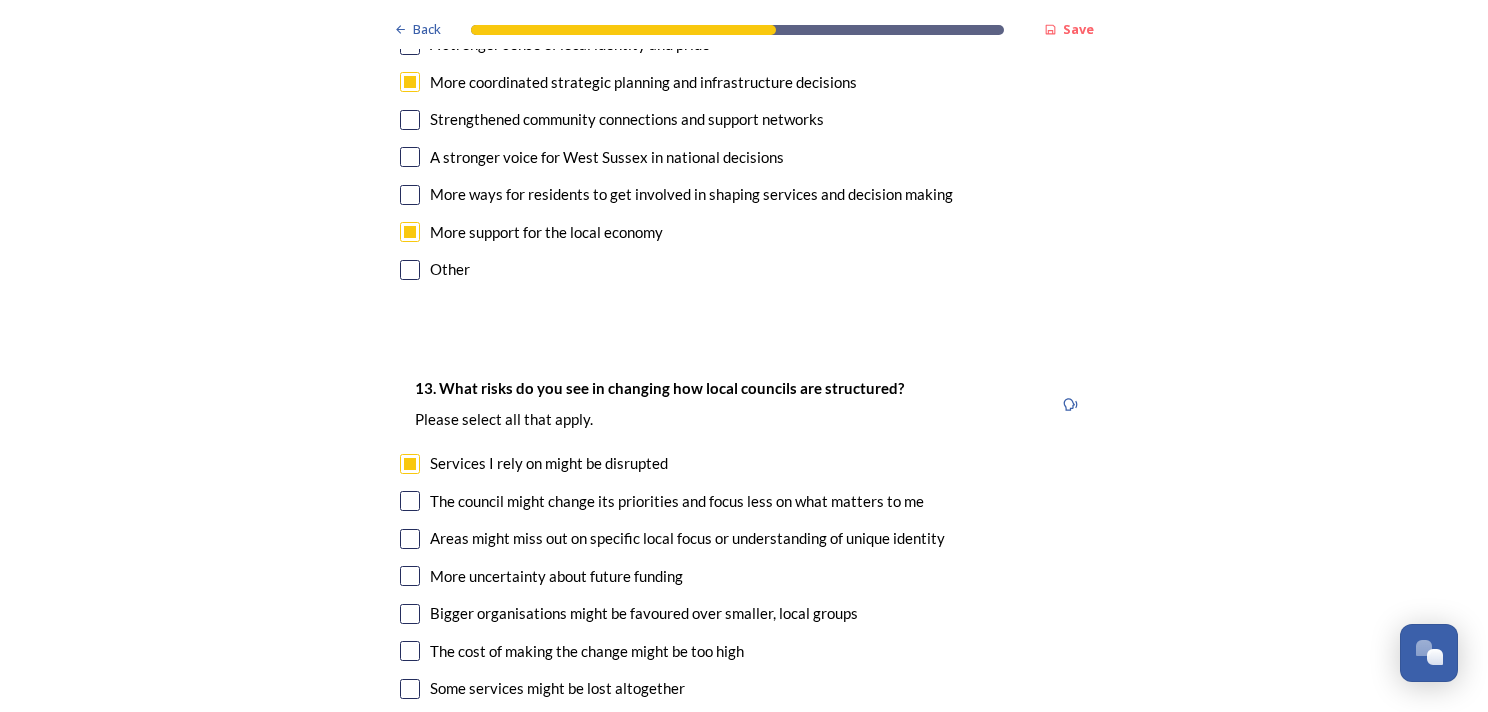 click on "13. What risks do you see in changing how local councils are structured? ﻿Please select all that apply. Services I rely on might be disrupted The council might change its priorities and focus less on what matters to me Areas might miss out on specific local focus or understanding of unique identity More uncertainty about future funding Bigger organisations might be favoured over smaller, local groups The cost of making the change might be too high Some services might be lost altogether I don't have any concerns Other" at bounding box center (744, 578) 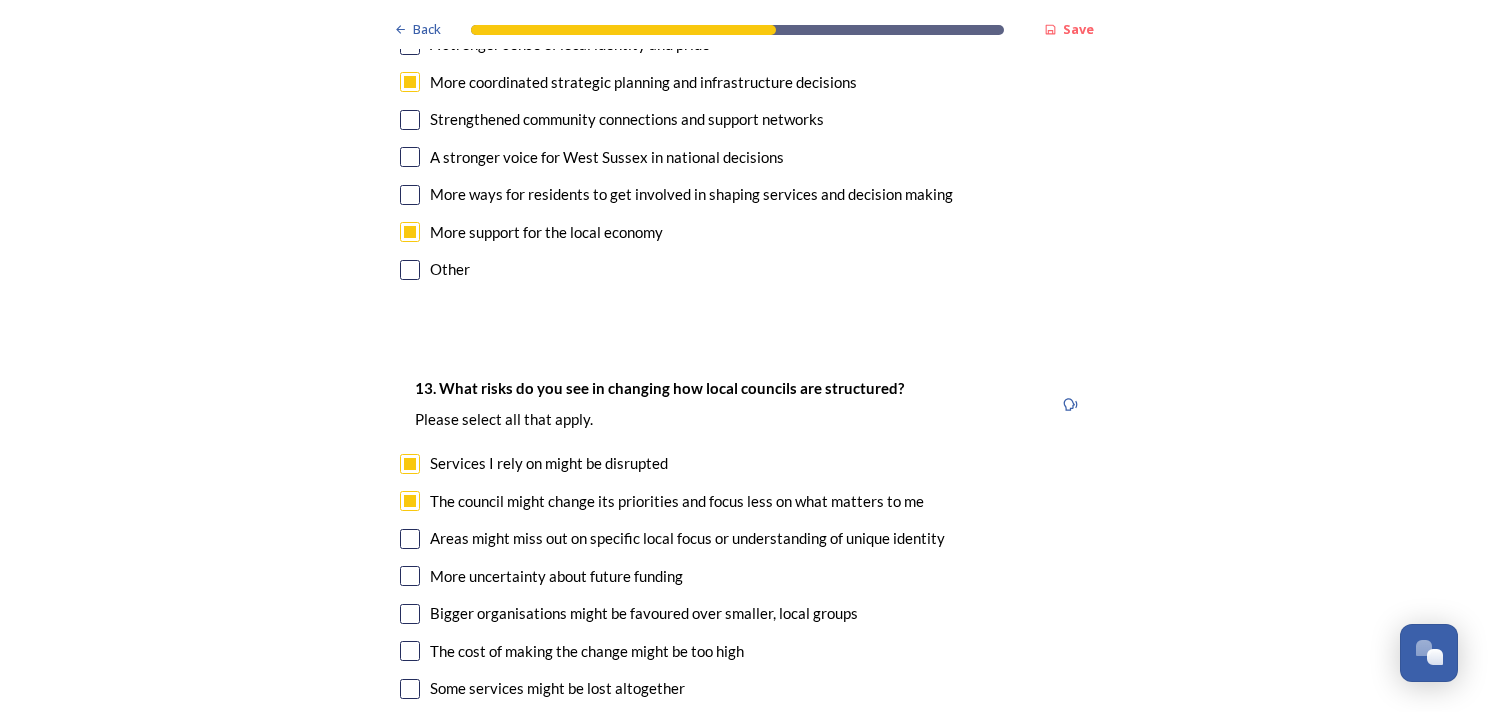 click at bounding box center [410, 539] 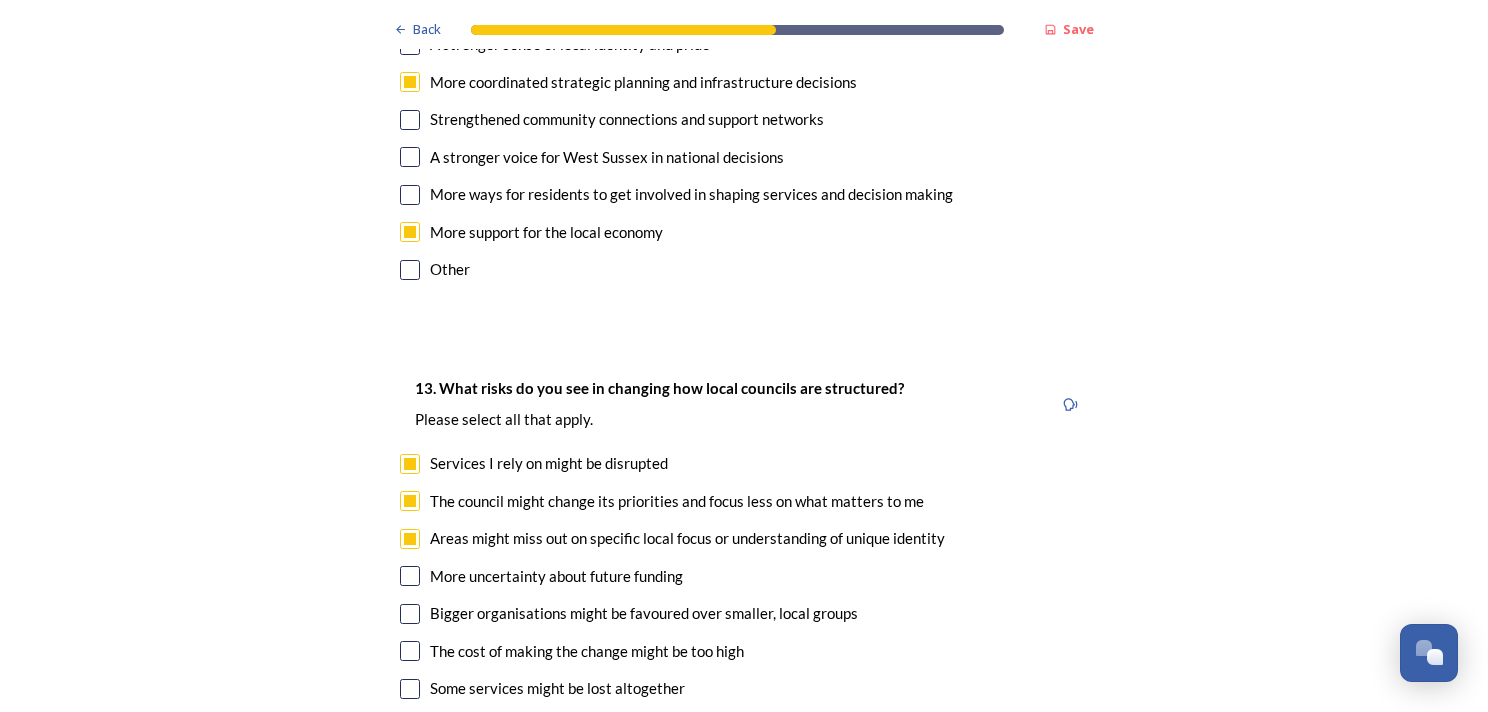 click at bounding box center (410, 576) 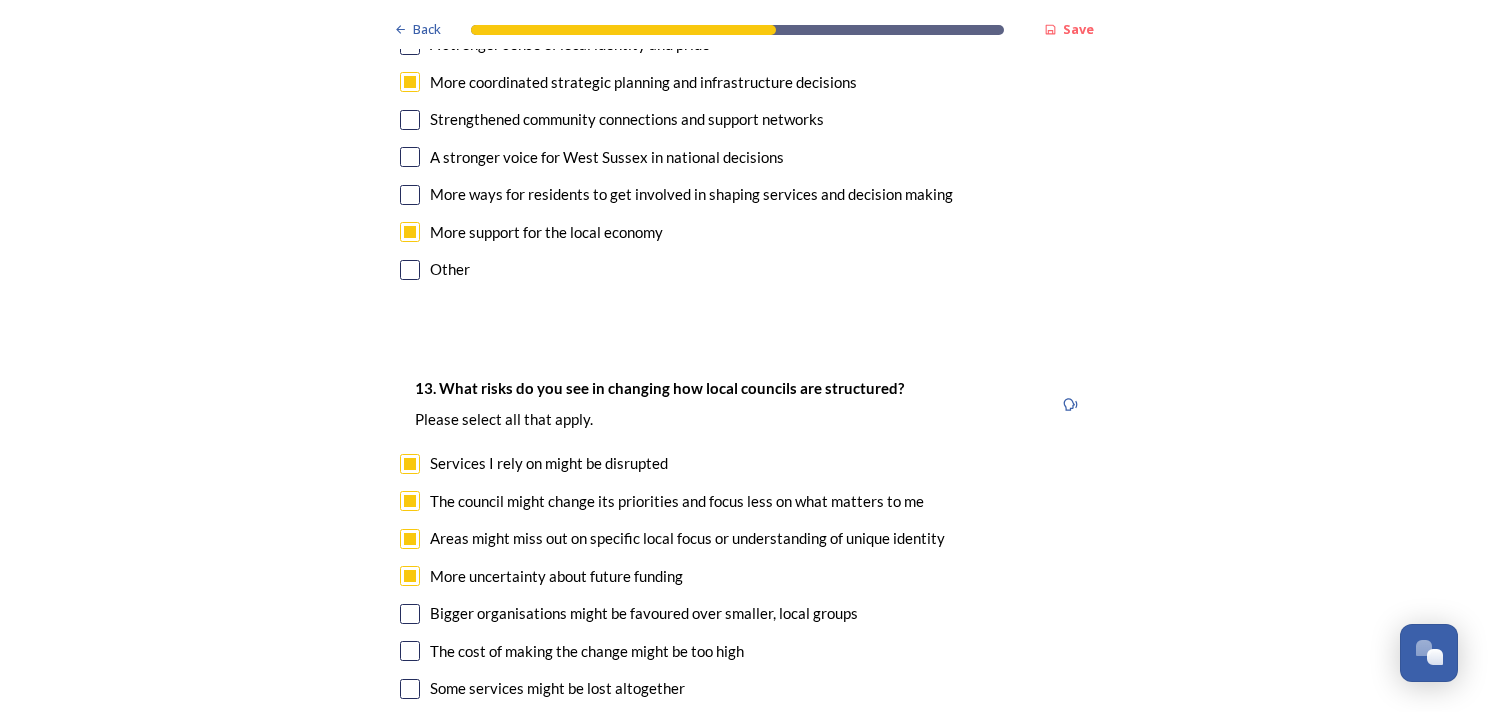 click at bounding box center (410, 614) 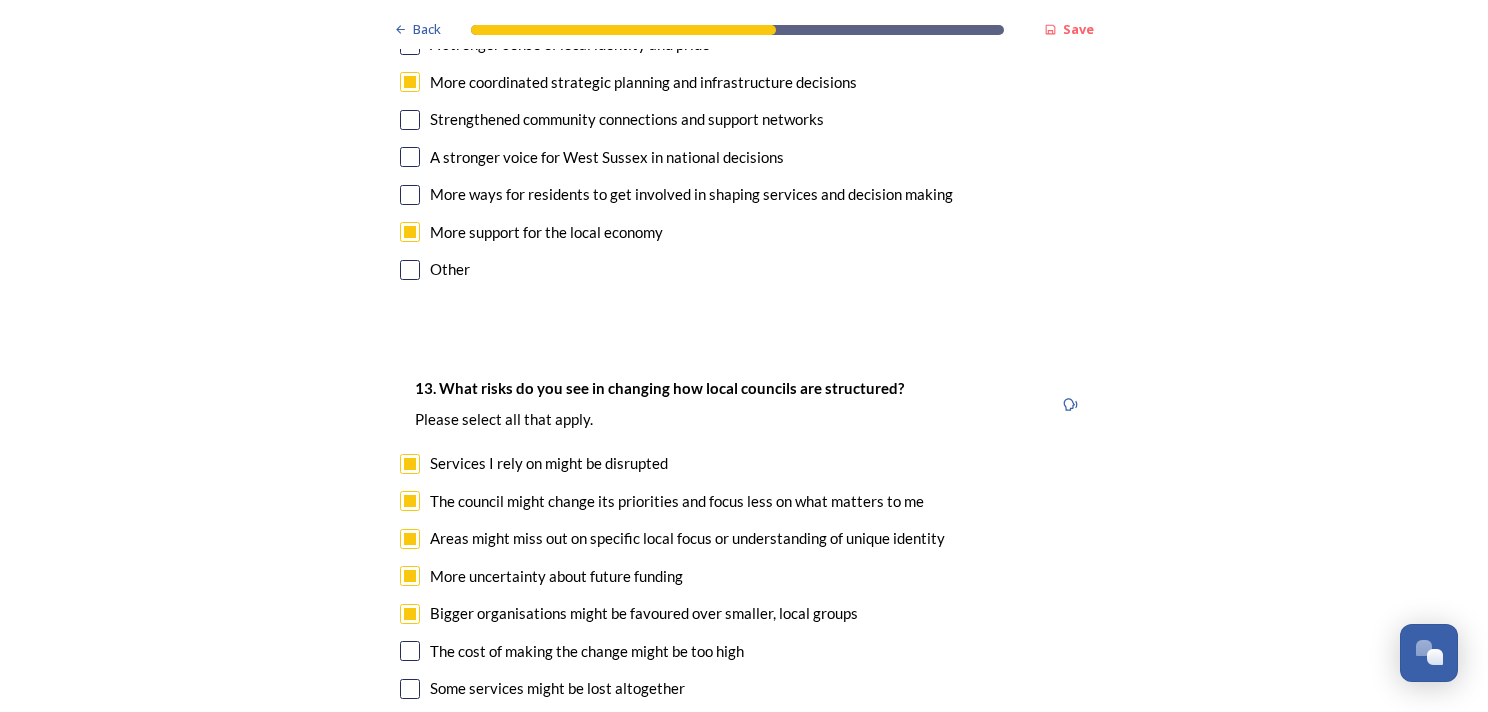 click at bounding box center (410, 651) 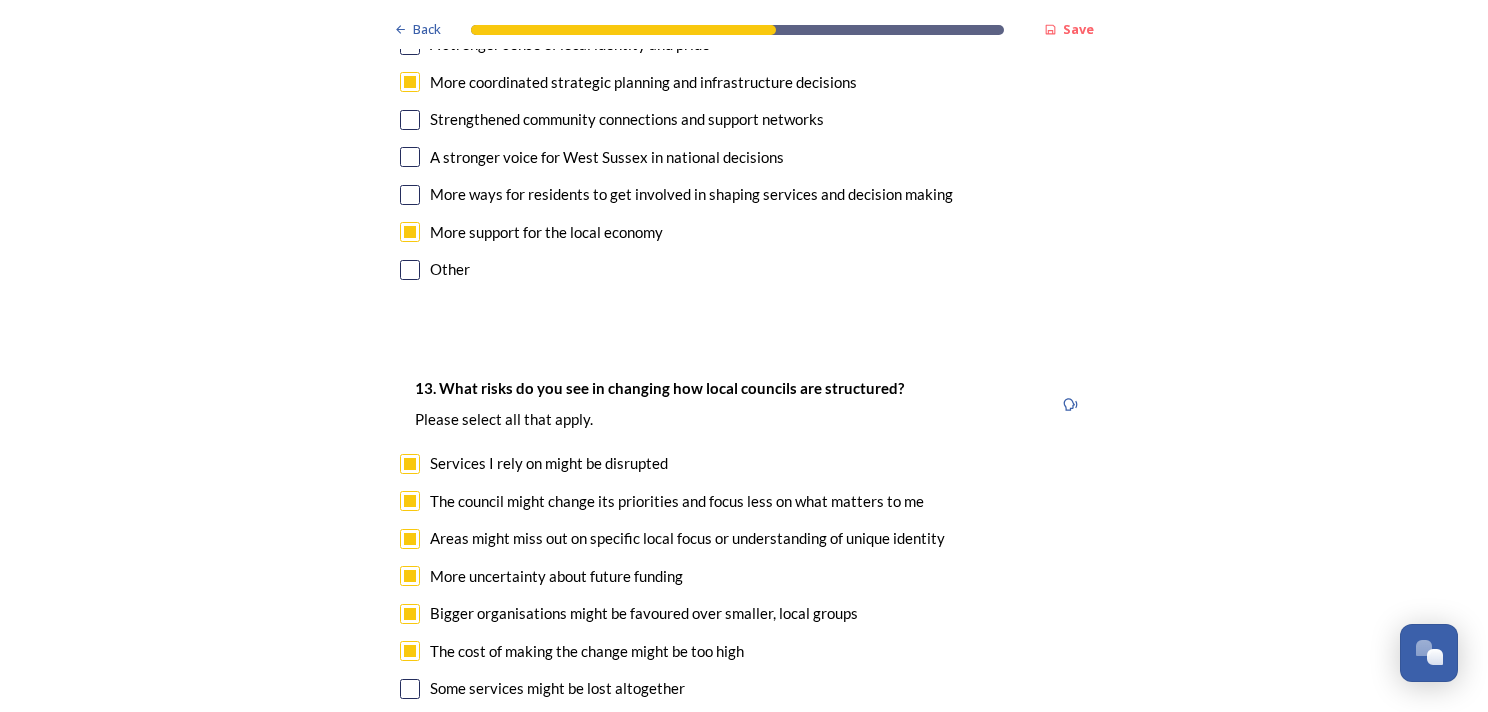 click at bounding box center (410, 689) 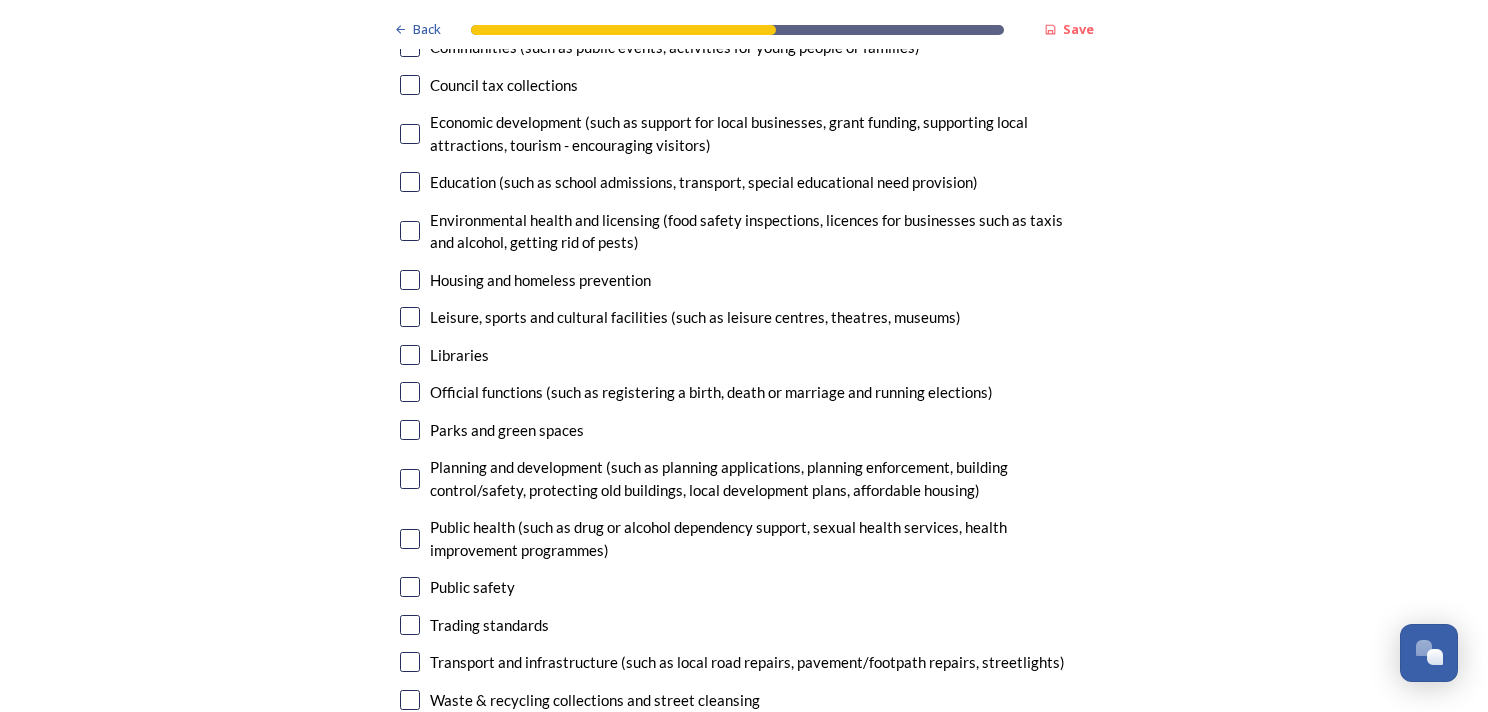 scroll, scrollTop: 5100, scrollLeft: 0, axis: vertical 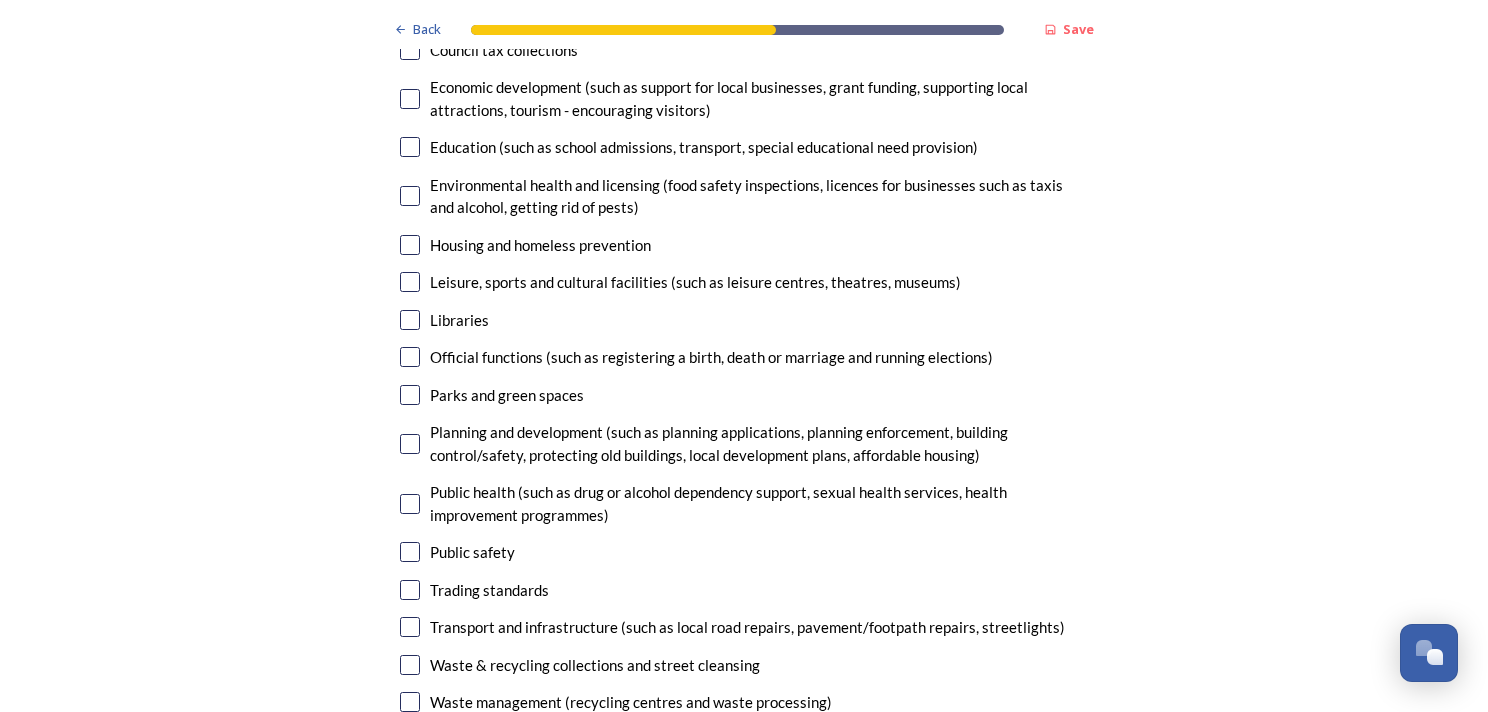 click at bounding box center (410, 395) 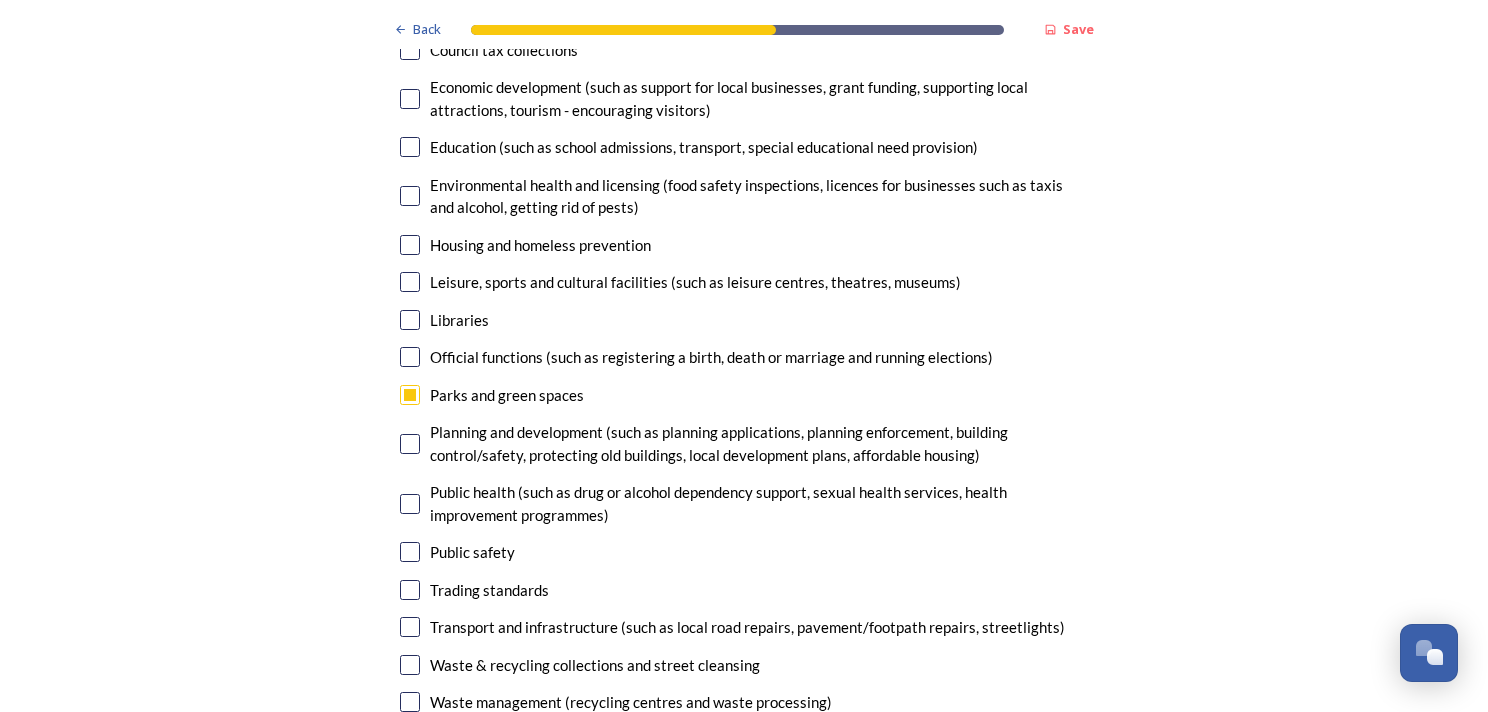 click at bounding box center [410, 444] 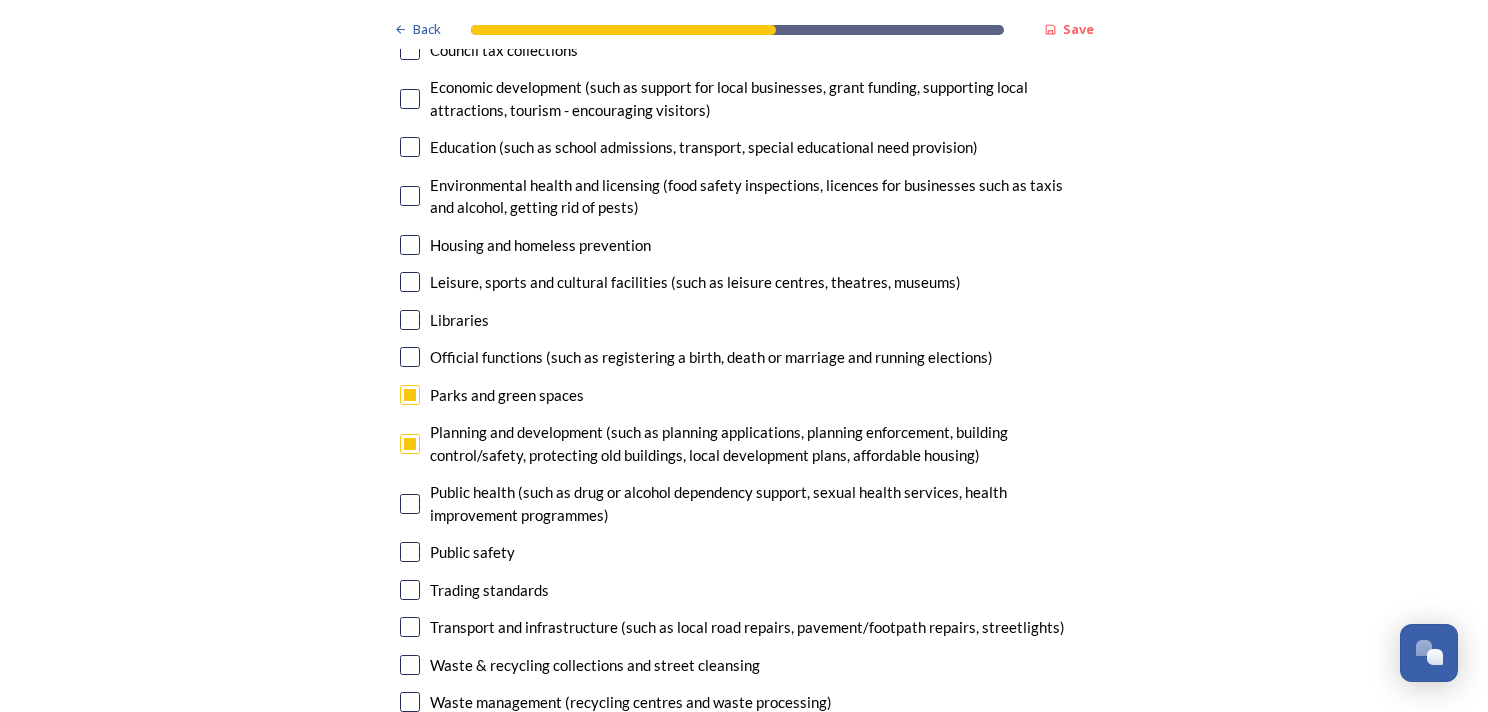 click at bounding box center (410, 552) 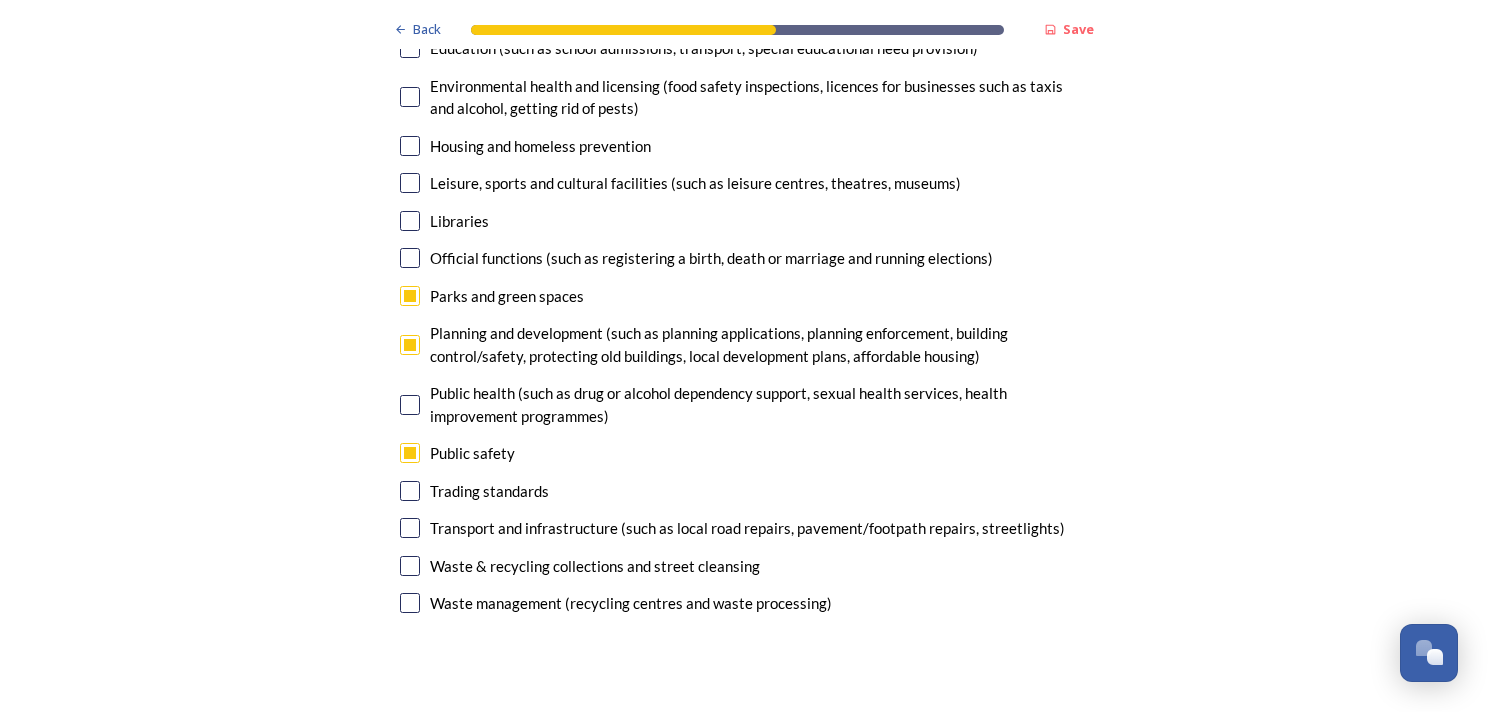 scroll, scrollTop: 5200, scrollLeft: 0, axis: vertical 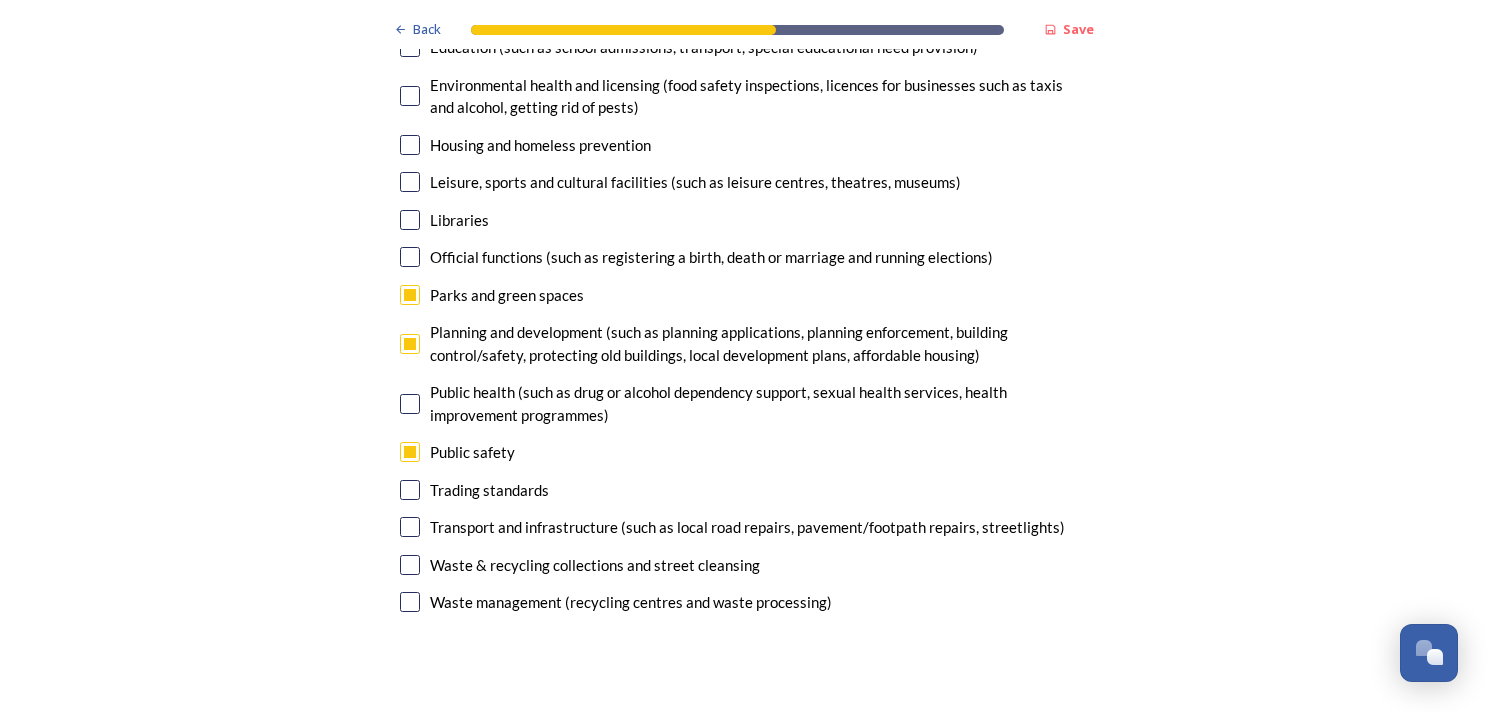 click at bounding box center (410, 527) 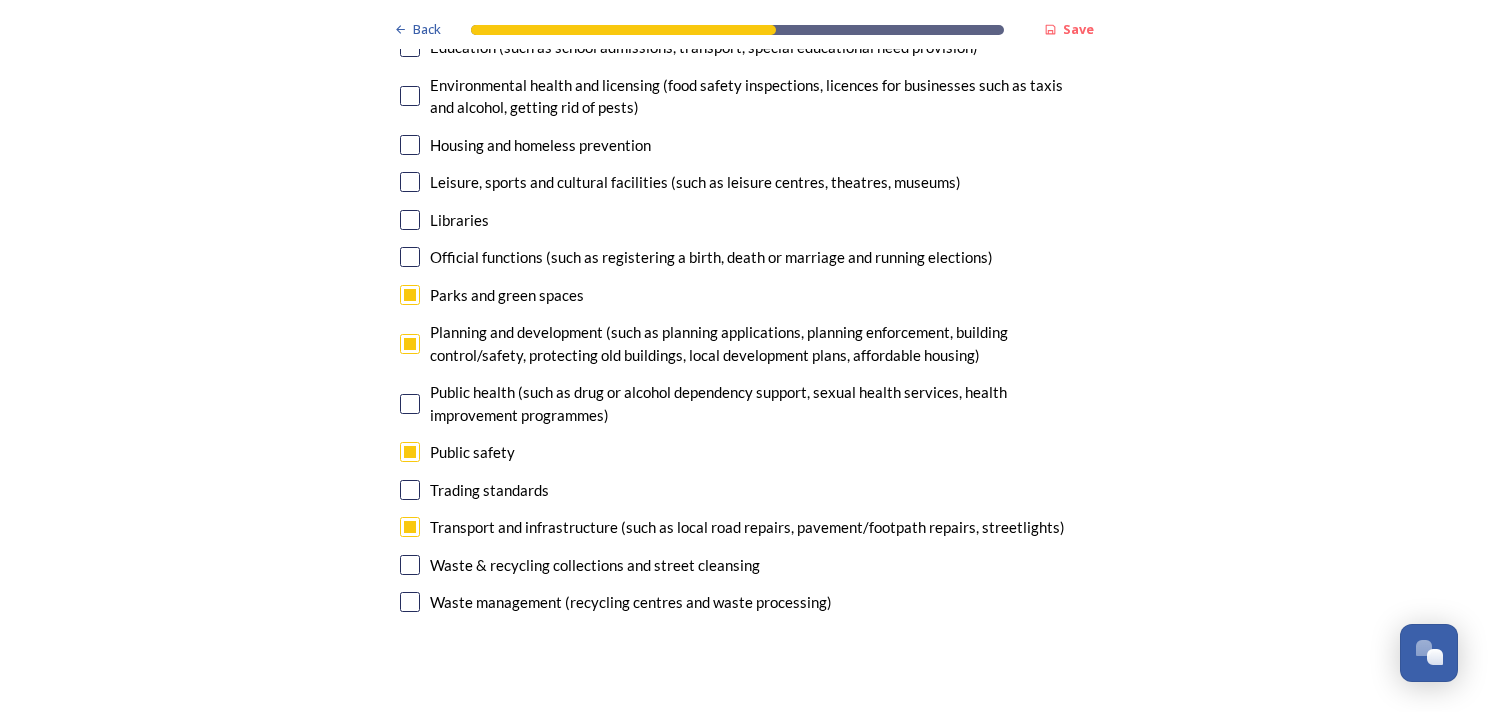 click at bounding box center (410, 565) 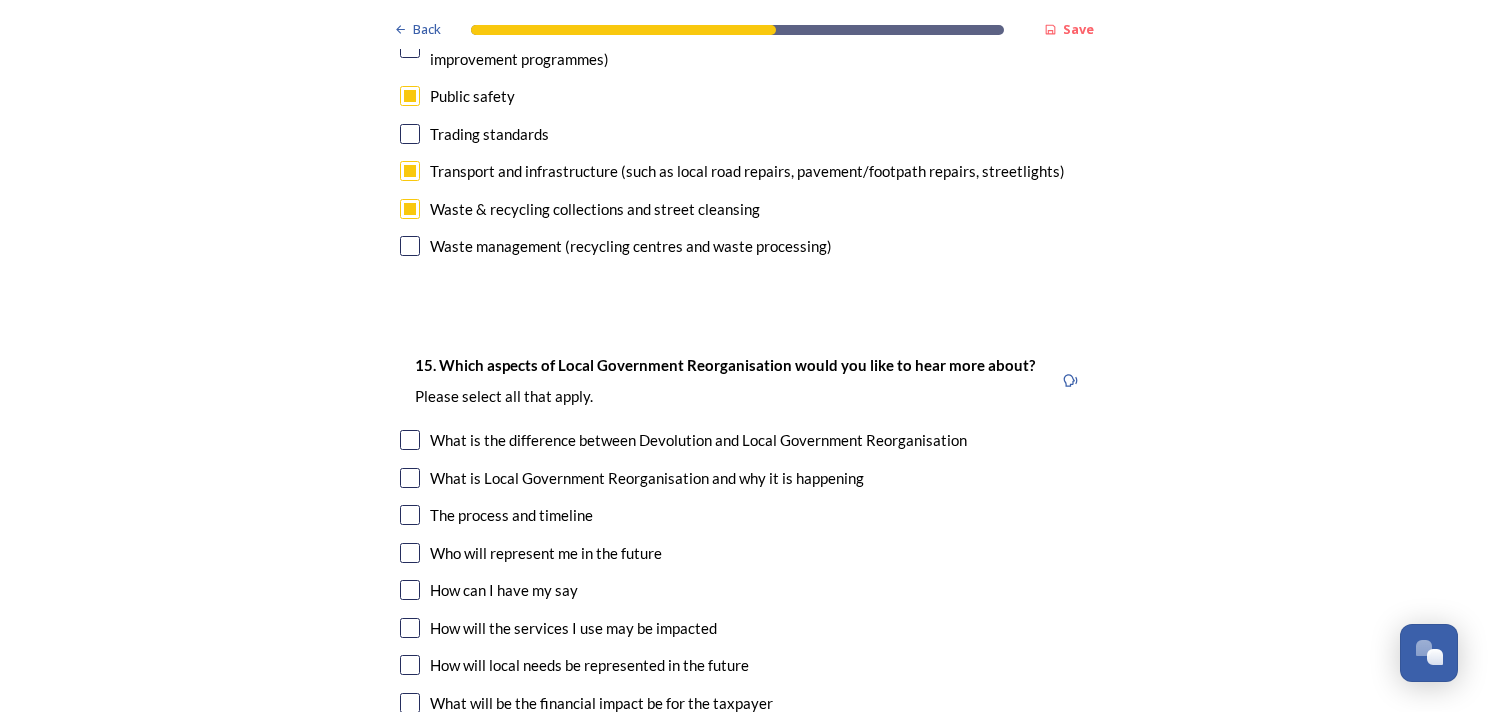 scroll, scrollTop: 5600, scrollLeft: 0, axis: vertical 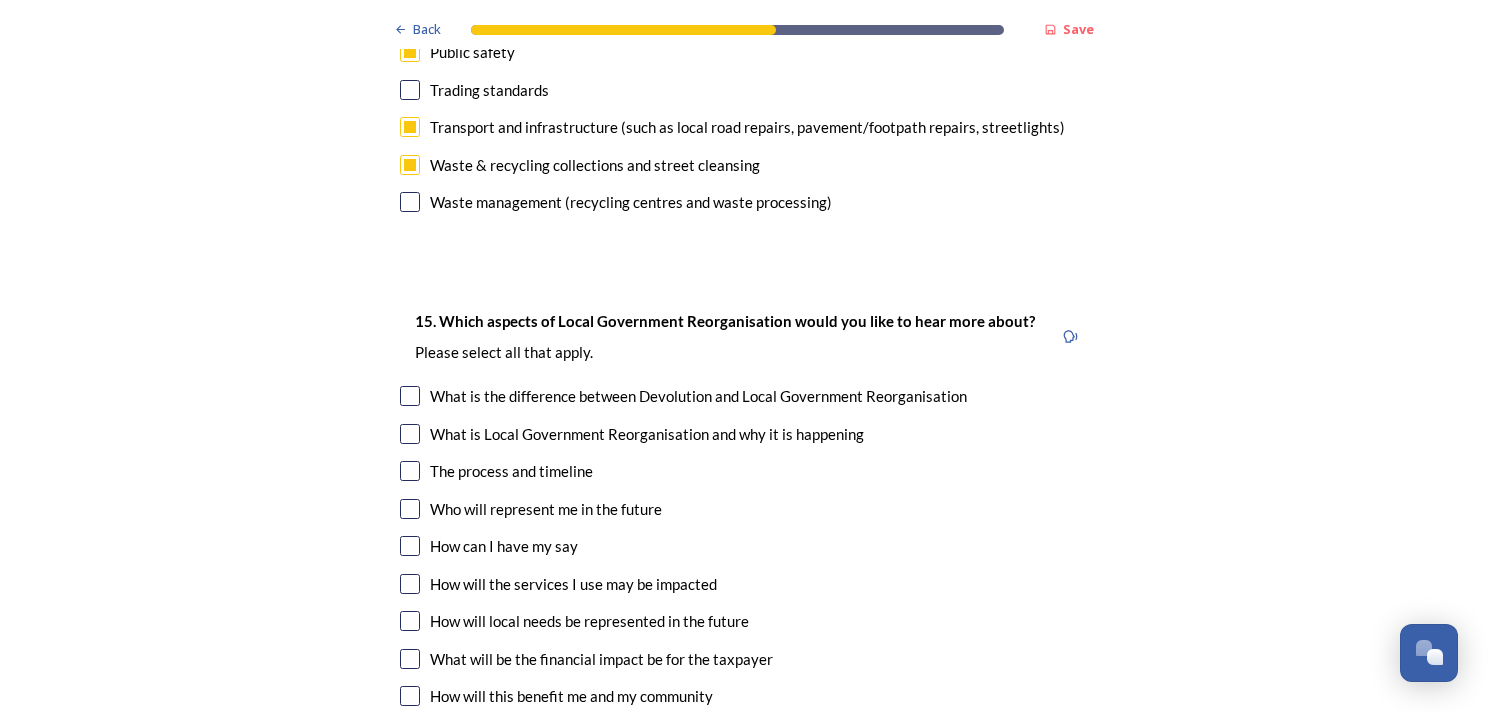click at bounding box center [410, 471] 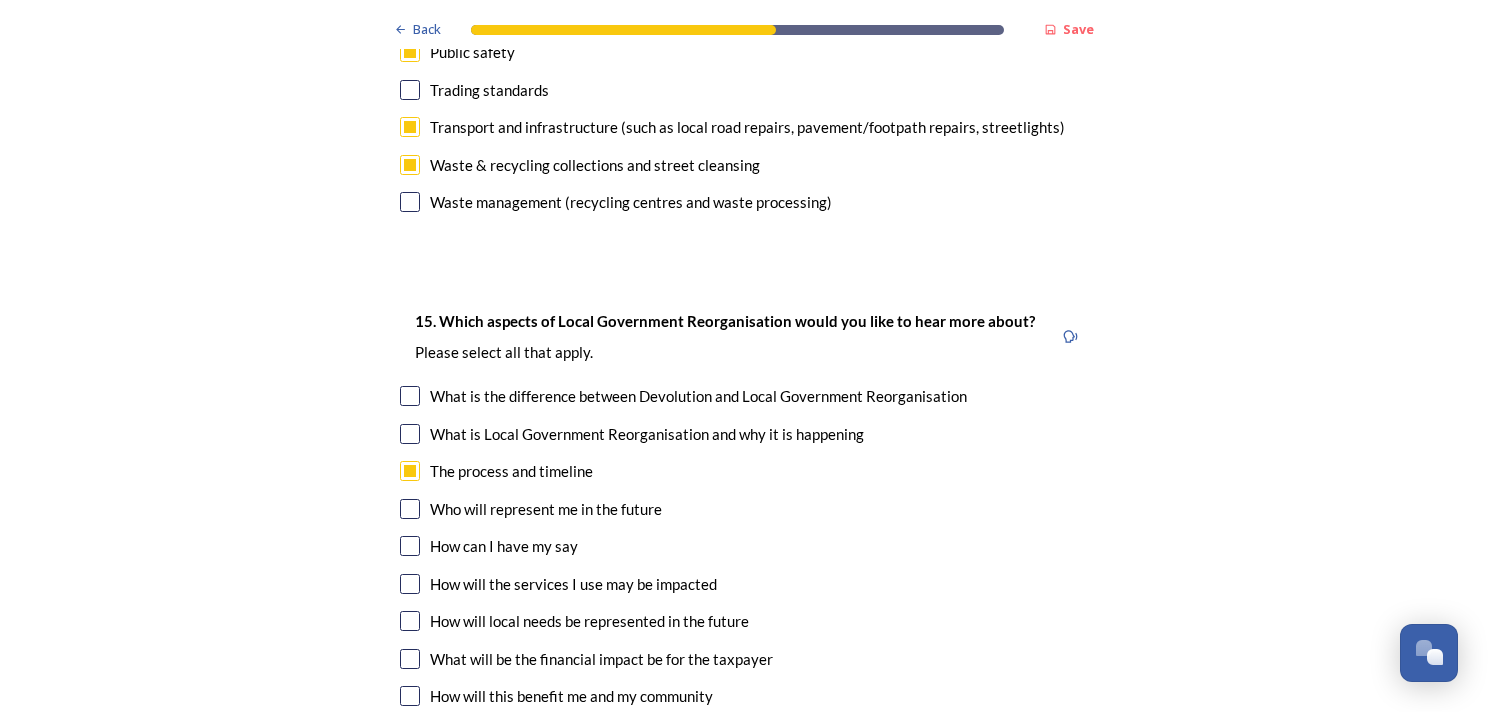 click at bounding box center (410, 471) 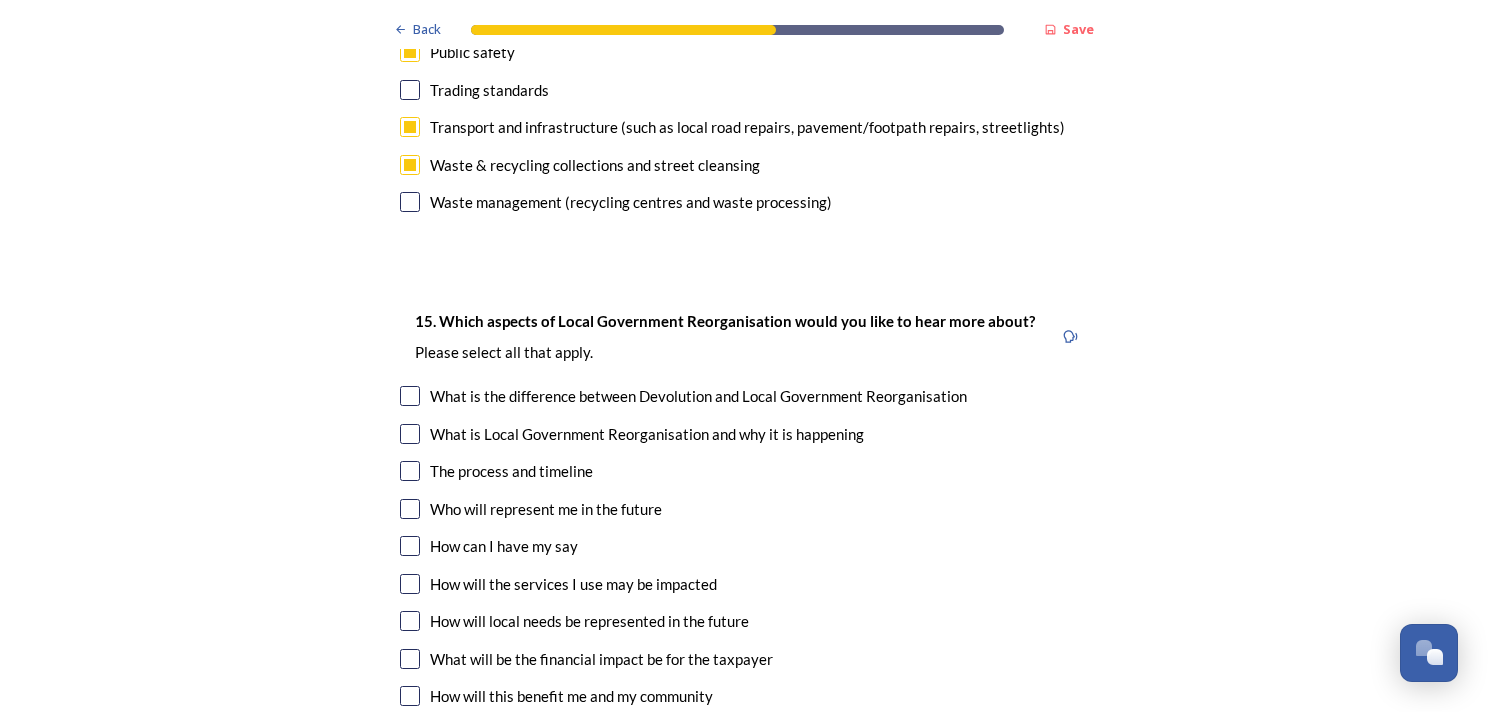 click at bounding box center [410, 509] 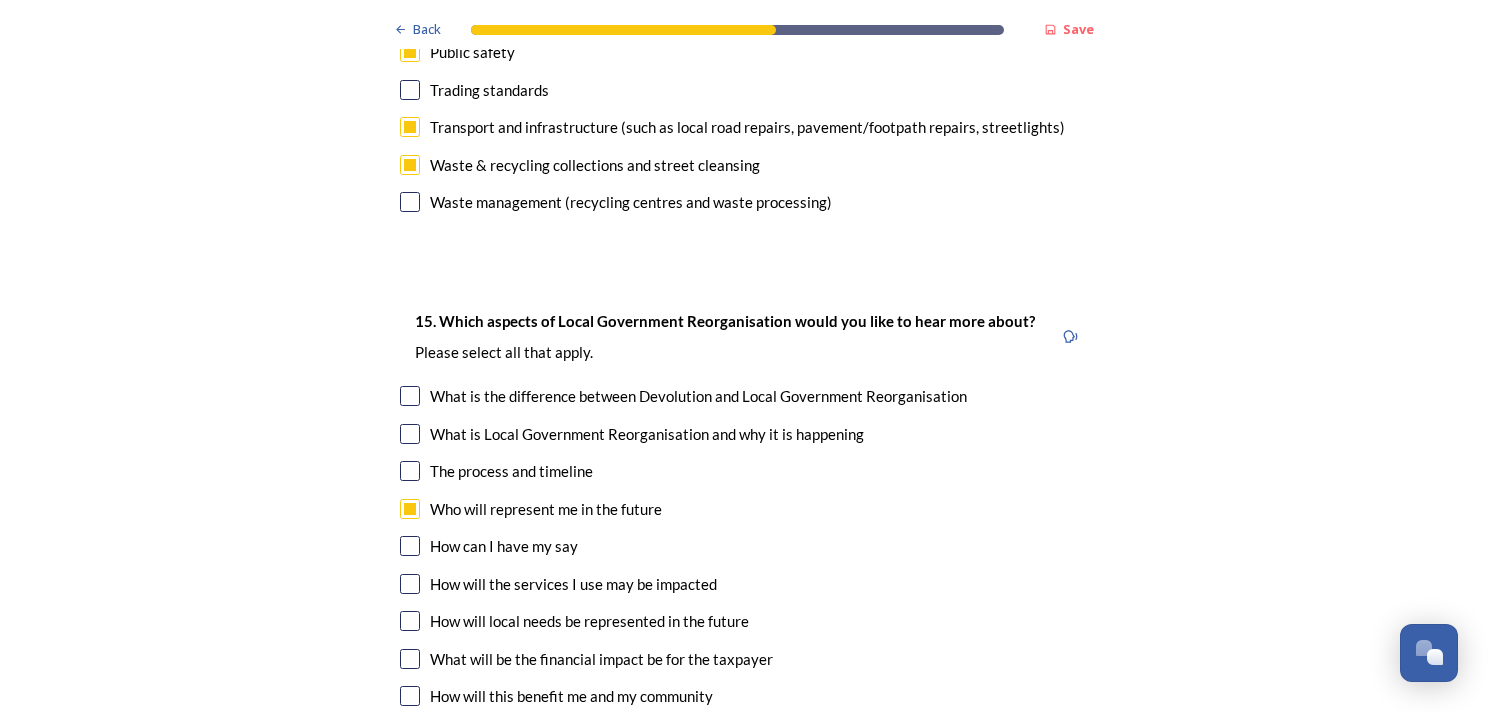 click at bounding box center [410, 621] 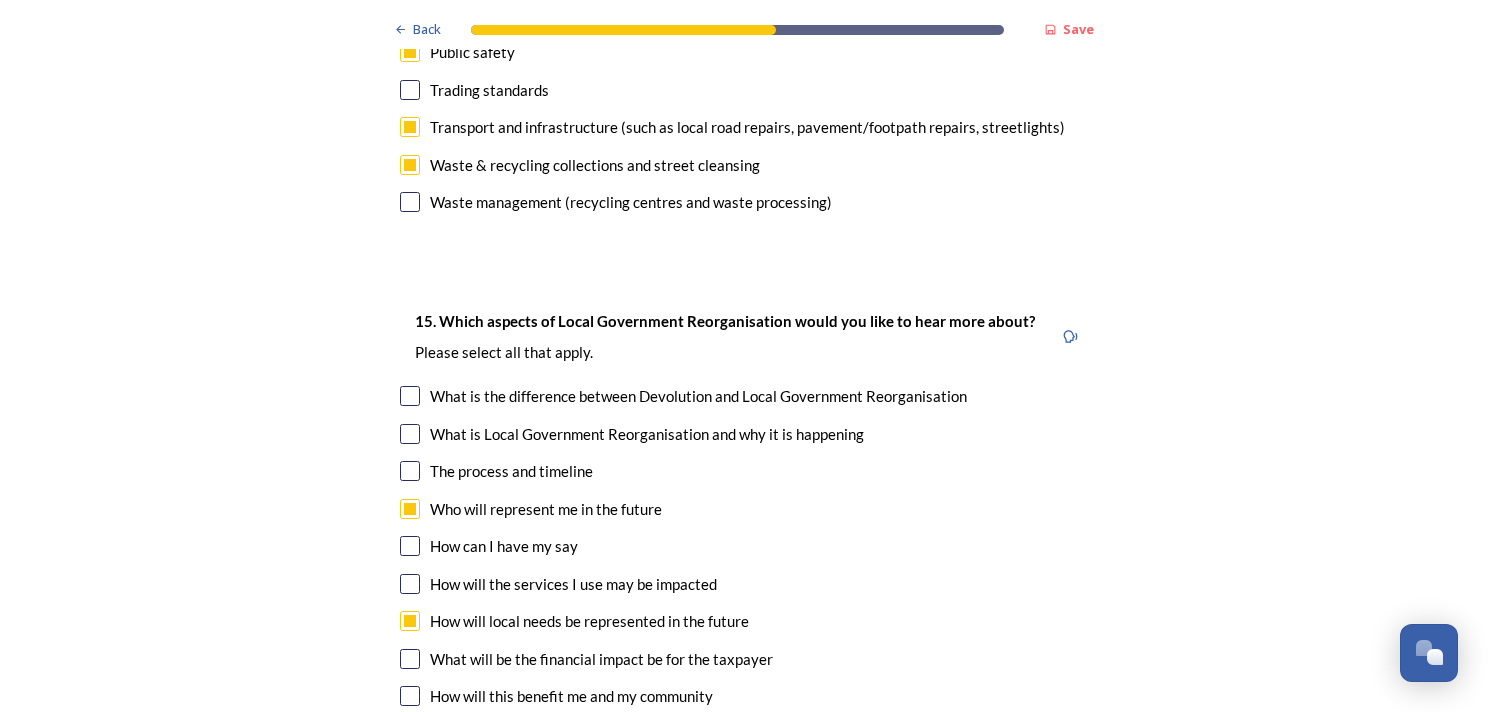 scroll, scrollTop: 5700, scrollLeft: 0, axis: vertical 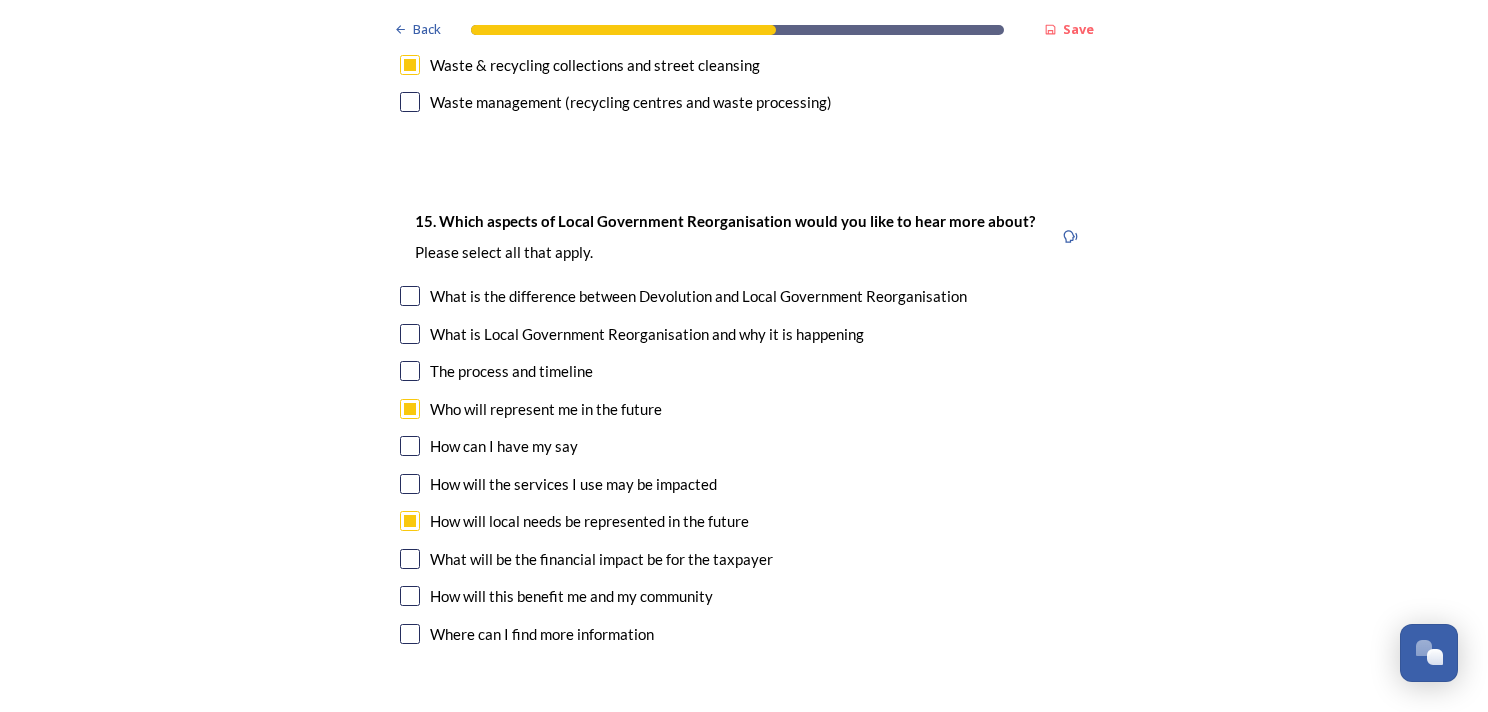 click at bounding box center (410, 559) 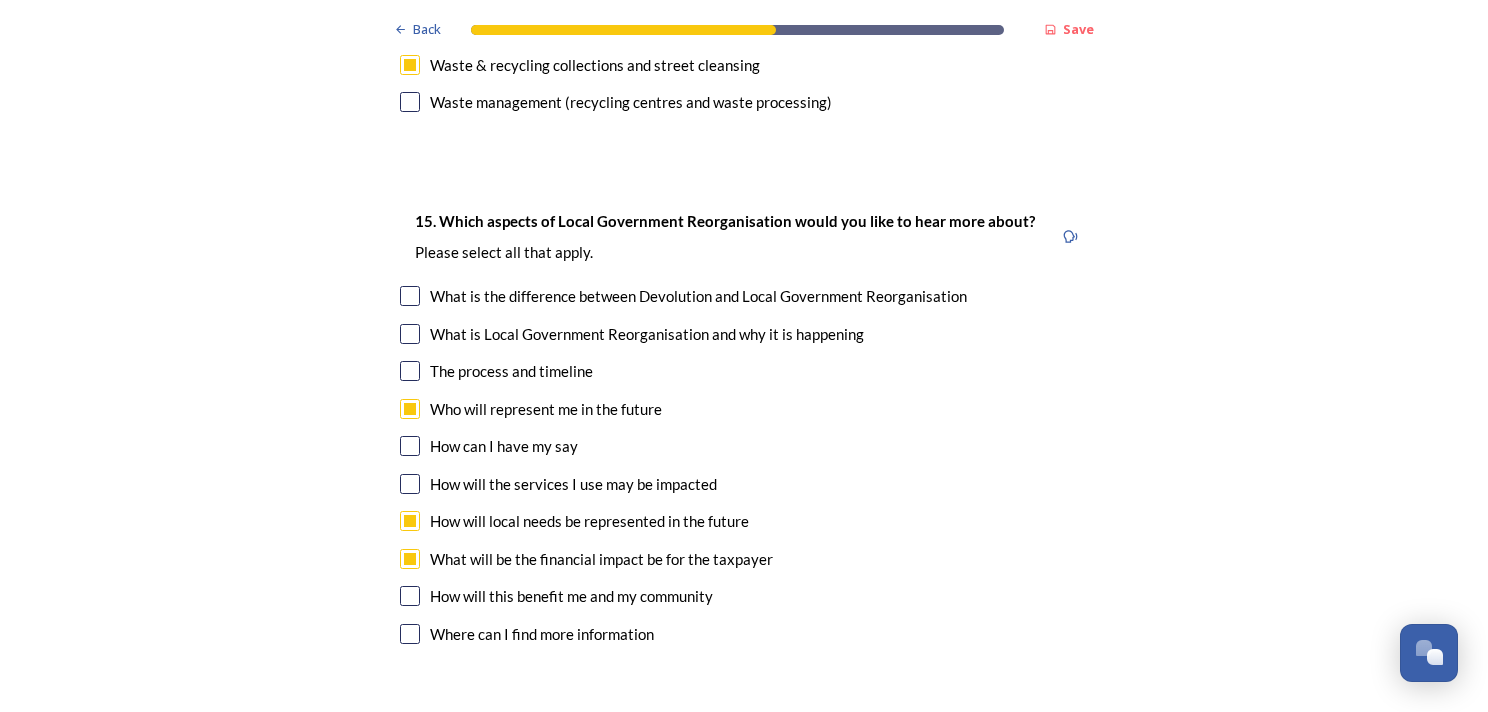 click on "How will this benefit me and my community" at bounding box center [744, 596] 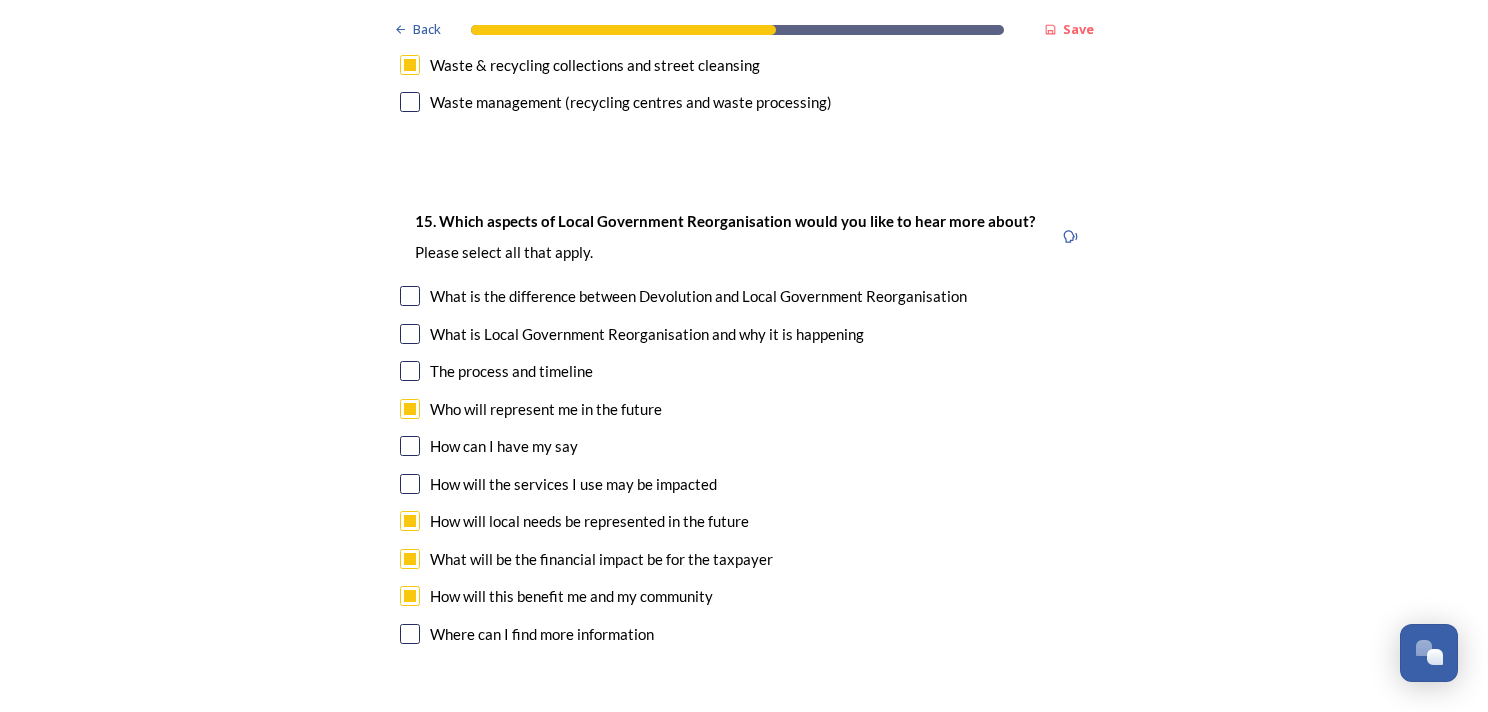 click at bounding box center (410, 596) 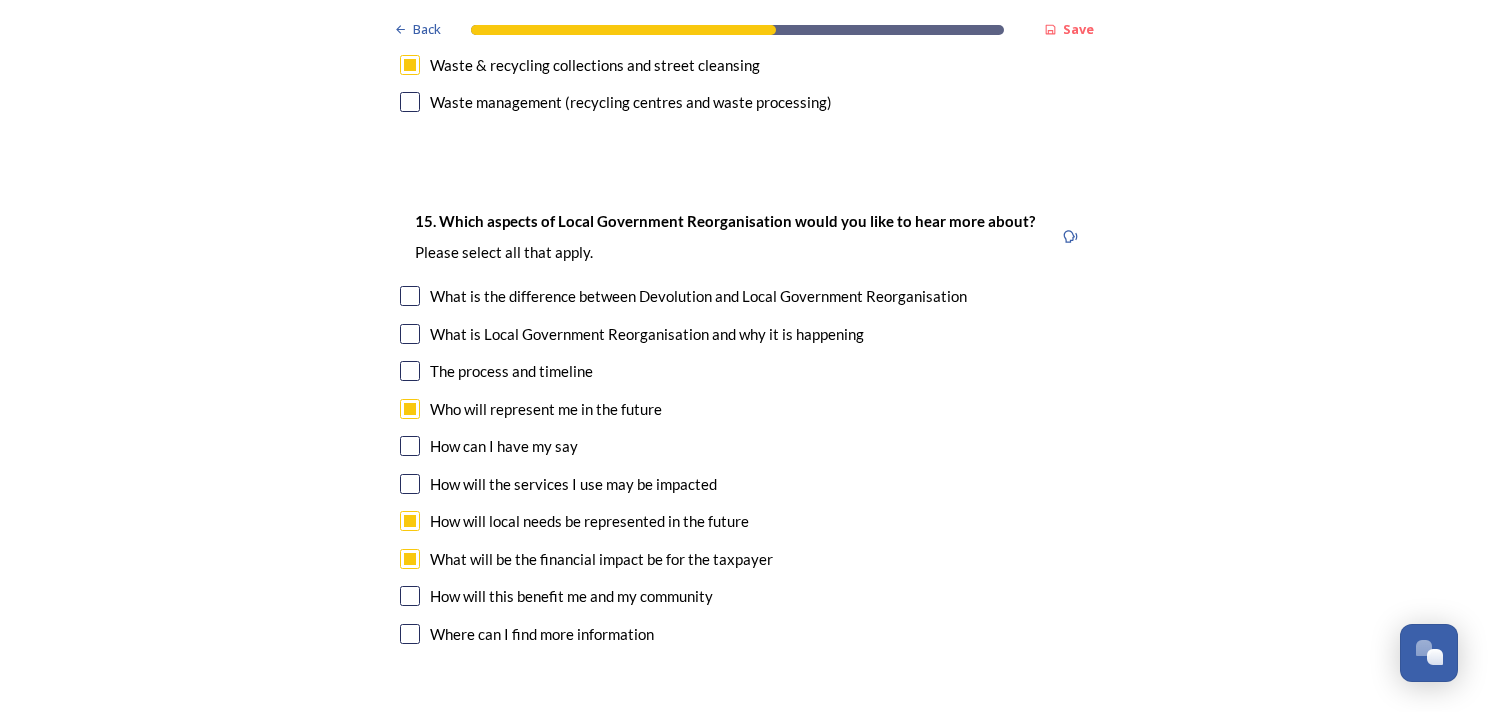 click at bounding box center [410, 596] 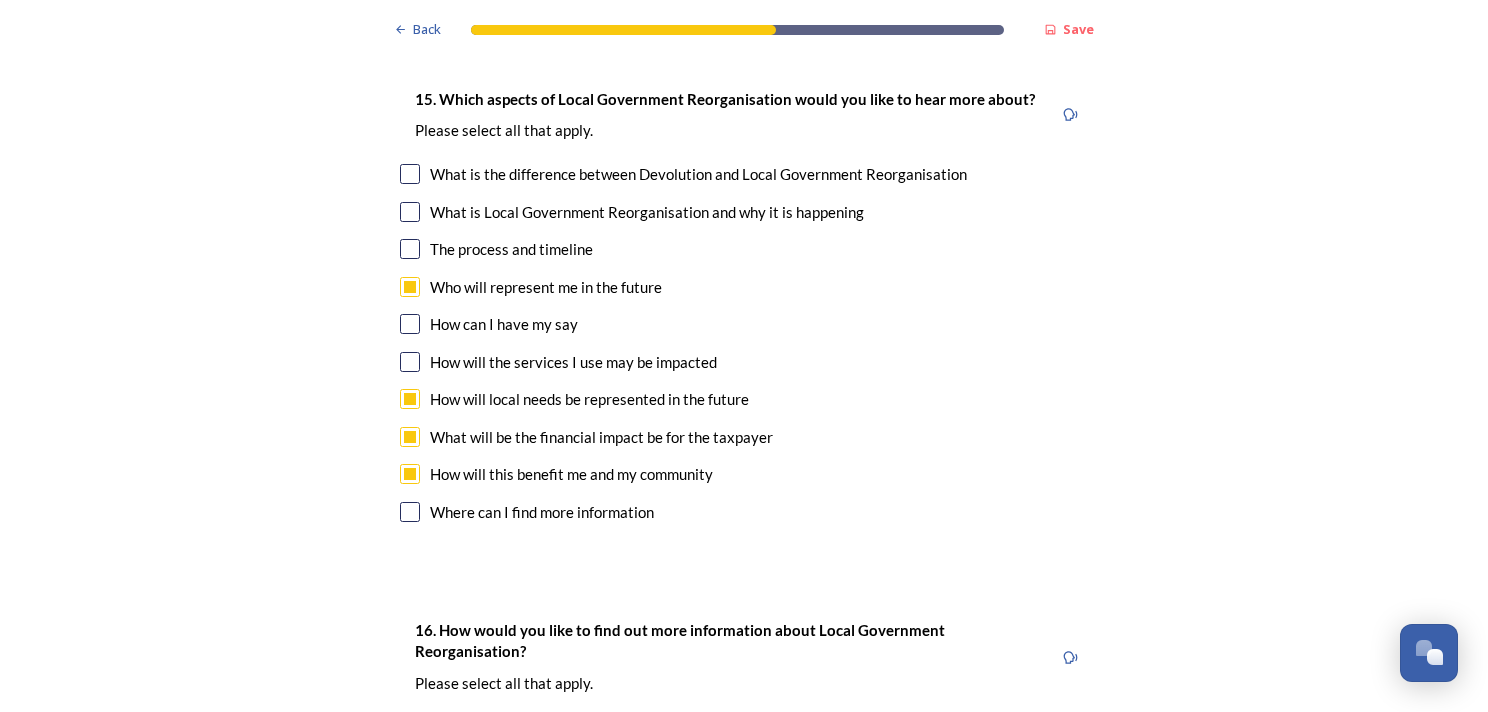 scroll, scrollTop: 6000, scrollLeft: 0, axis: vertical 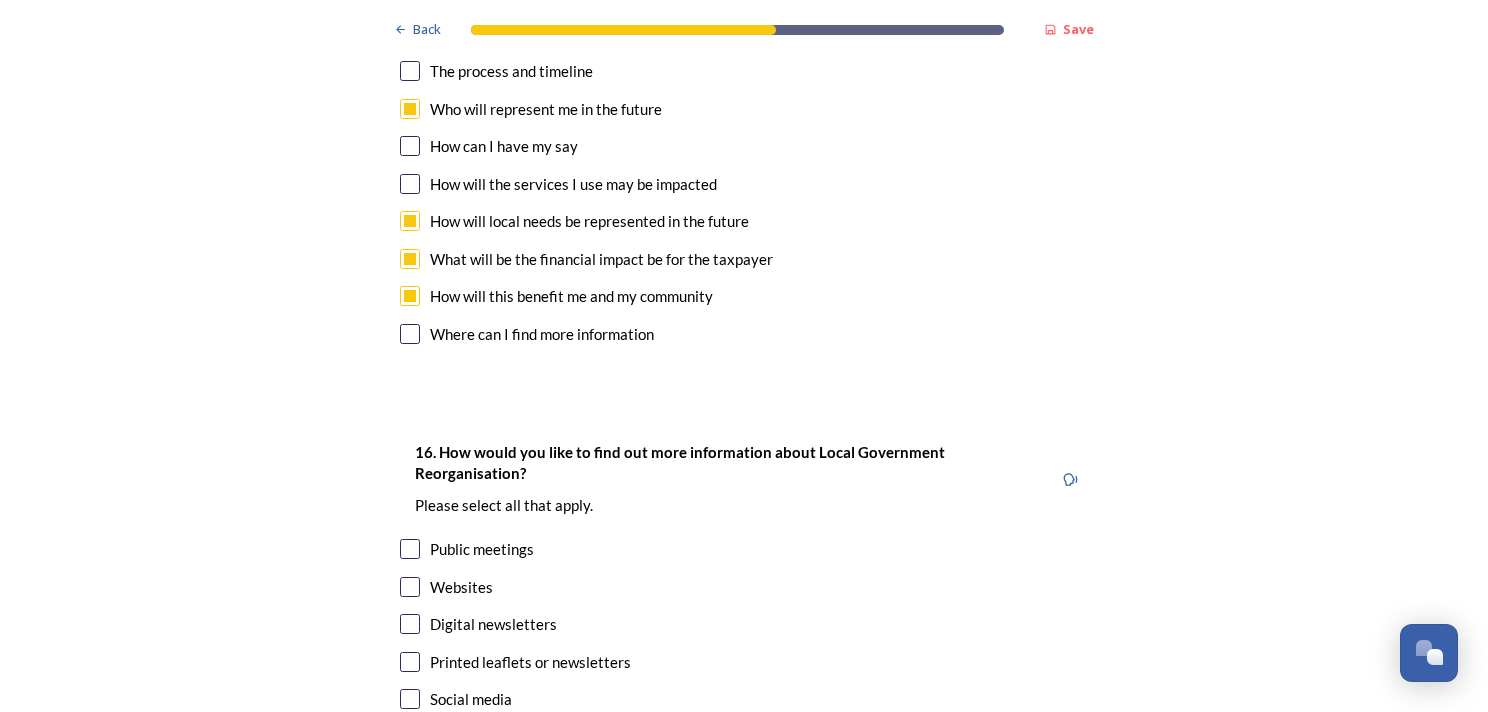 click at bounding box center [410, 587] 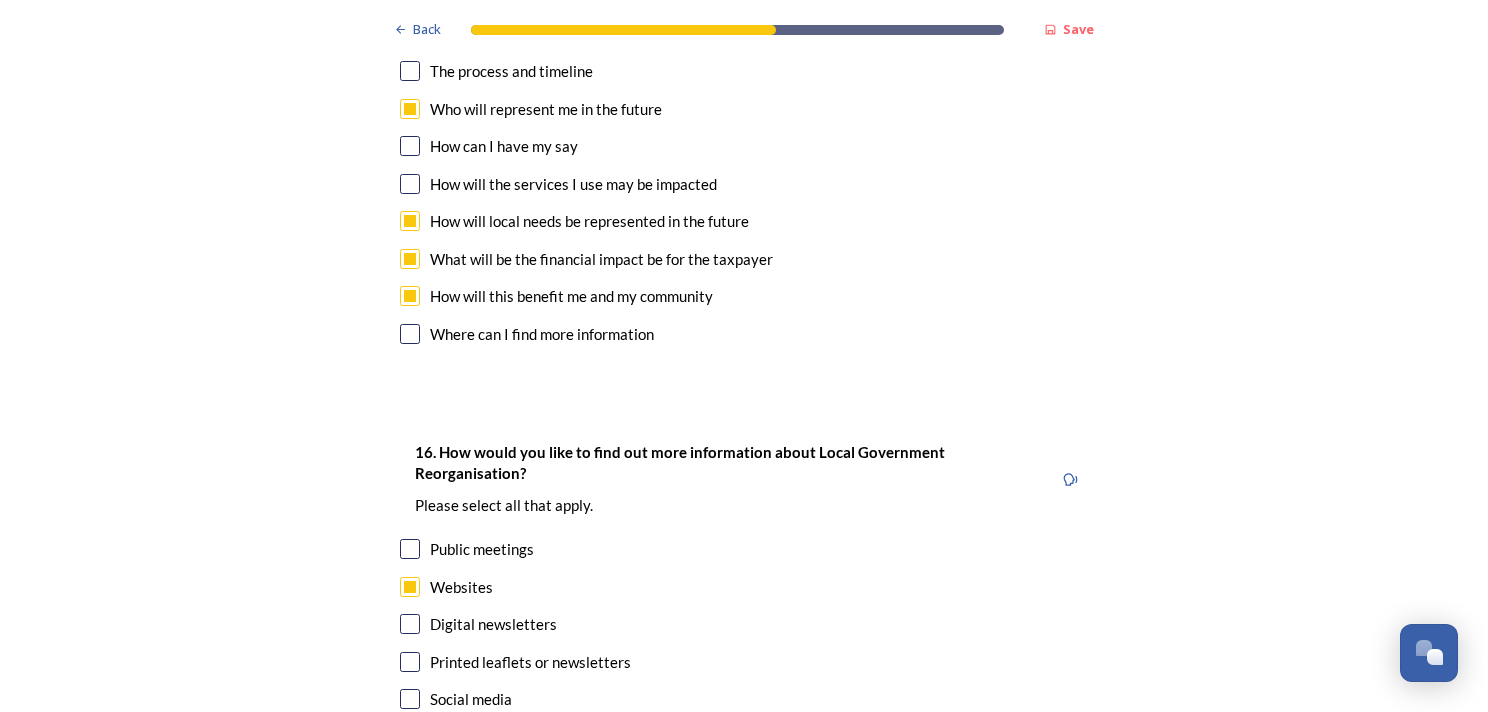 drag, startPoint x: 410, startPoint y: 590, endPoint x: 407, endPoint y: 580, distance: 10.440307 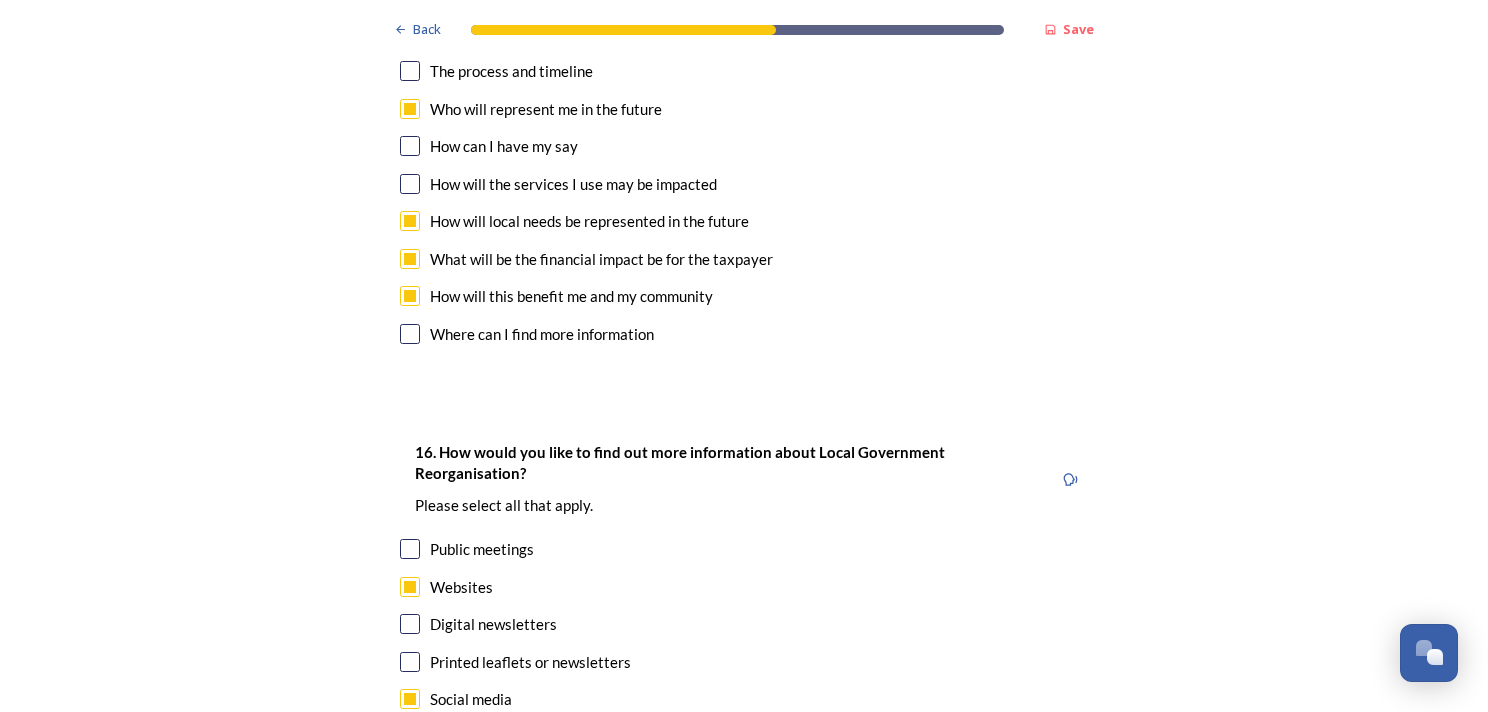 click at bounding box center [410, 624] 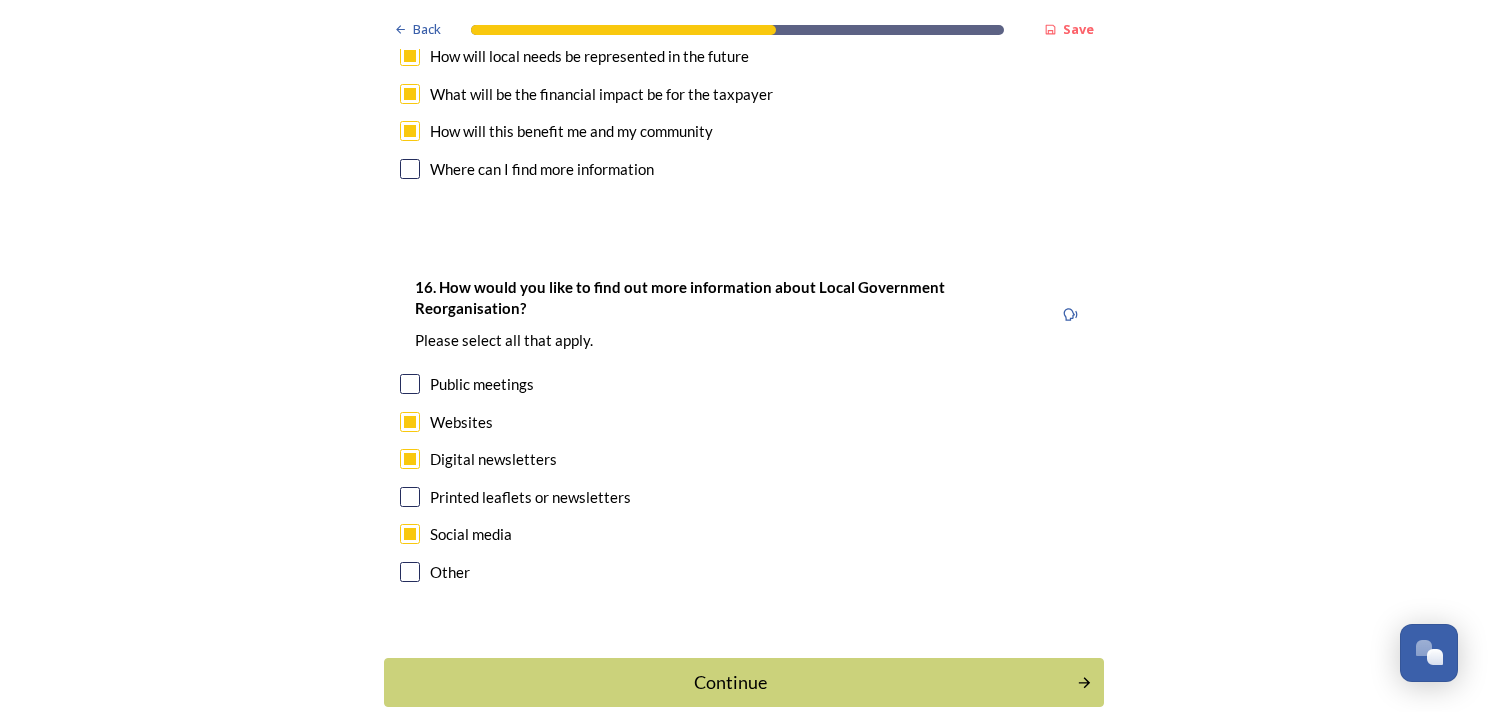 scroll, scrollTop: 6171, scrollLeft: 0, axis: vertical 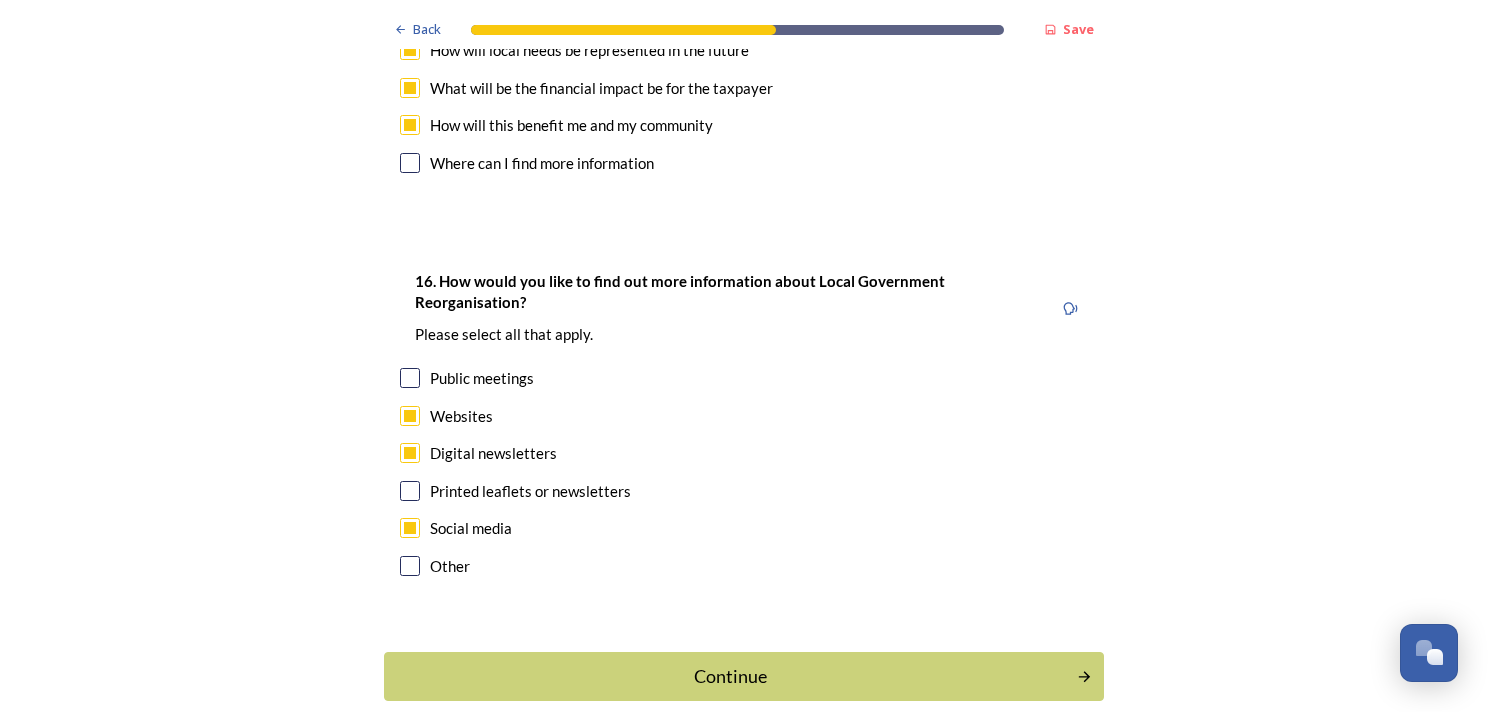 click on "Back Save Prioritising future services As explained on our  Shaping [GEOGRAPHIC_DATA] hub , Local Government Reorganisation for [GEOGRAPHIC_DATA] means that the county, district and borough councils will be replaced with one, or more than one, single-tier council (referred to as a unitary council) to deliver all your services.  Options currently being explored within [GEOGRAPHIC_DATA] are detailed on our  hub , but map visuals can be found below. A single county unitary , bringing the County Council and all seven District and Borough Councils services together to form a new unitary council for [GEOGRAPHIC_DATA]. Single unitary model (You can enlarge this map by clicking on the square expand icon in the top right of the image) Two unitary option, variation 1  -   one unitary combining Arun, [GEOGRAPHIC_DATA] and Worthing footprints and one unitary combining Adur, [GEOGRAPHIC_DATA], [GEOGRAPHIC_DATA], and Mid-Sussex footprints. Two unitary model variation 1 (You can enlarge this map by clicking on the square expand icon in the top right of the image) * Other 0" at bounding box center [744, -2677] 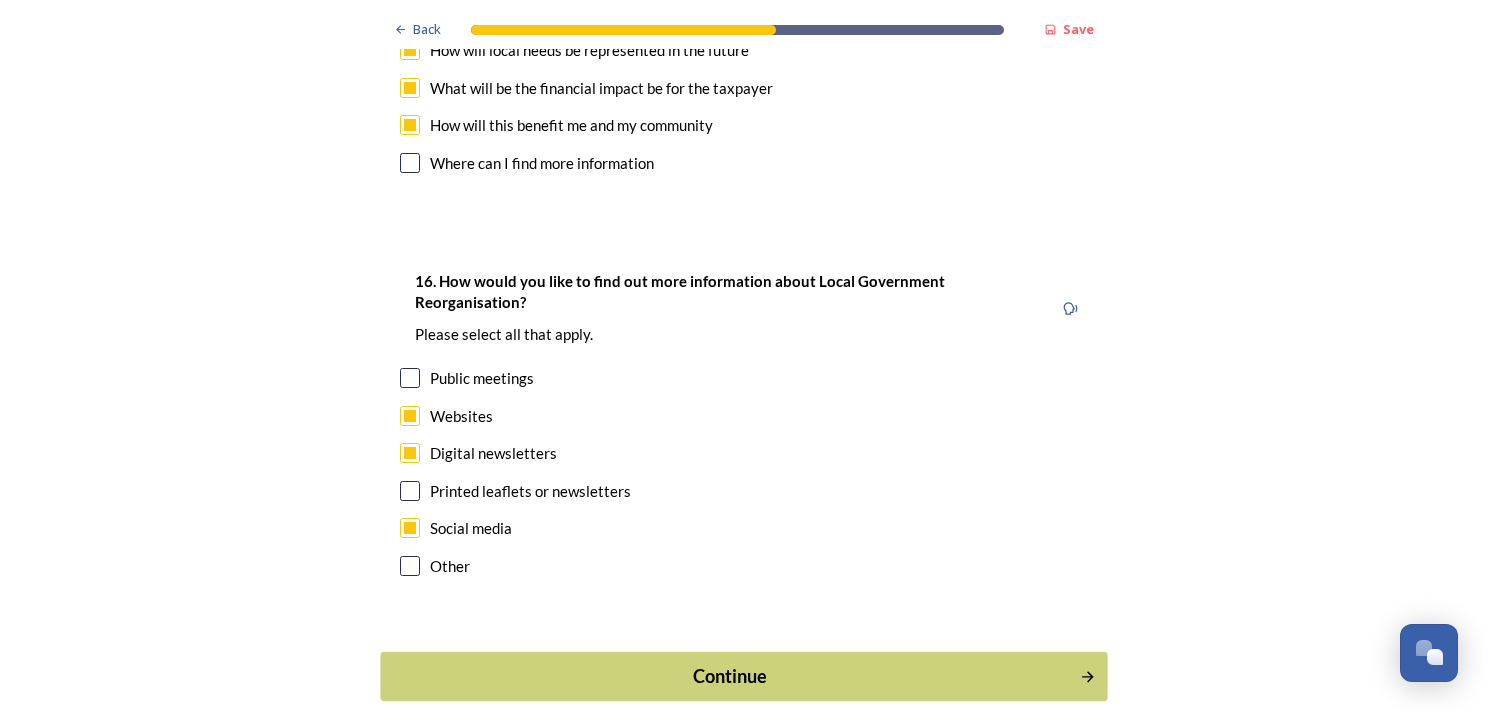 click on "Continue" at bounding box center [730, 676] 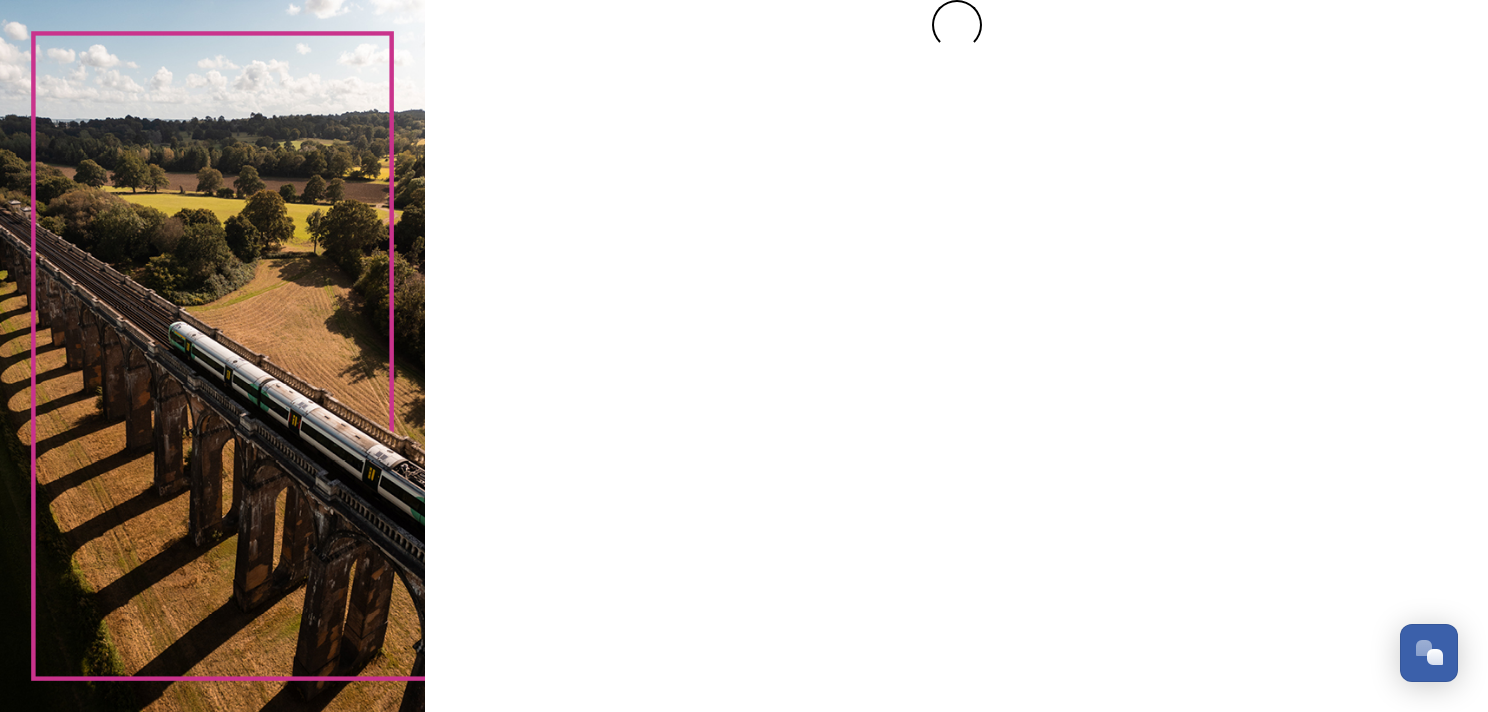 scroll, scrollTop: 0, scrollLeft: 0, axis: both 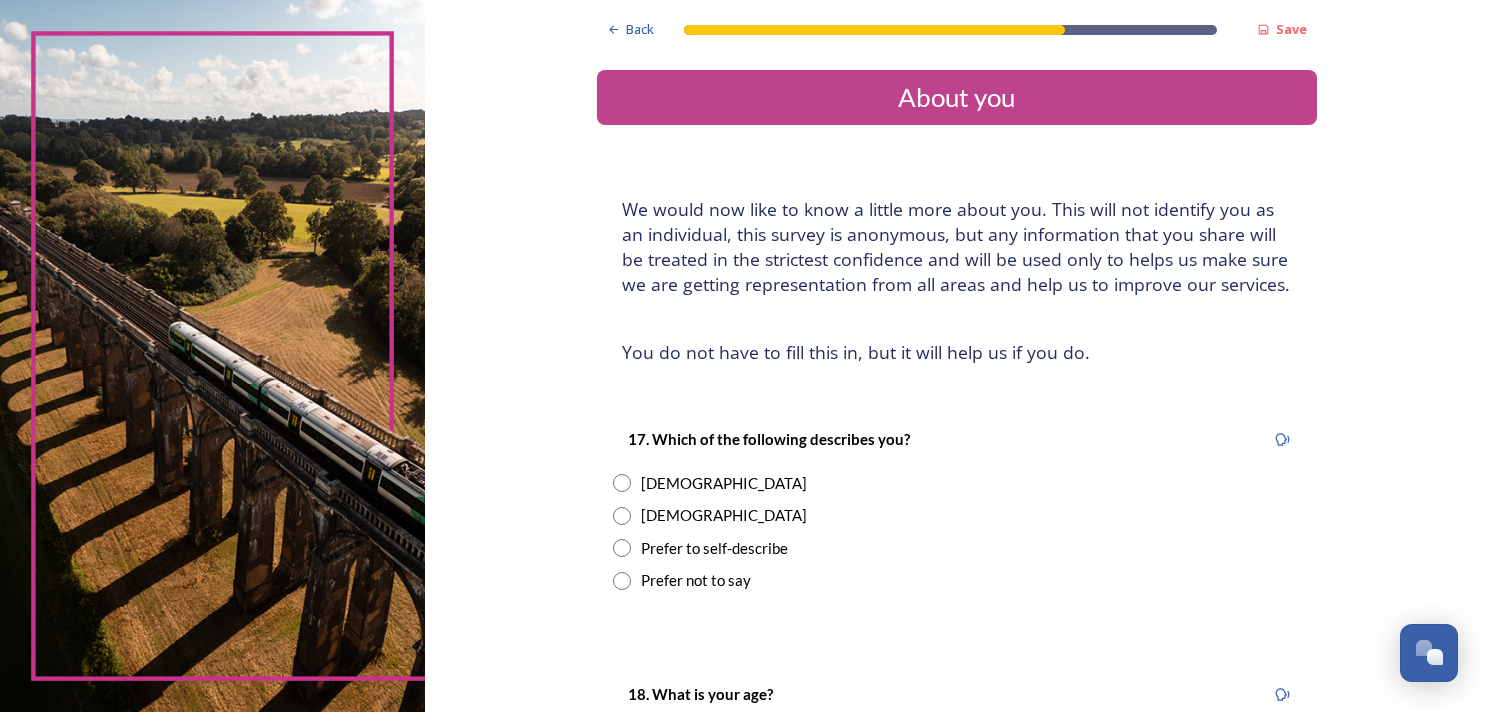 click at bounding box center (622, 516) 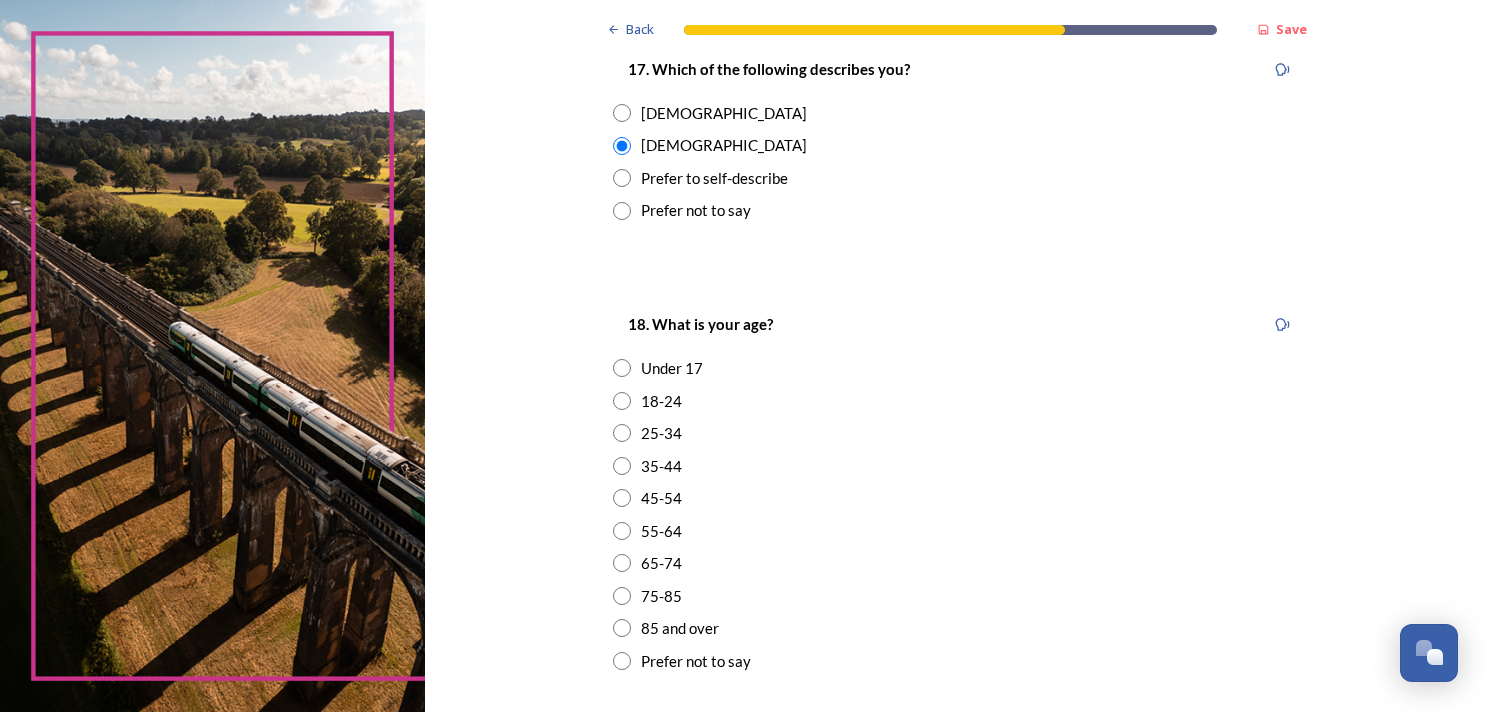 scroll, scrollTop: 400, scrollLeft: 0, axis: vertical 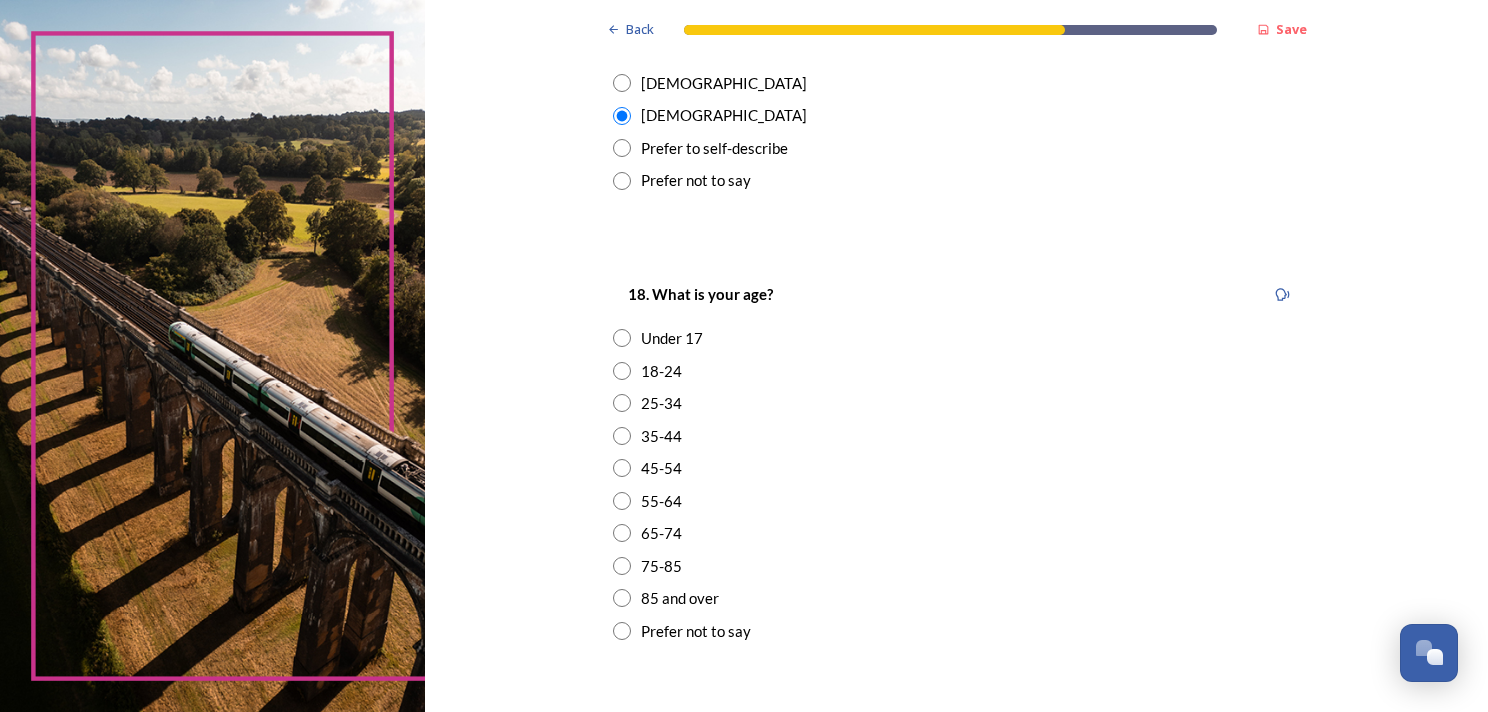 click at bounding box center [622, 436] 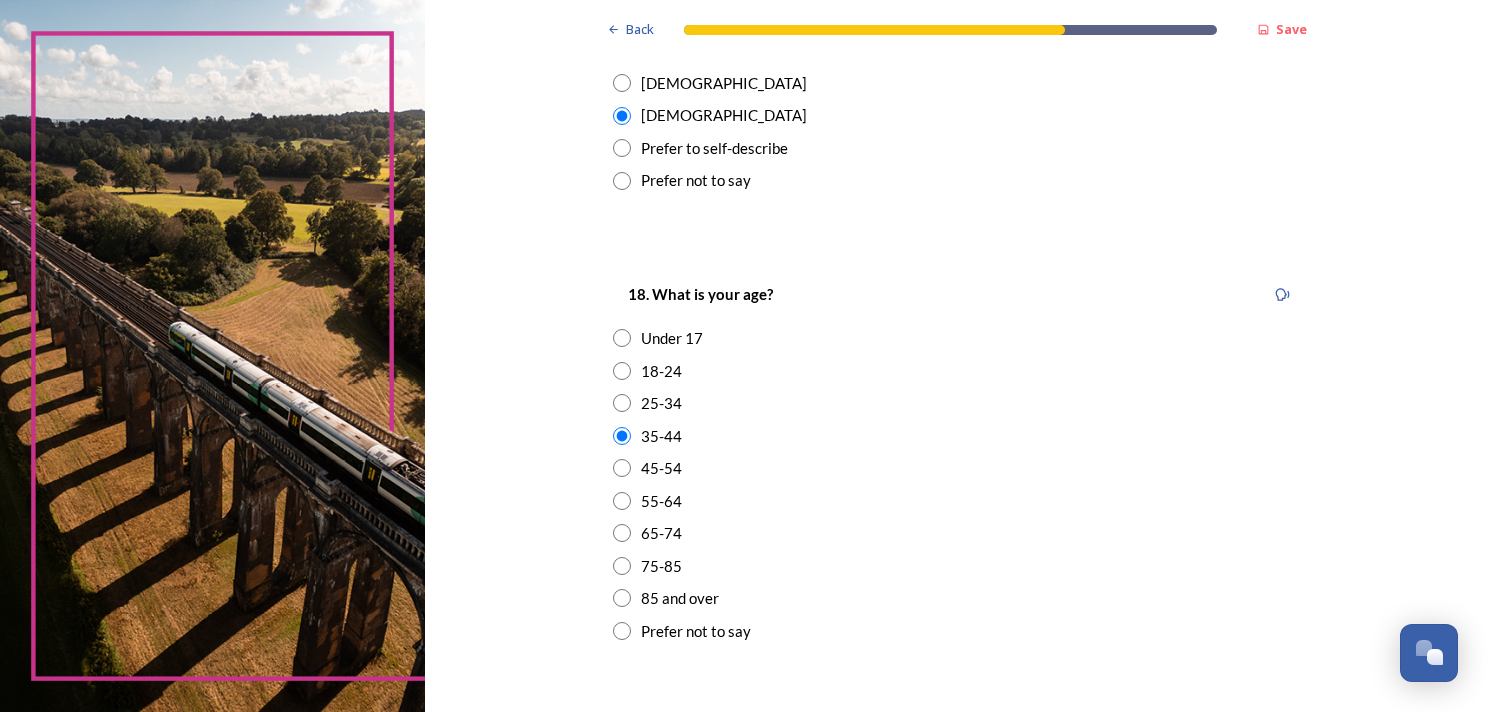scroll, scrollTop: 700, scrollLeft: 0, axis: vertical 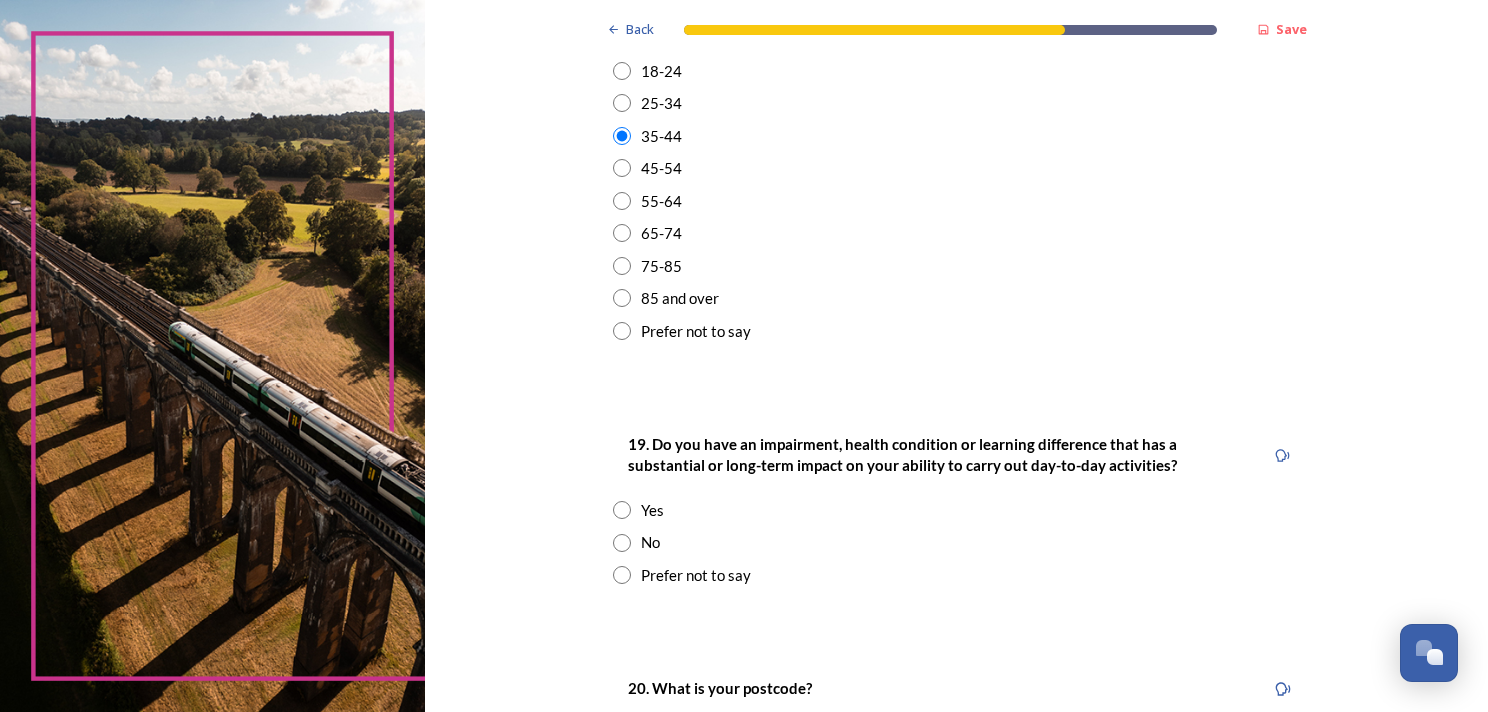 drag, startPoint x: 614, startPoint y: 539, endPoint x: 594, endPoint y: 541, distance: 20.09975 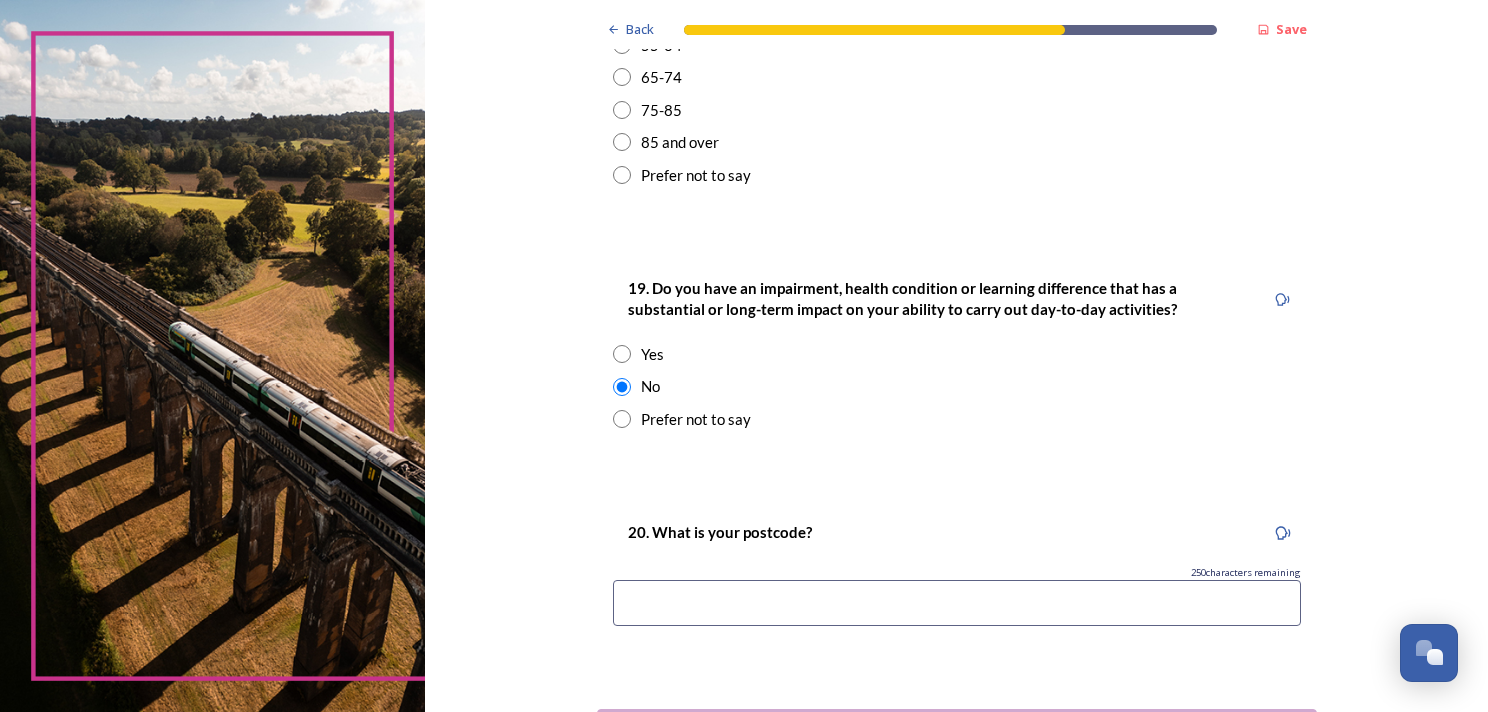 scroll, scrollTop: 1017, scrollLeft: 0, axis: vertical 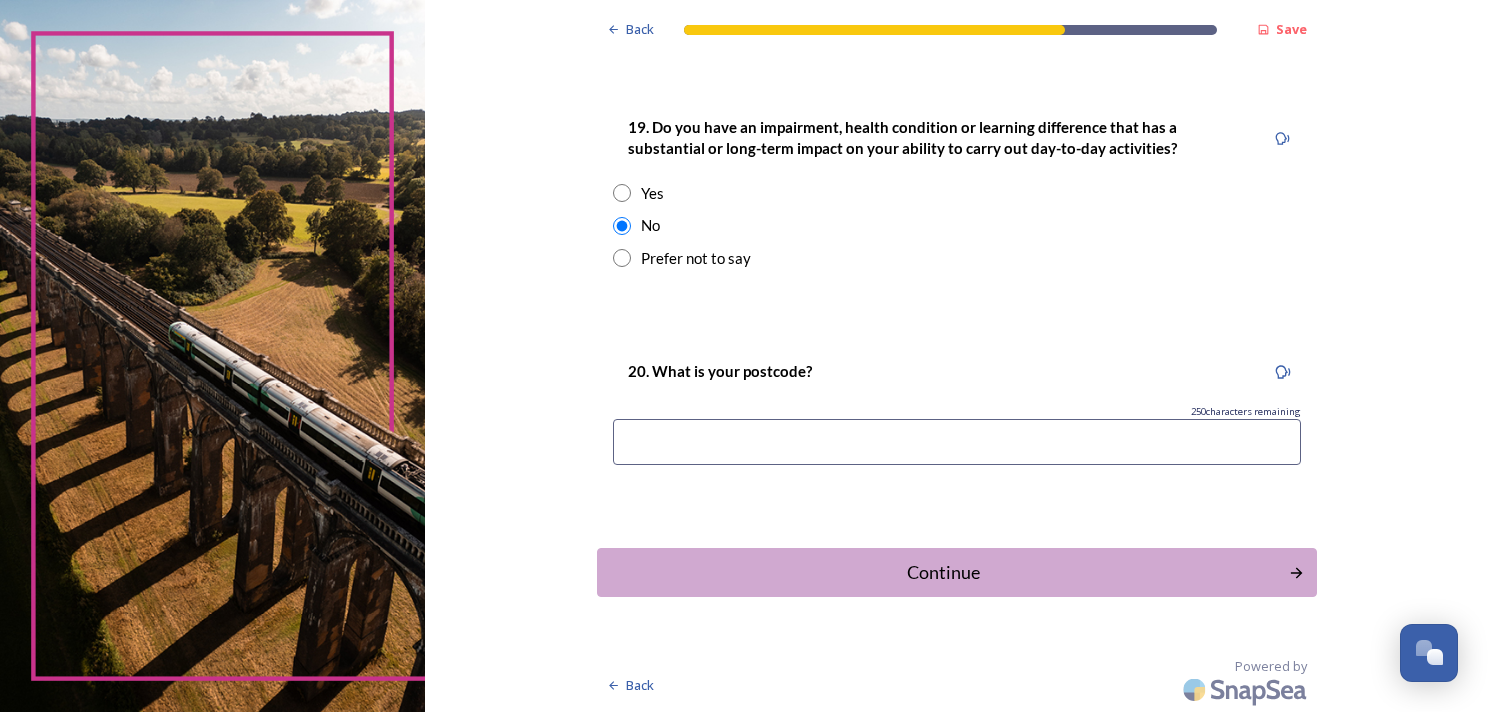 click at bounding box center (957, 442) 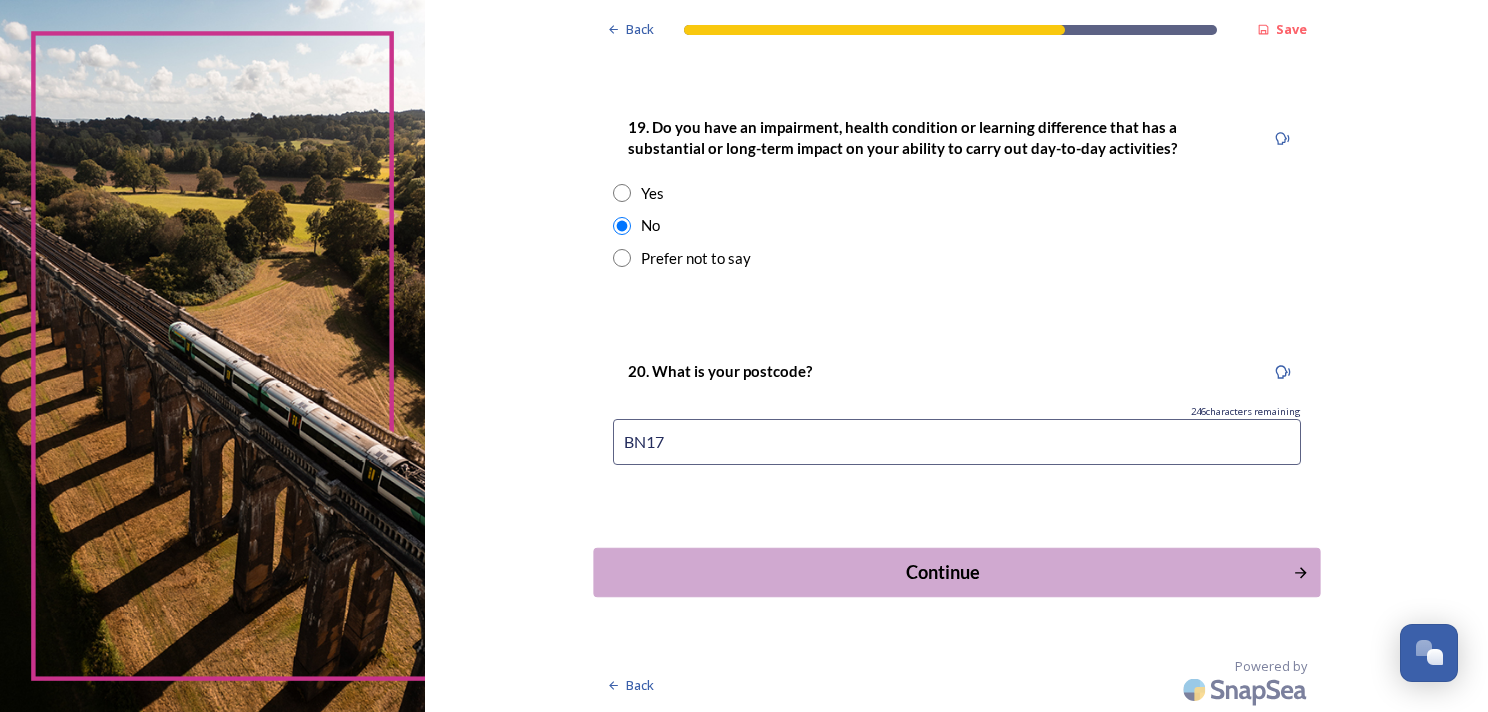 type on "BN17" 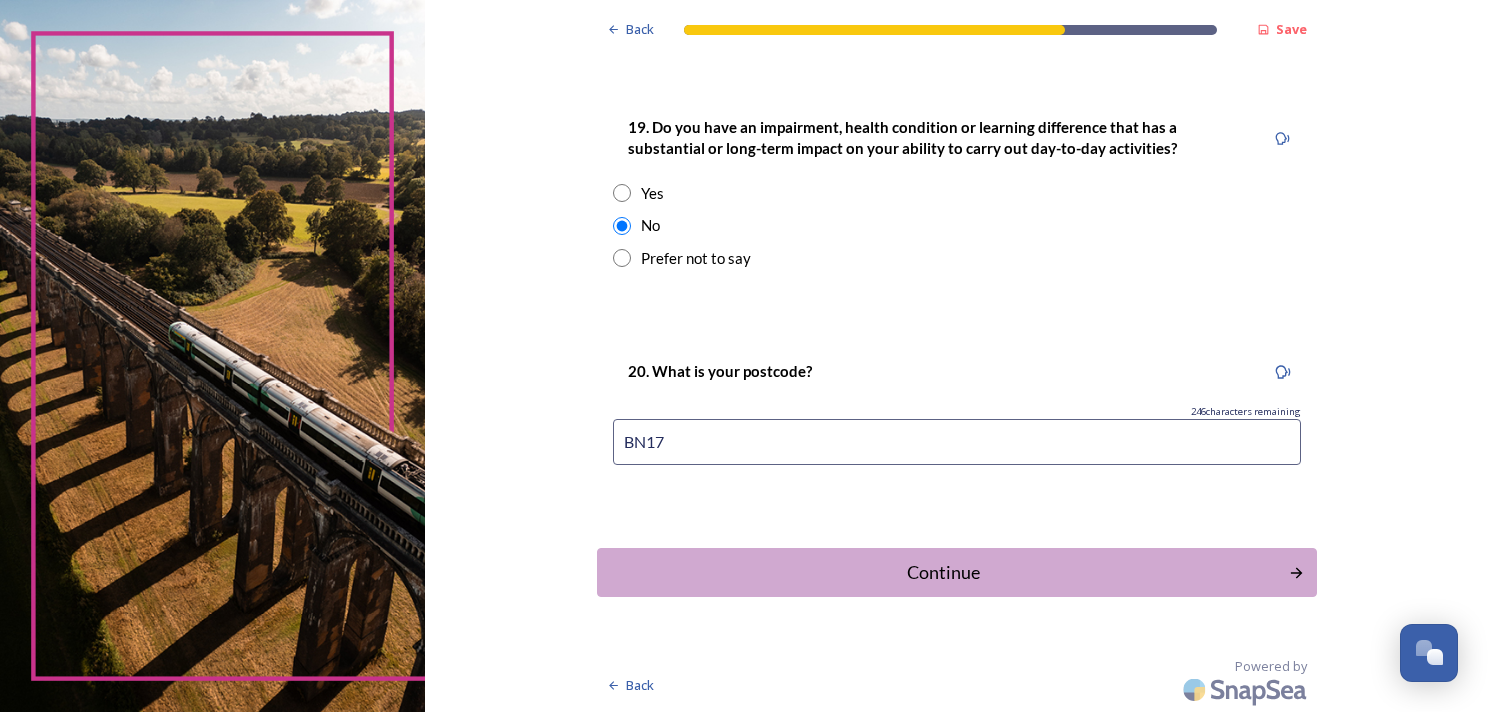 scroll, scrollTop: 0, scrollLeft: 0, axis: both 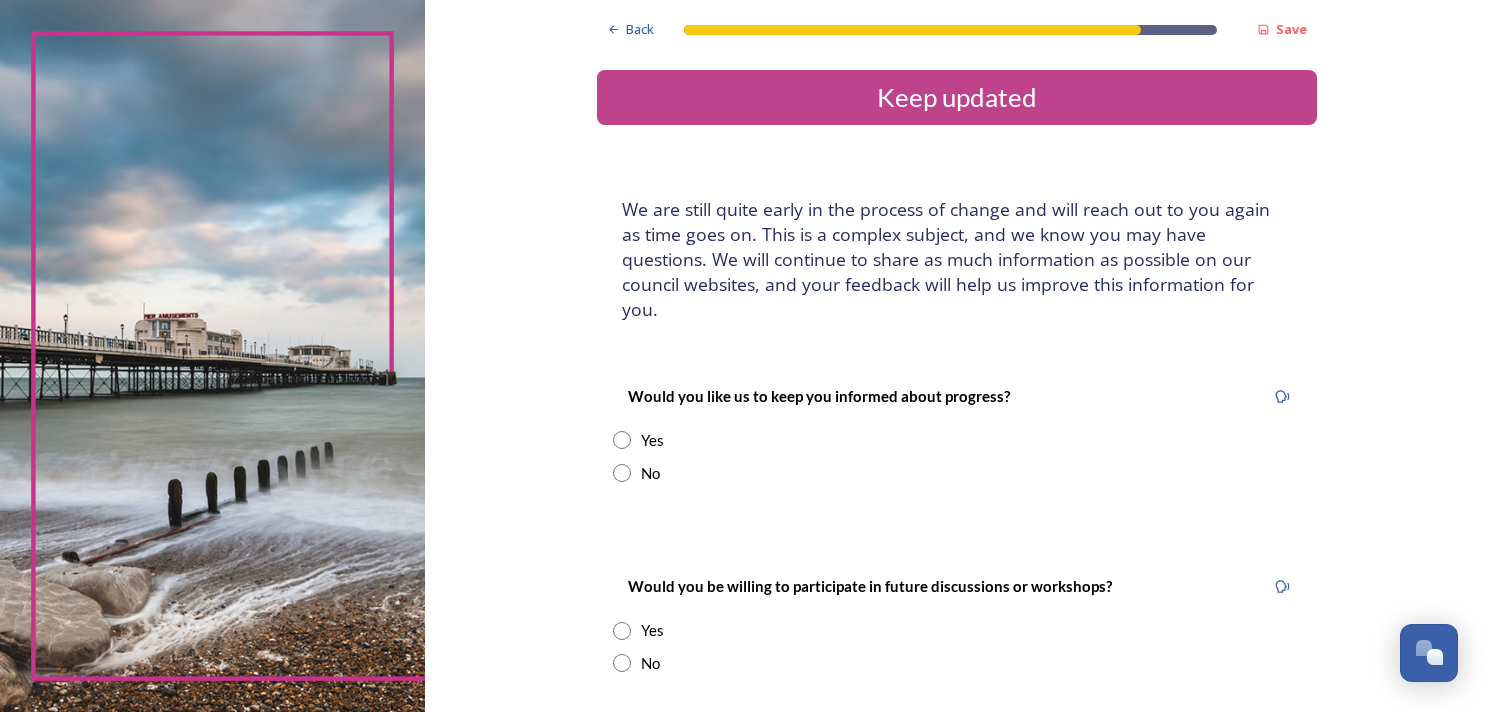 click at bounding box center [622, 473] 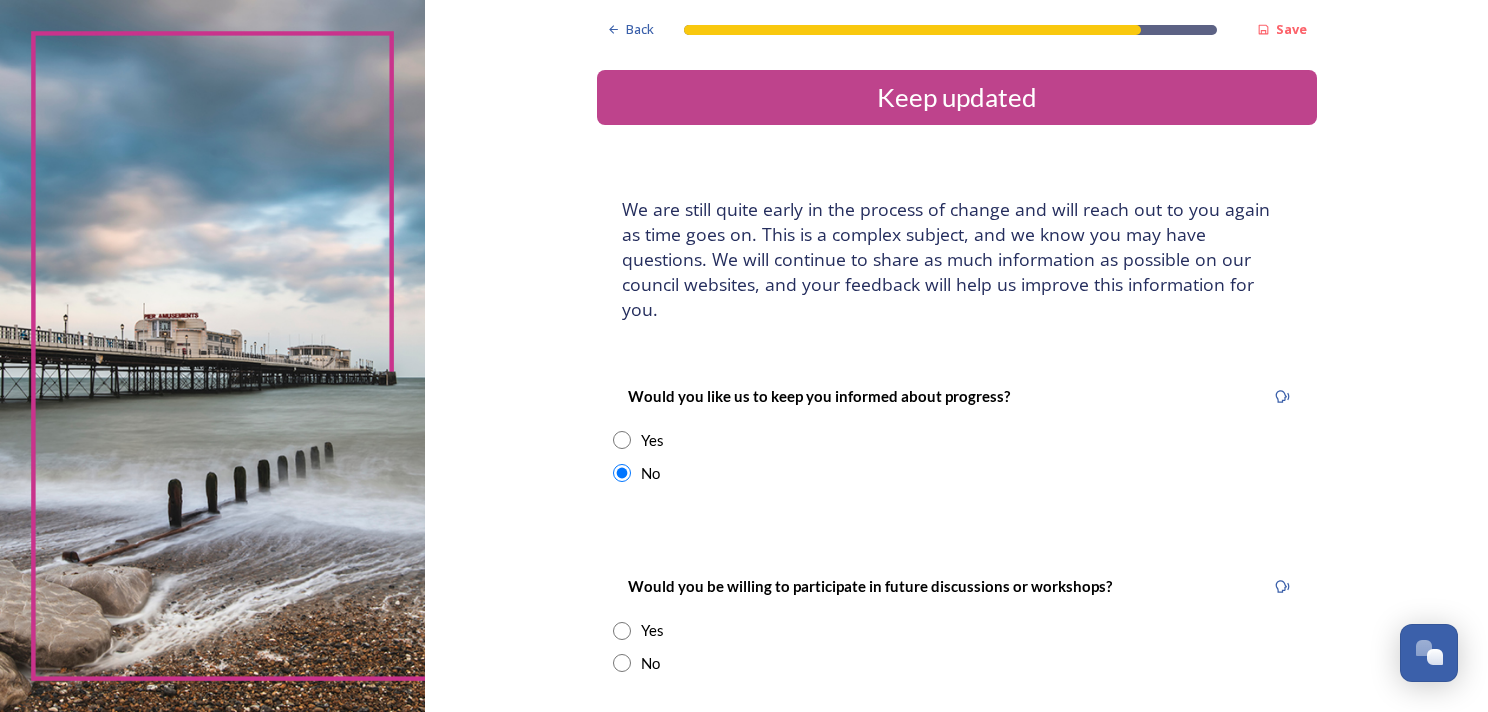click at bounding box center (622, 663) 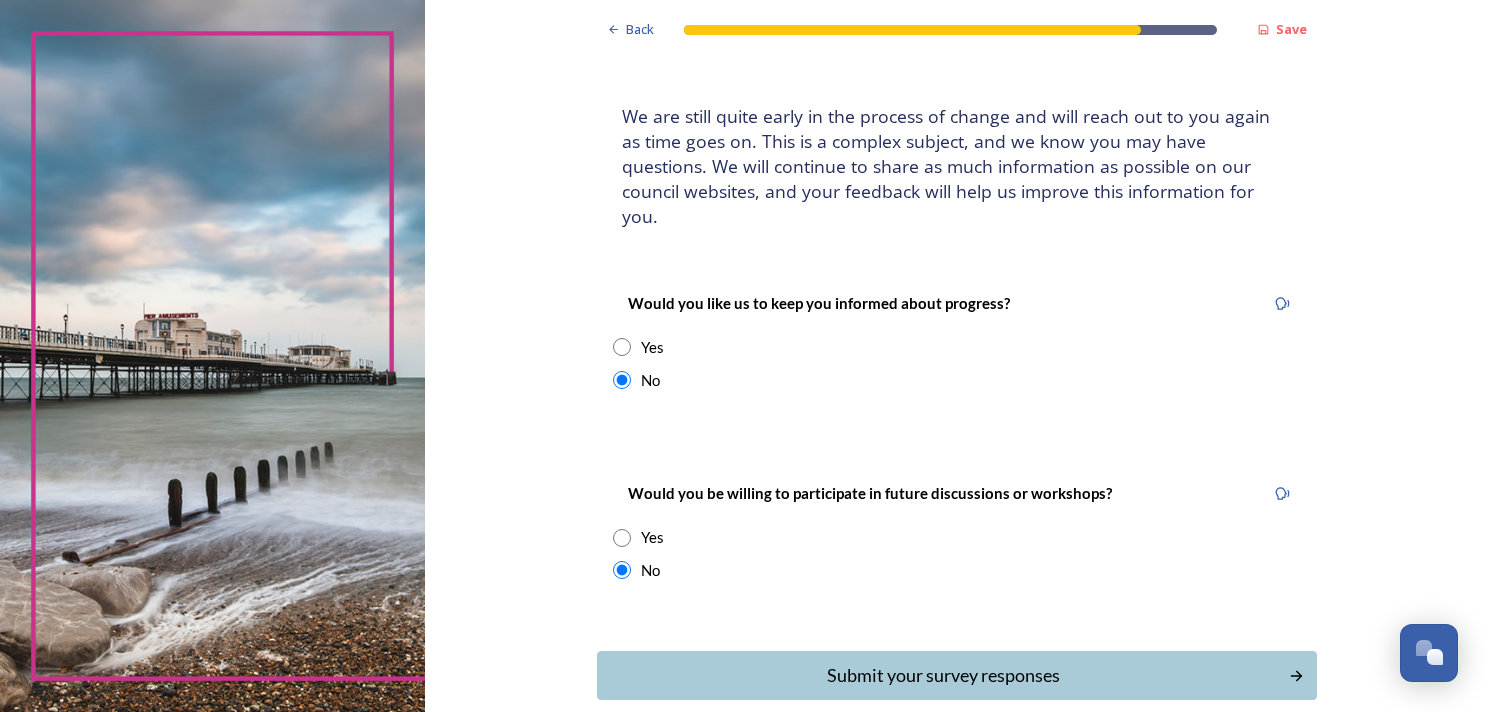 scroll, scrollTop: 172, scrollLeft: 0, axis: vertical 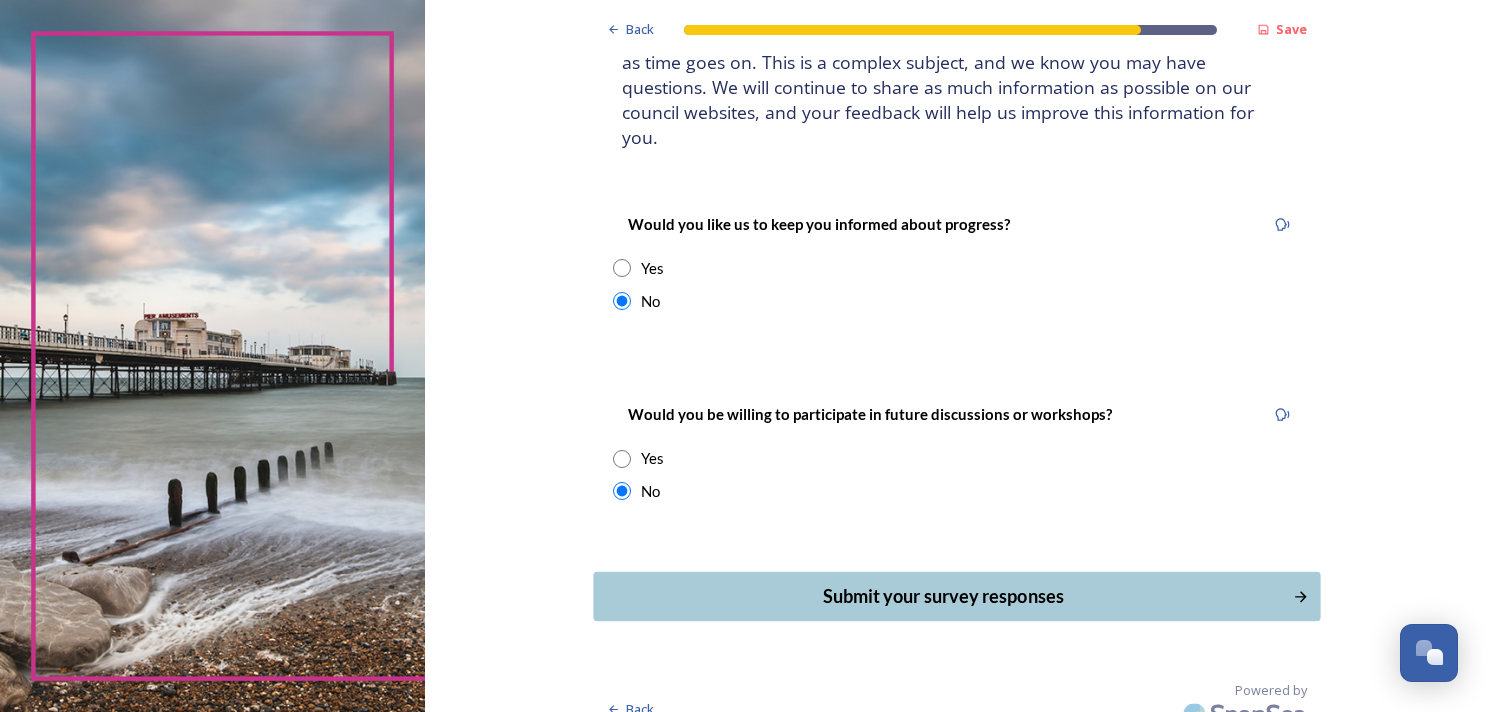 click on "Submit your survey responses" at bounding box center [942, 596] 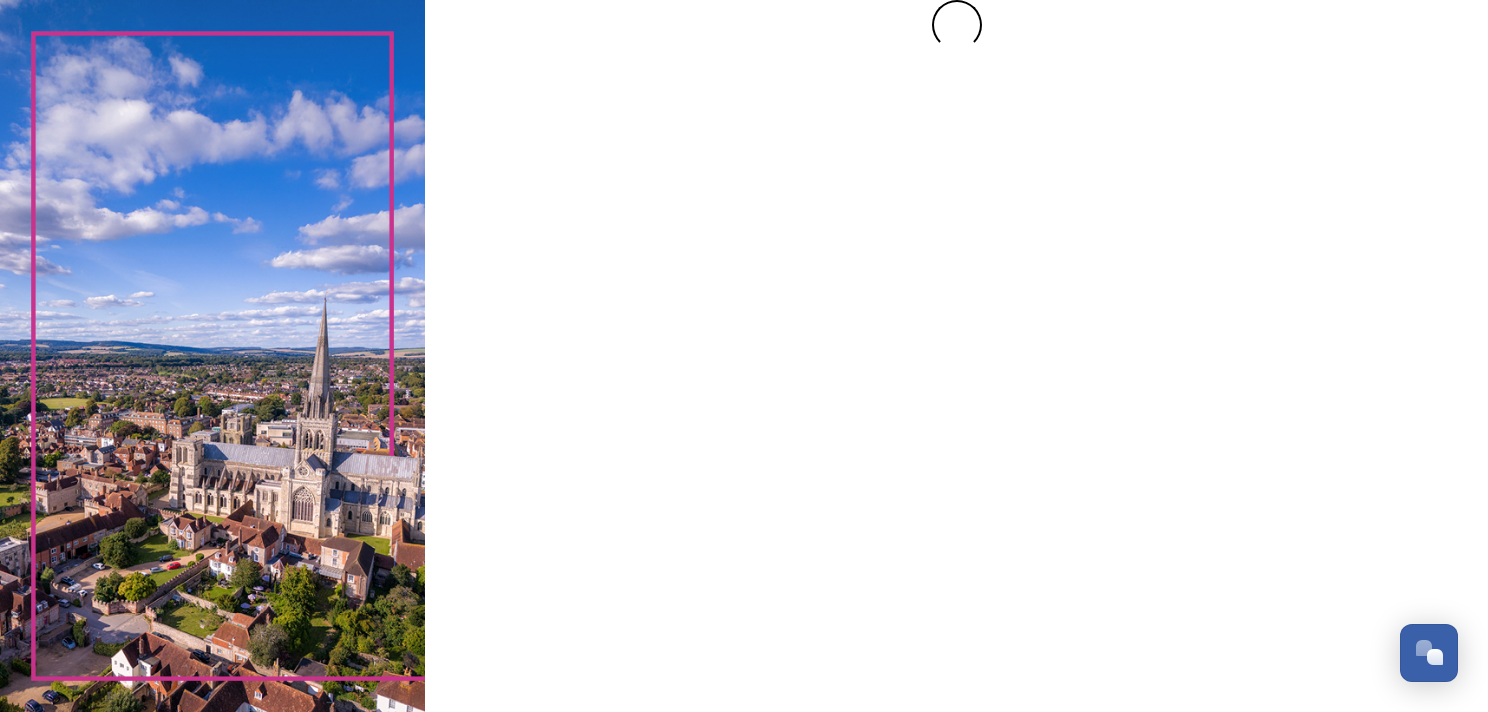 scroll, scrollTop: 0, scrollLeft: 0, axis: both 